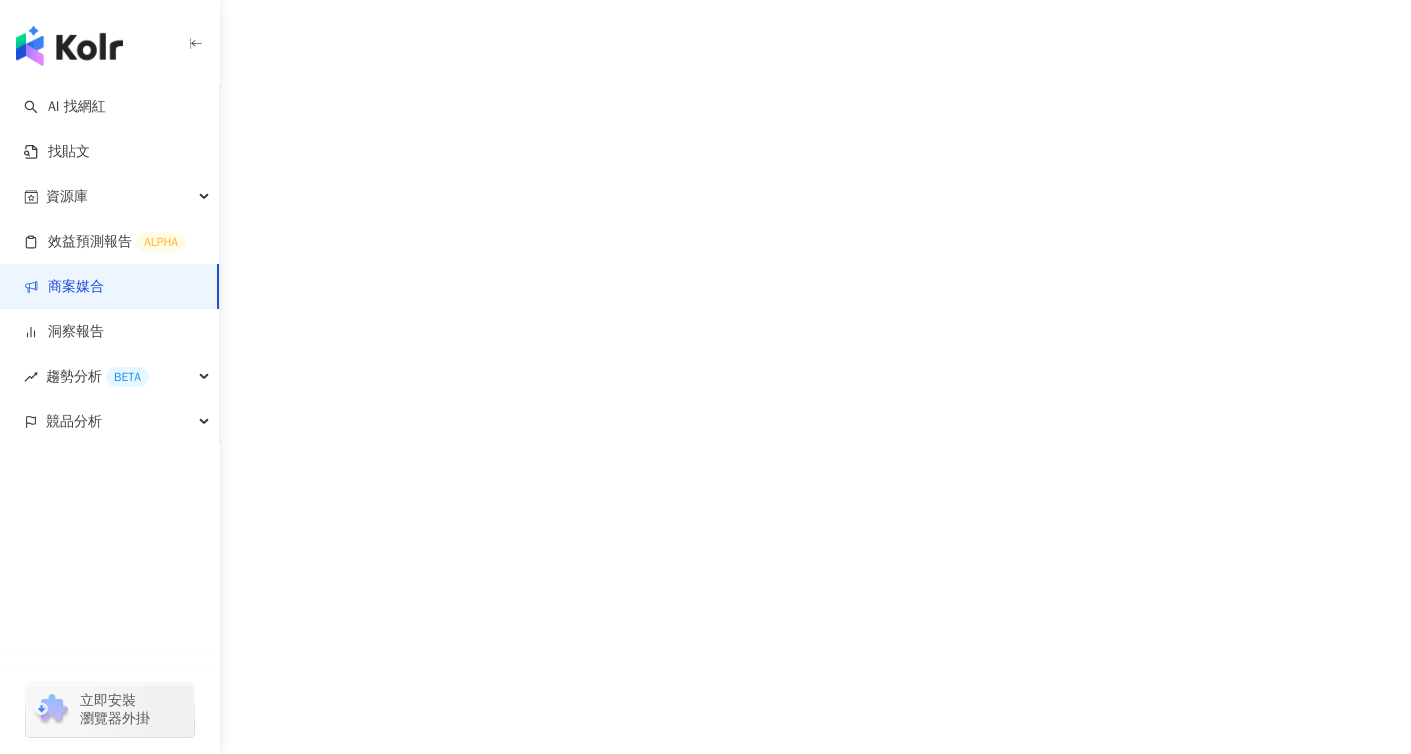scroll, scrollTop: 0, scrollLeft: 0, axis: both 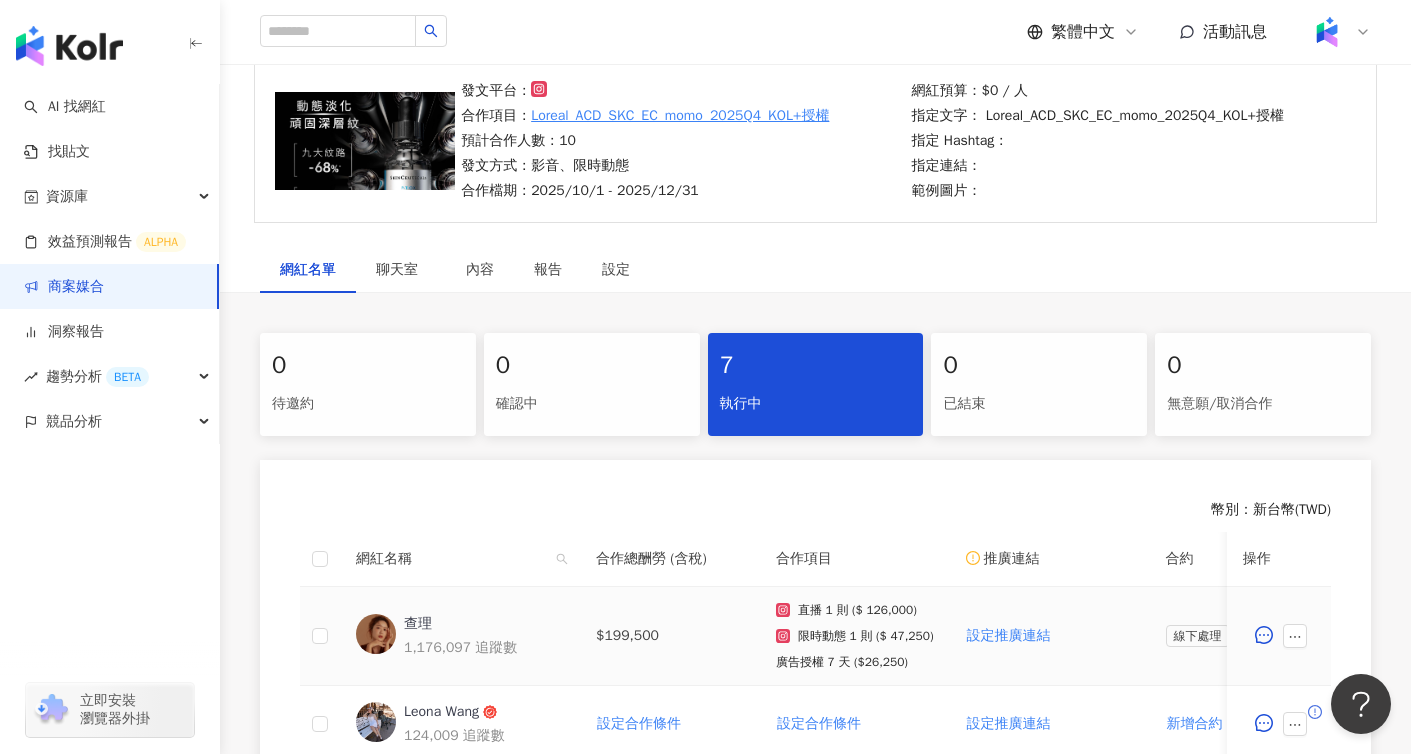 click at bounding box center [320, 636] 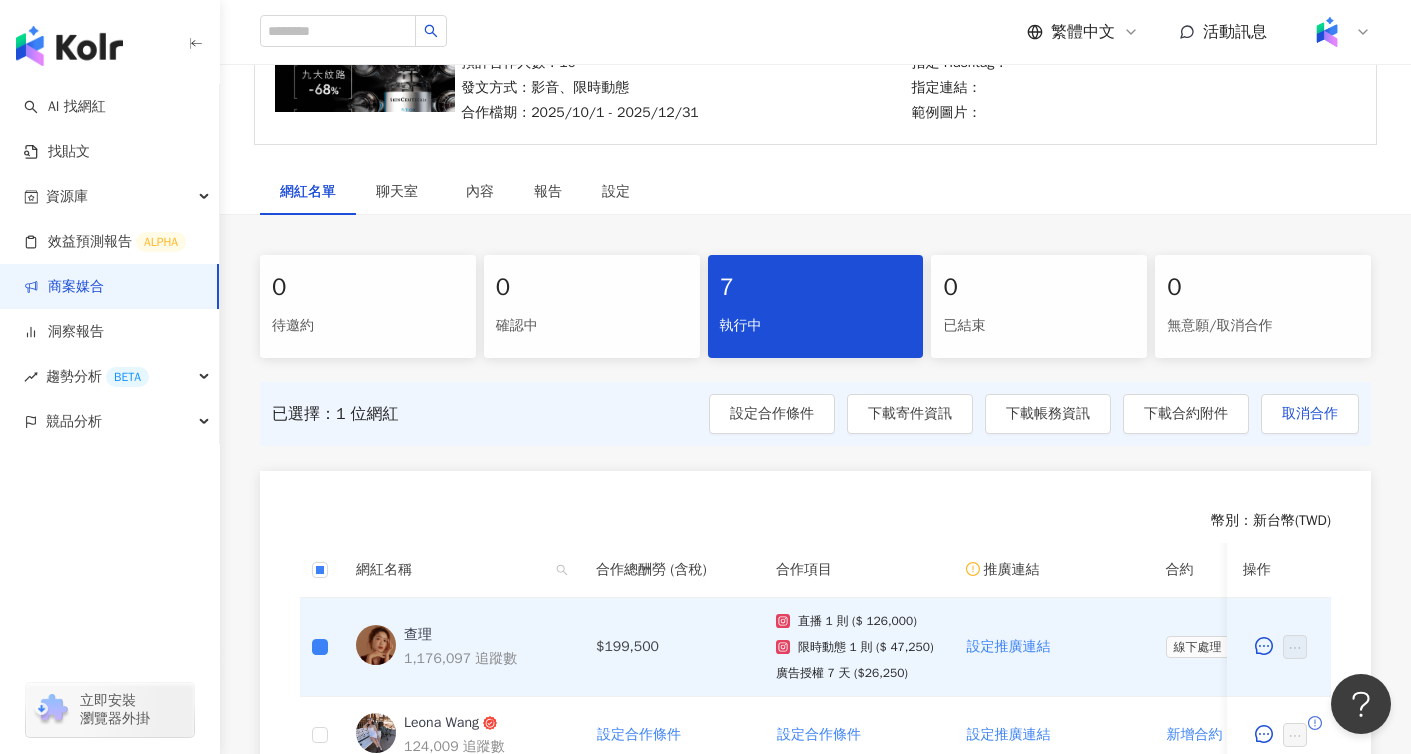 scroll, scrollTop: 255, scrollLeft: 0, axis: vertical 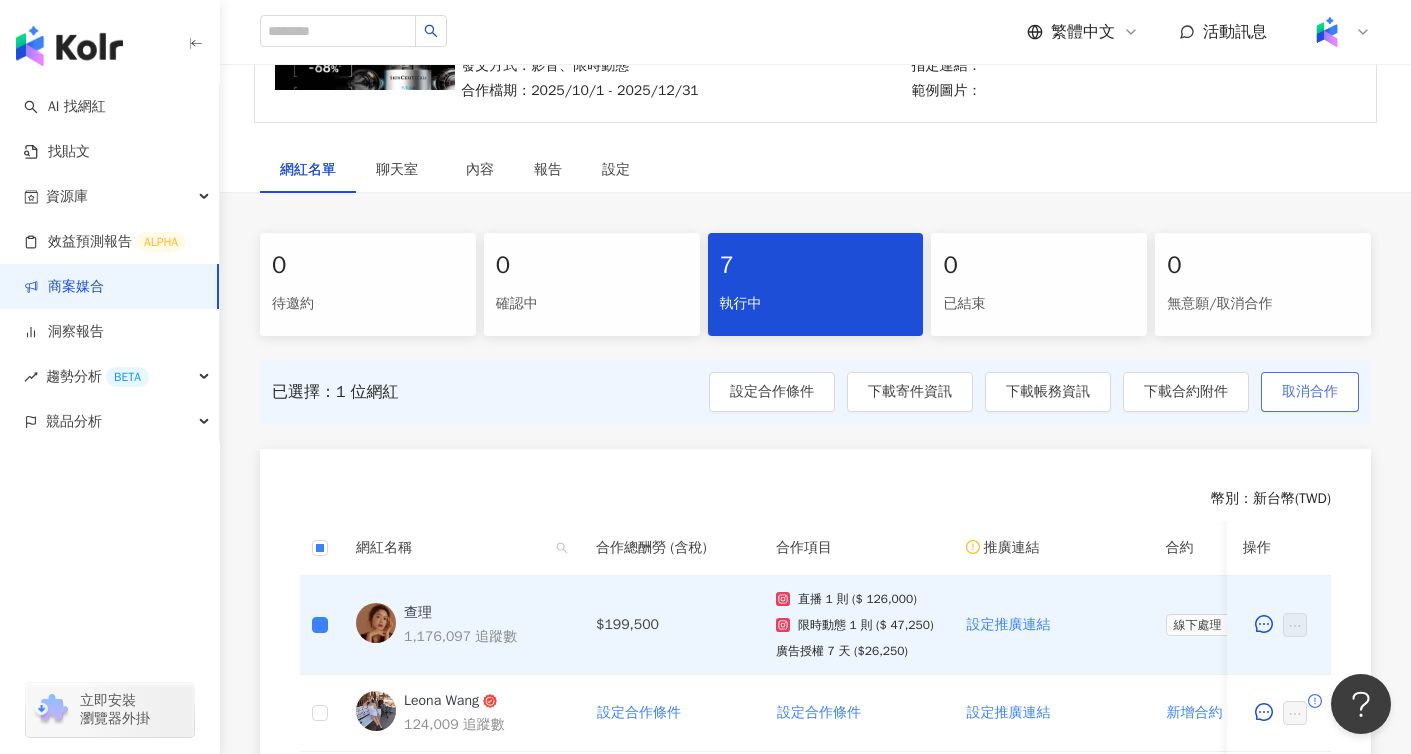 click on "取消合作" at bounding box center (1310, 392) 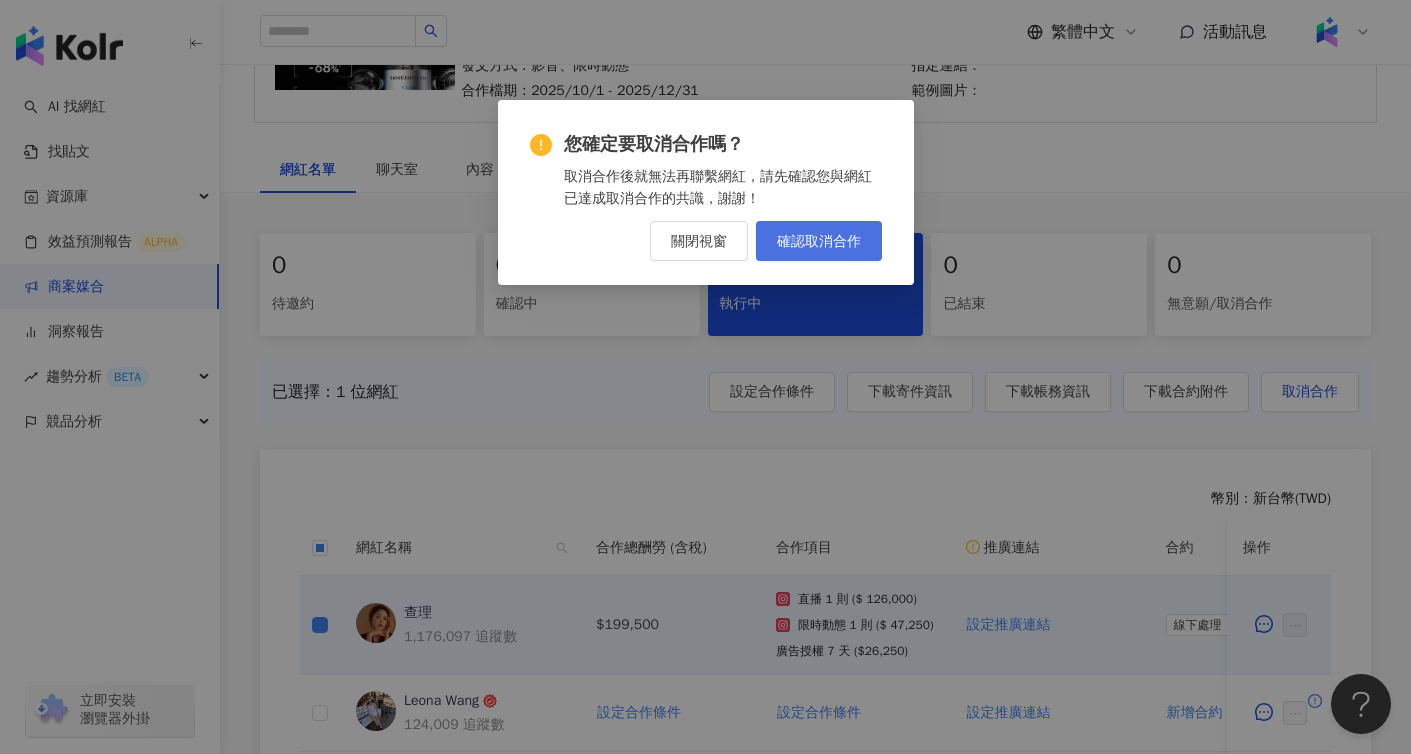 click on "確認取消合作" at bounding box center [819, 241] 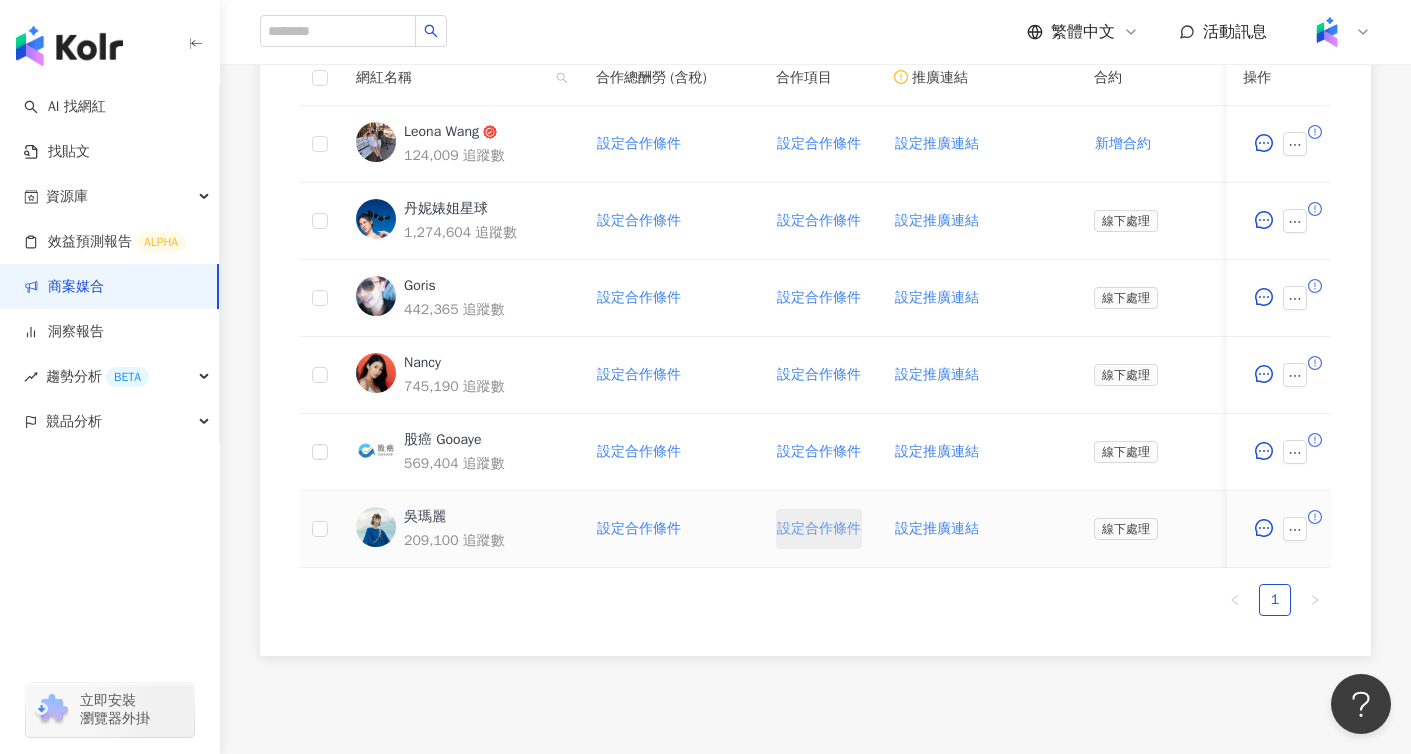 scroll, scrollTop: 633, scrollLeft: 0, axis: vertical 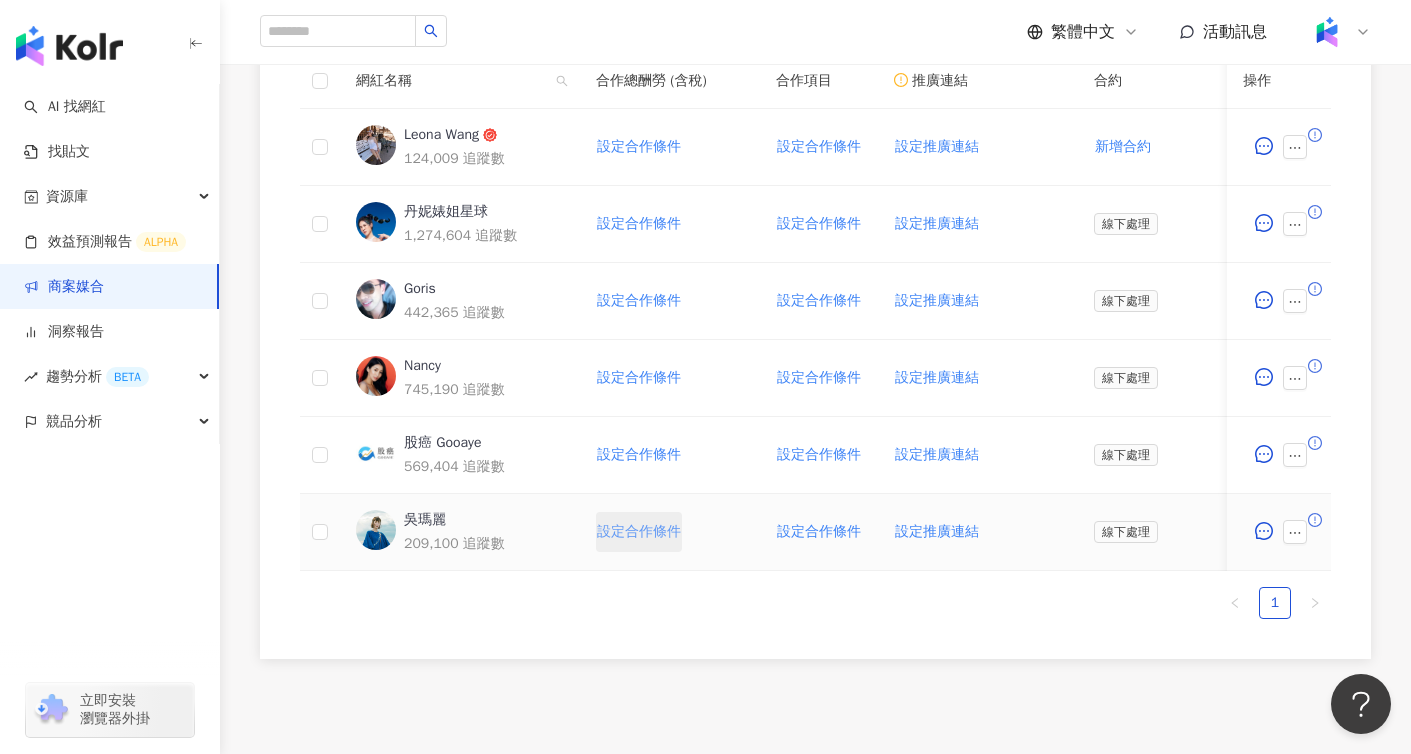 click on "設定合作條件" at bounding box center [639, 532] 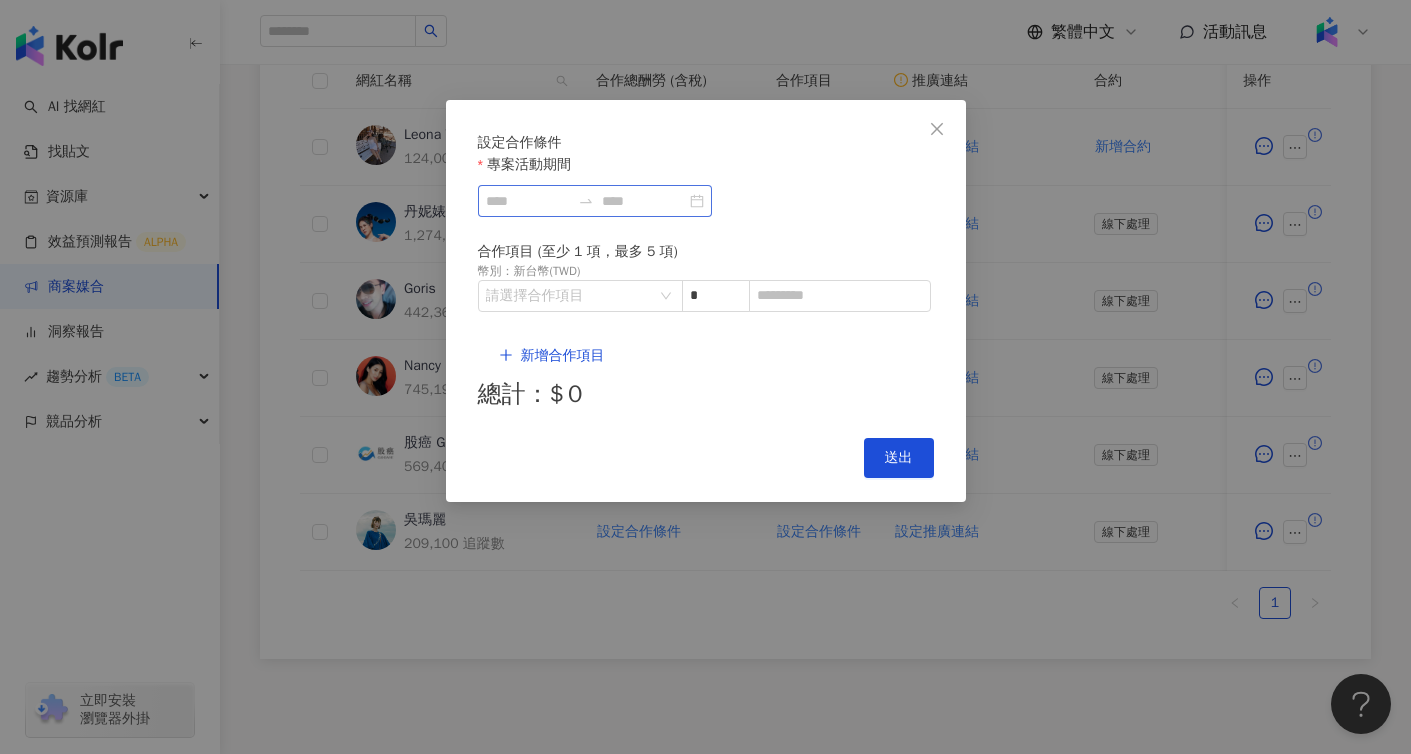 click at bounding box center (595, 201) 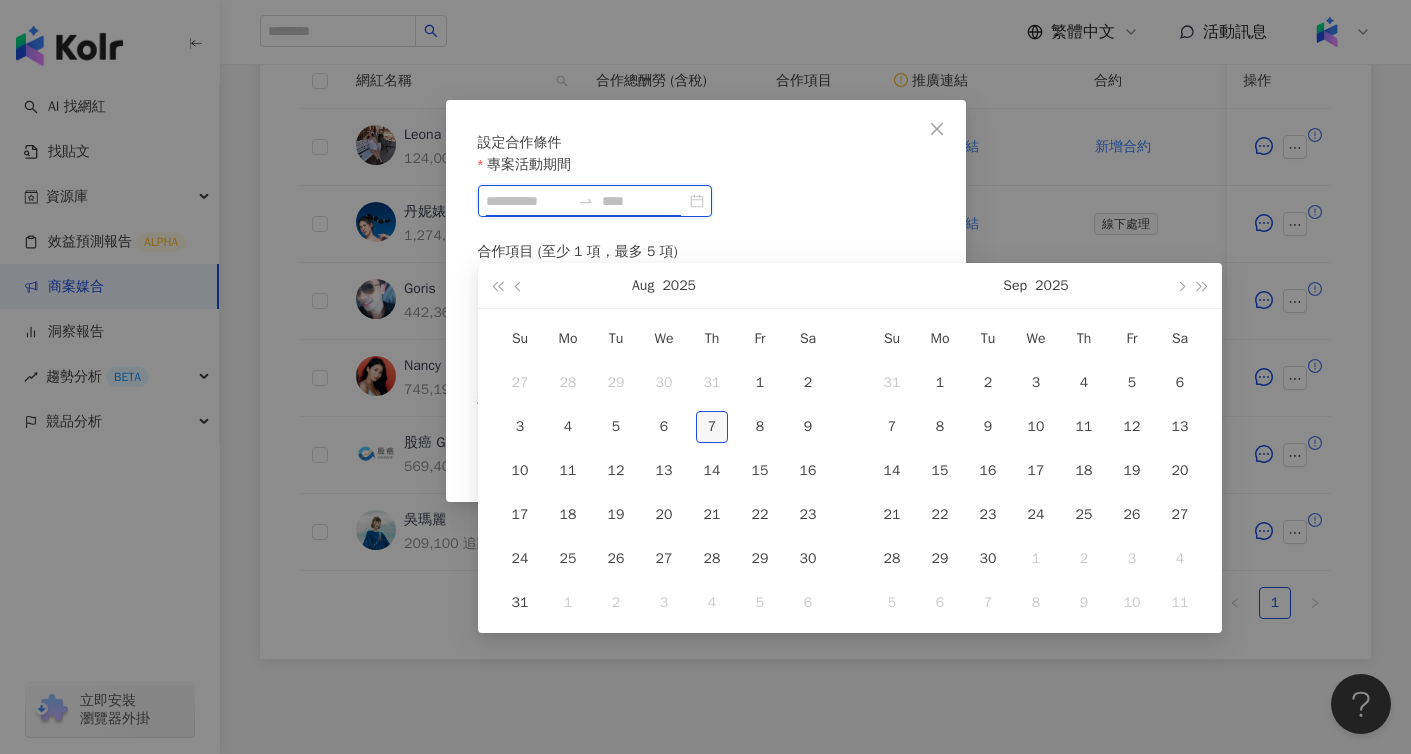 type on "**********" 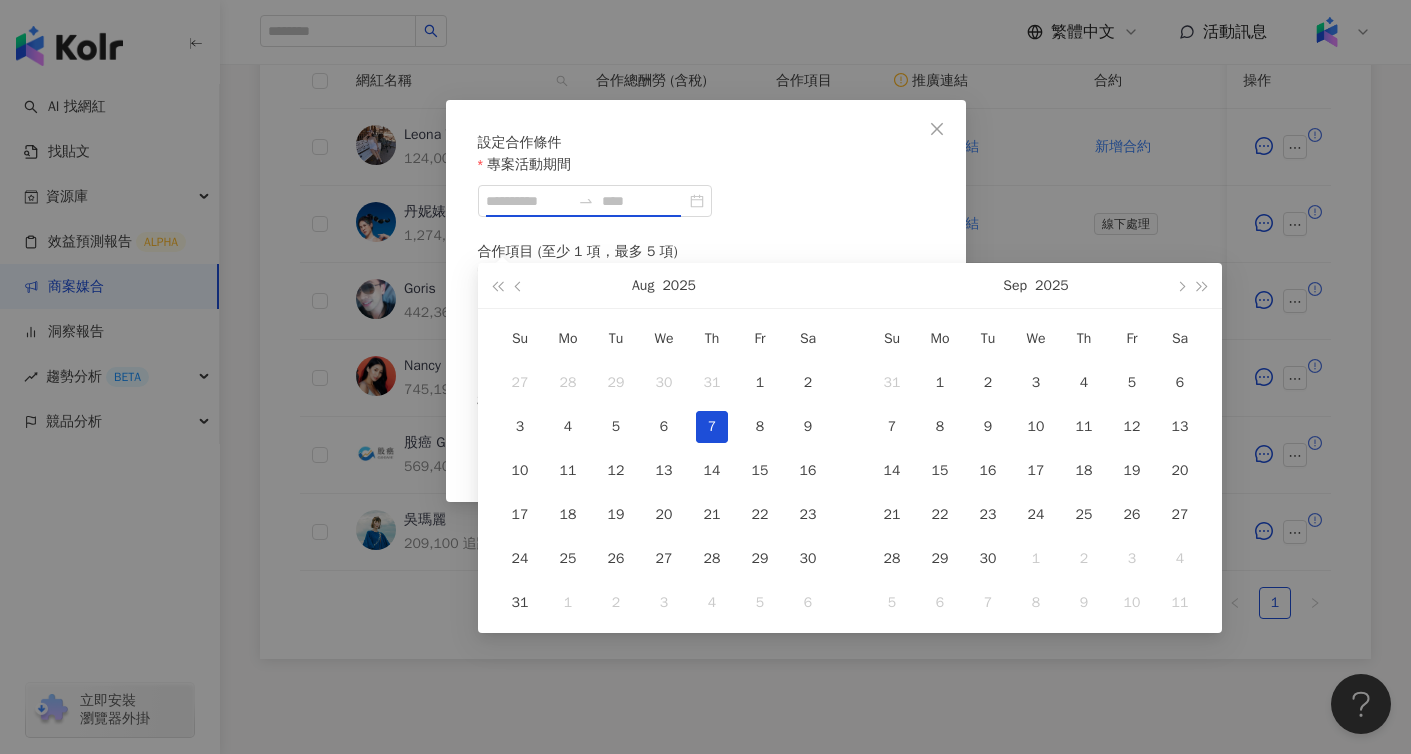 click on "7" at bounding box center (712, 427) 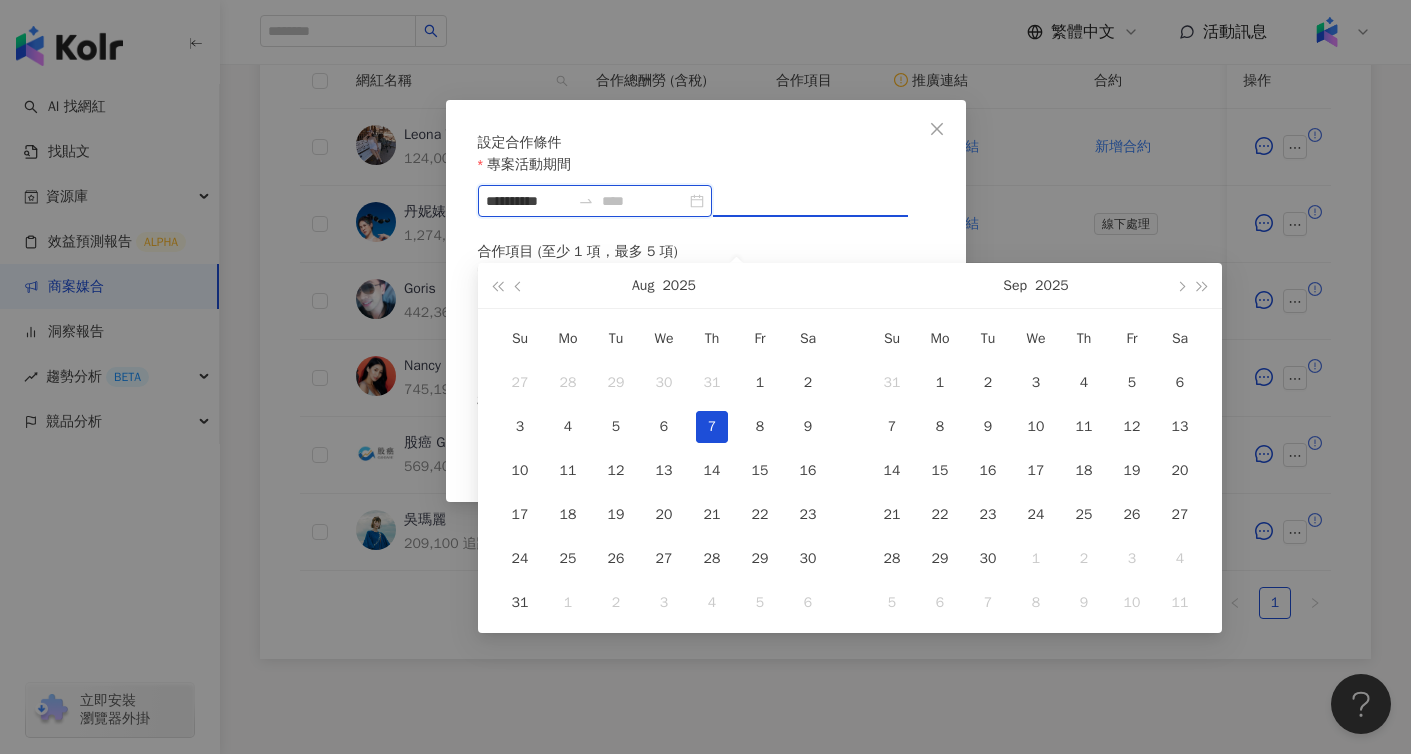 type on "**********" 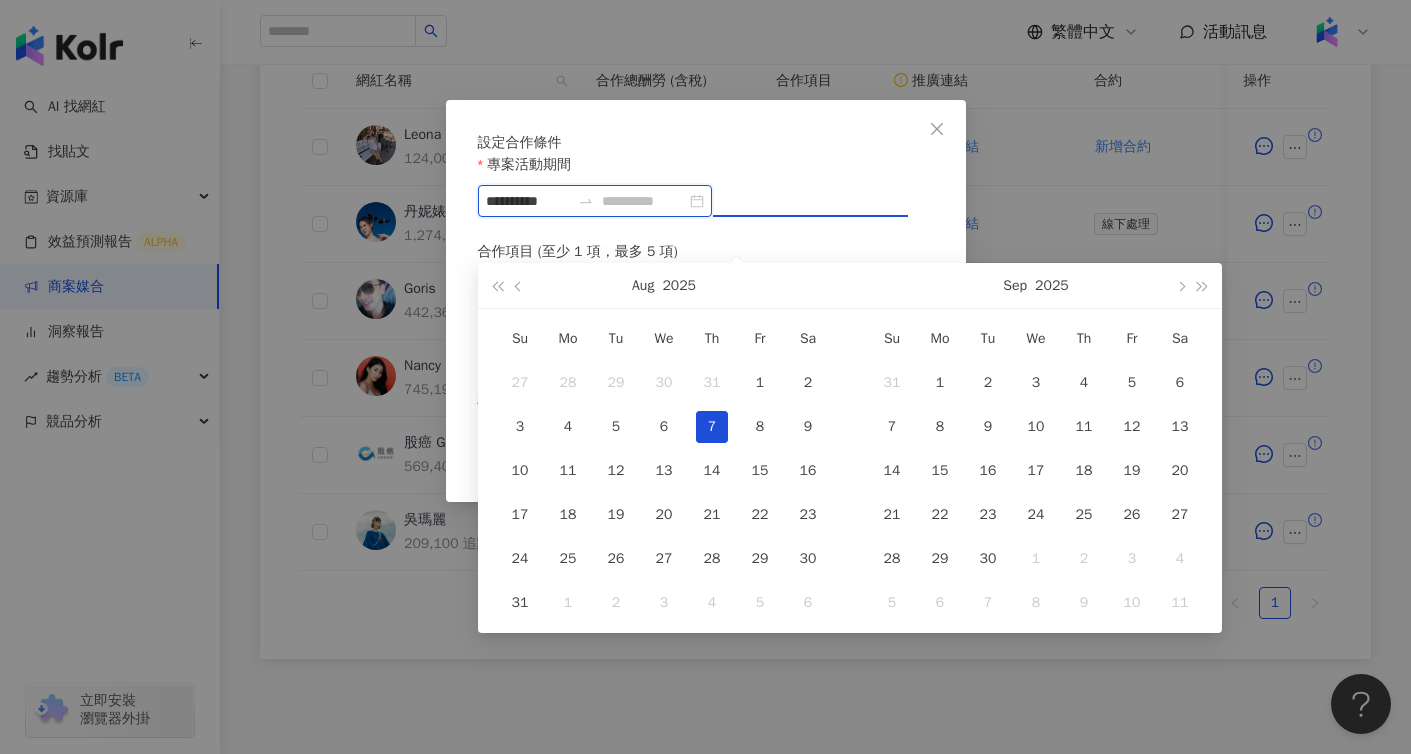 type 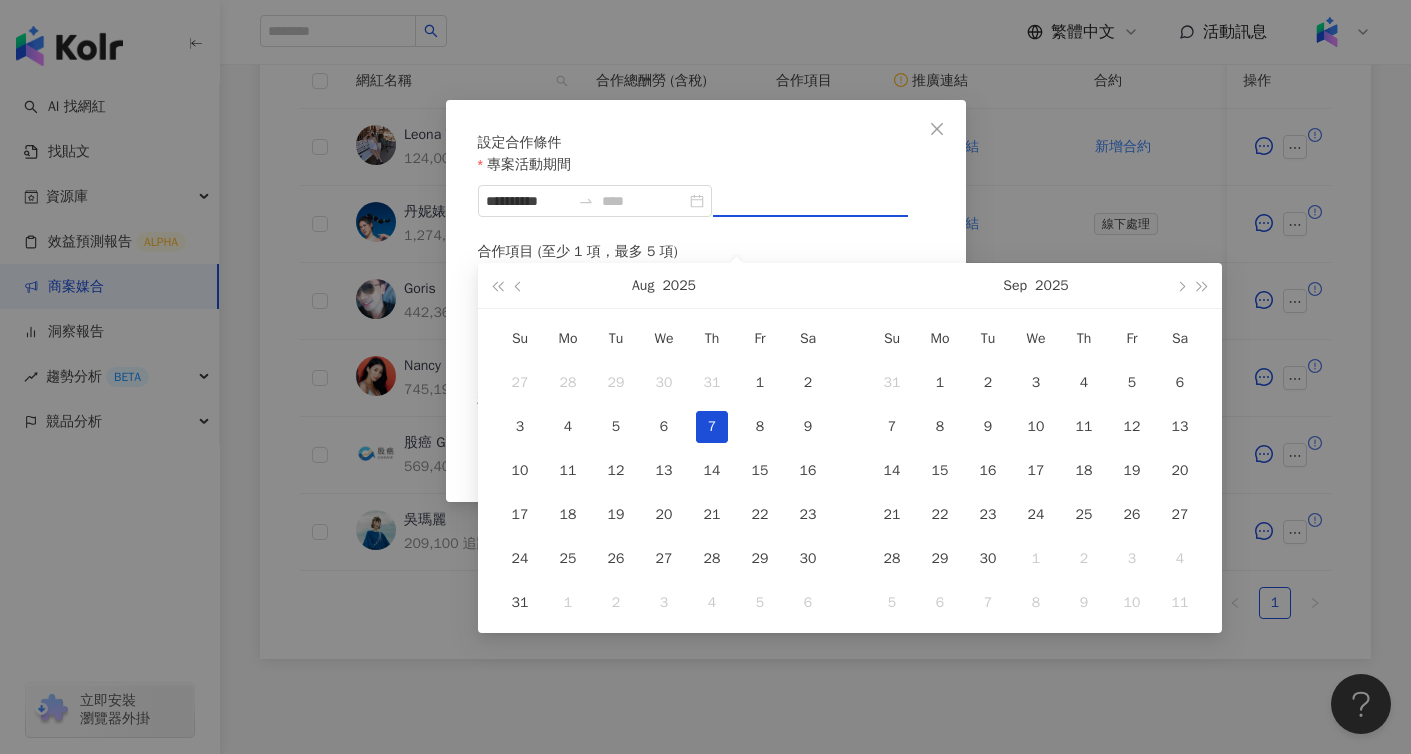 click on "**********" at bounding box center (706, 273) 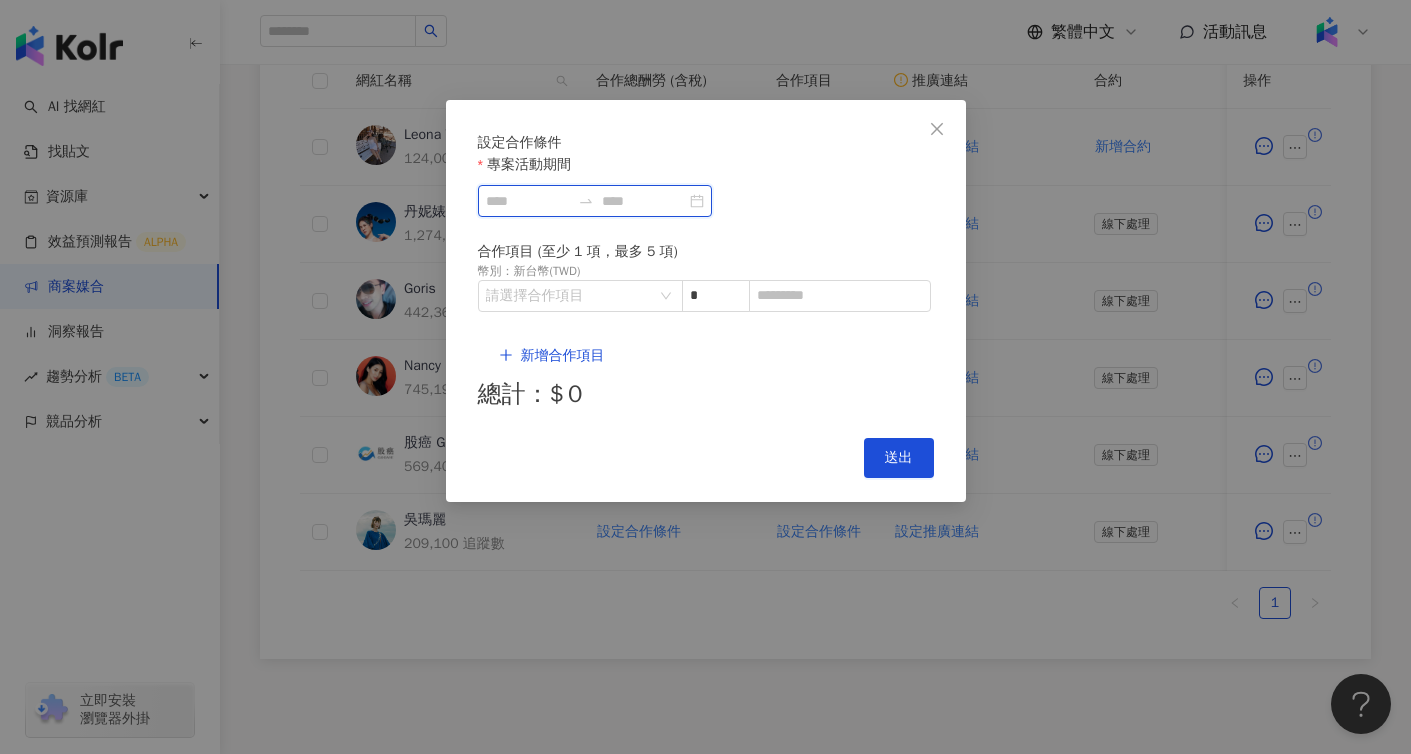 click on "專案活動期間" at bounding box center [528, 201] 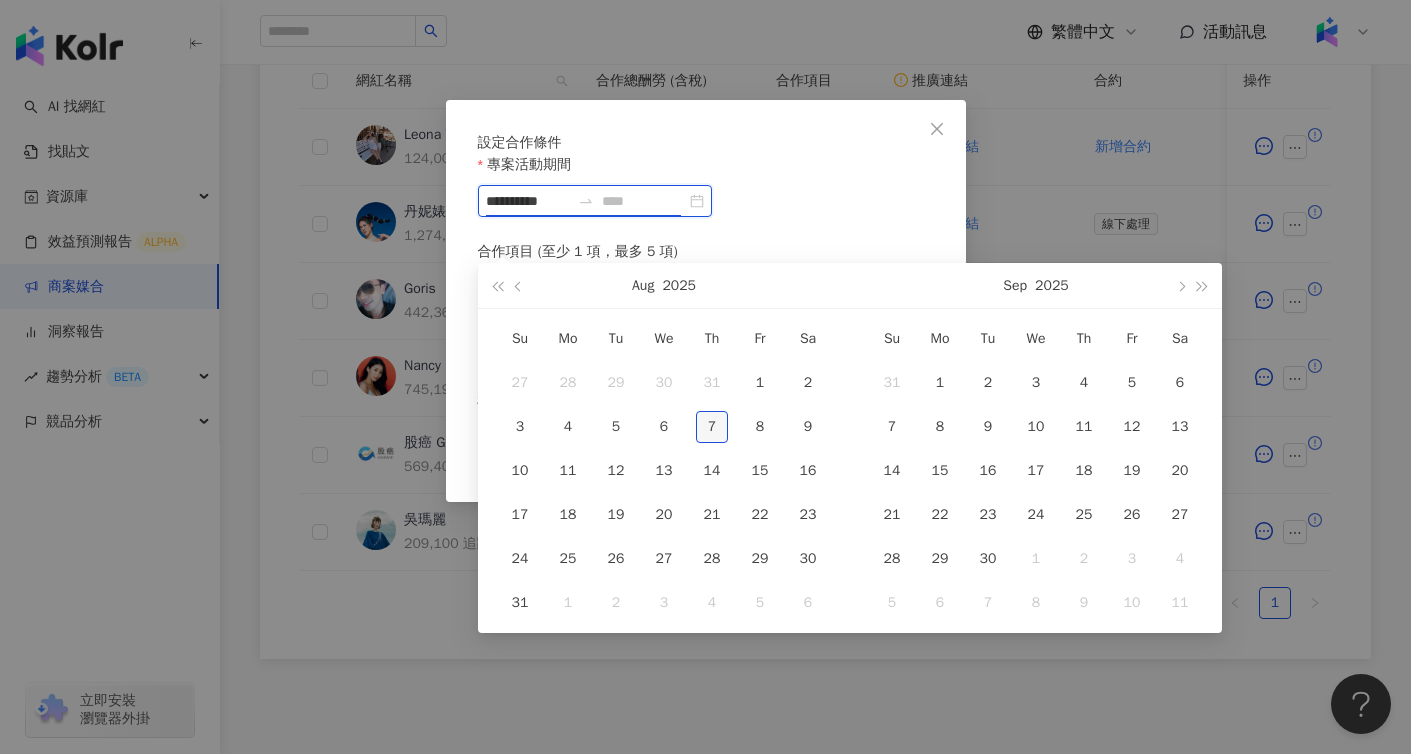 type on "**********" 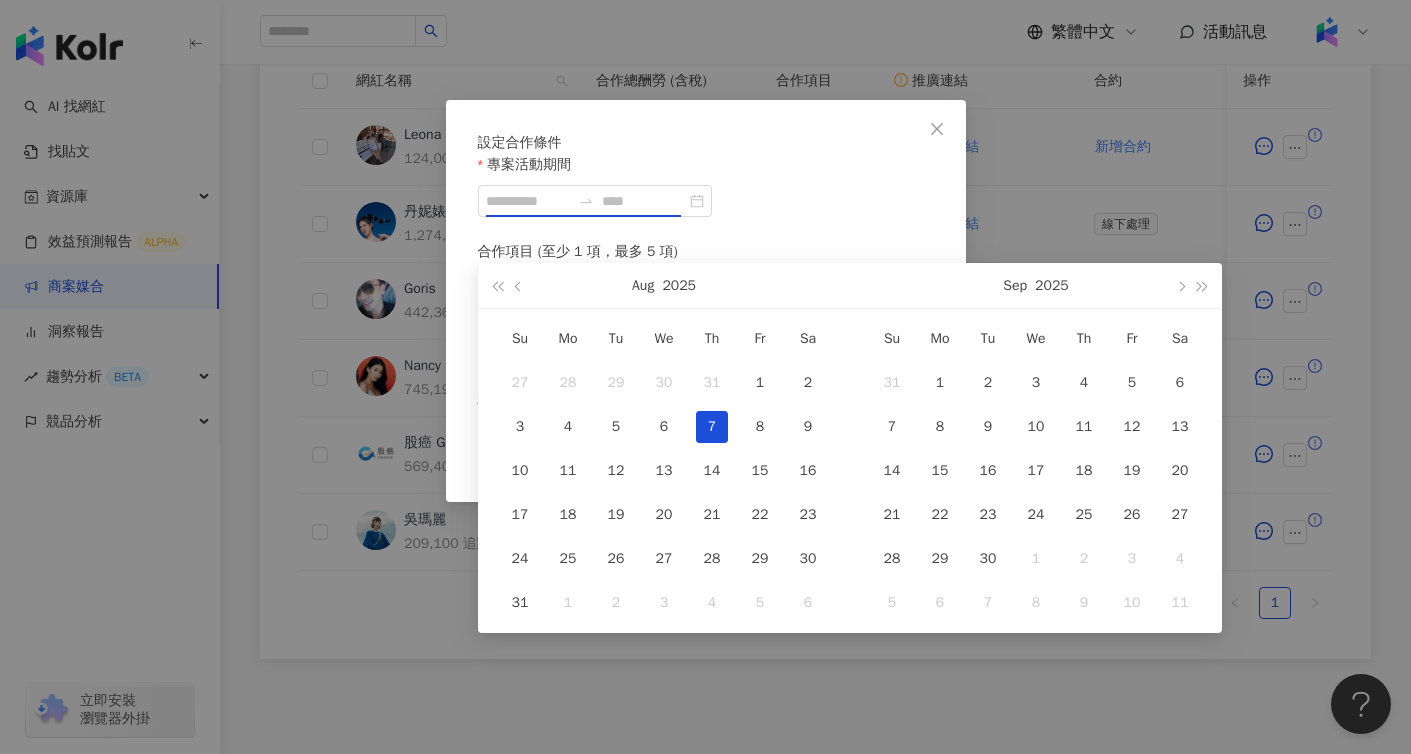 click on "7" at bounding box center [712, 427] 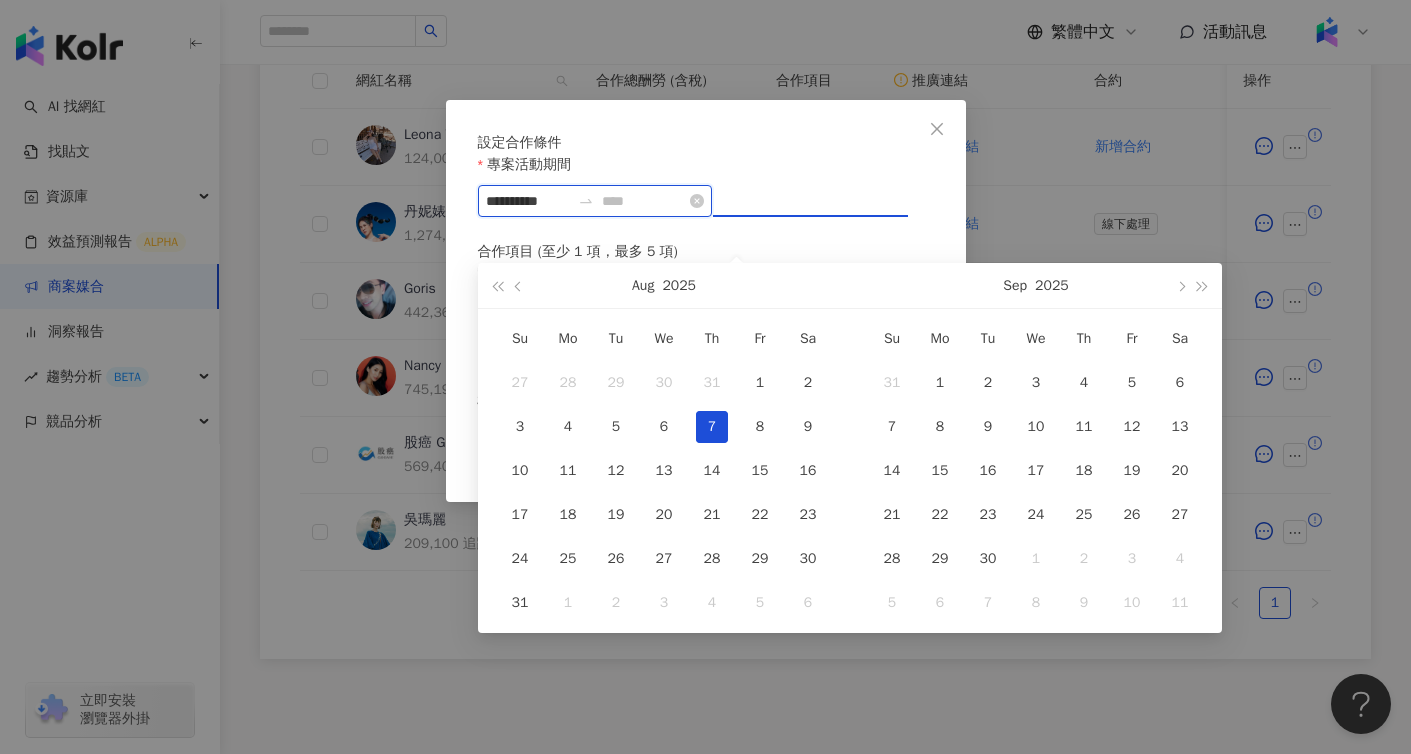 type on "**********" 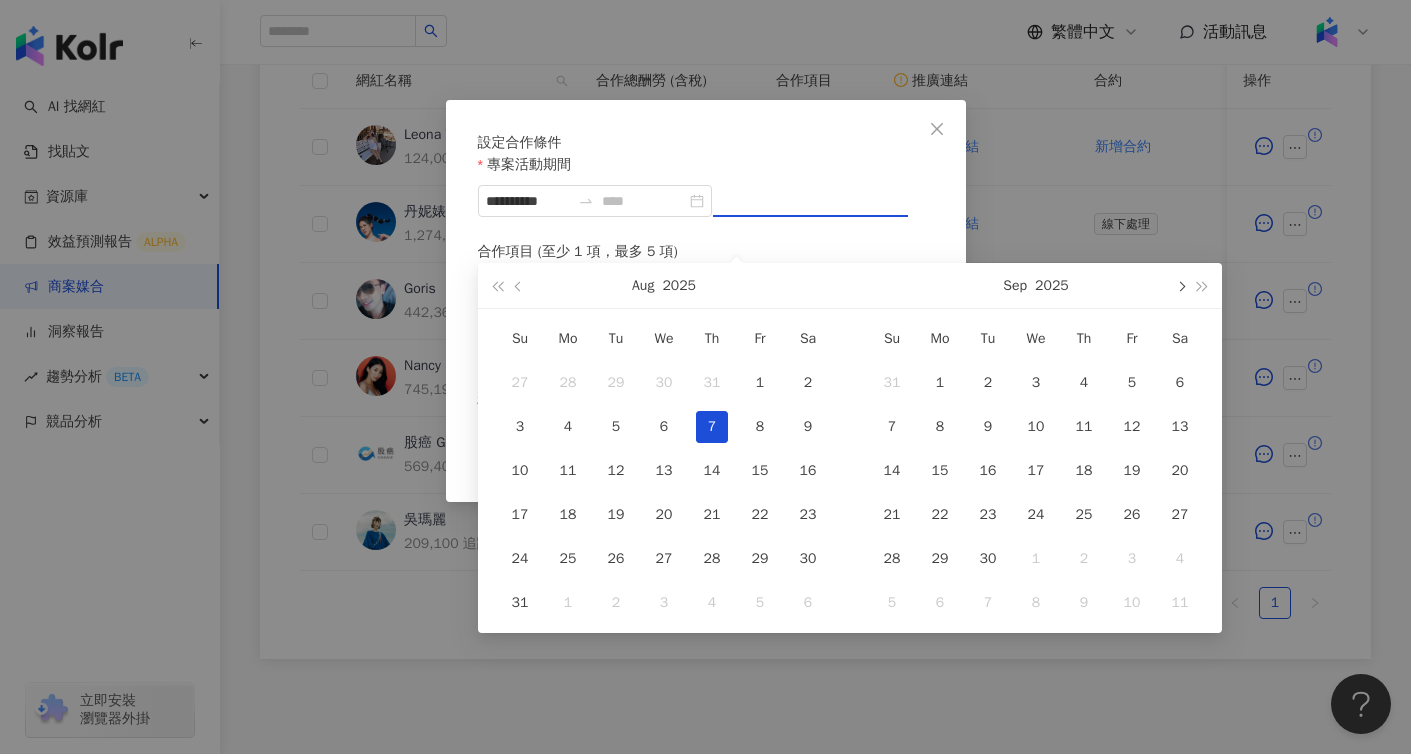 click at bounding box center [1180, 285] 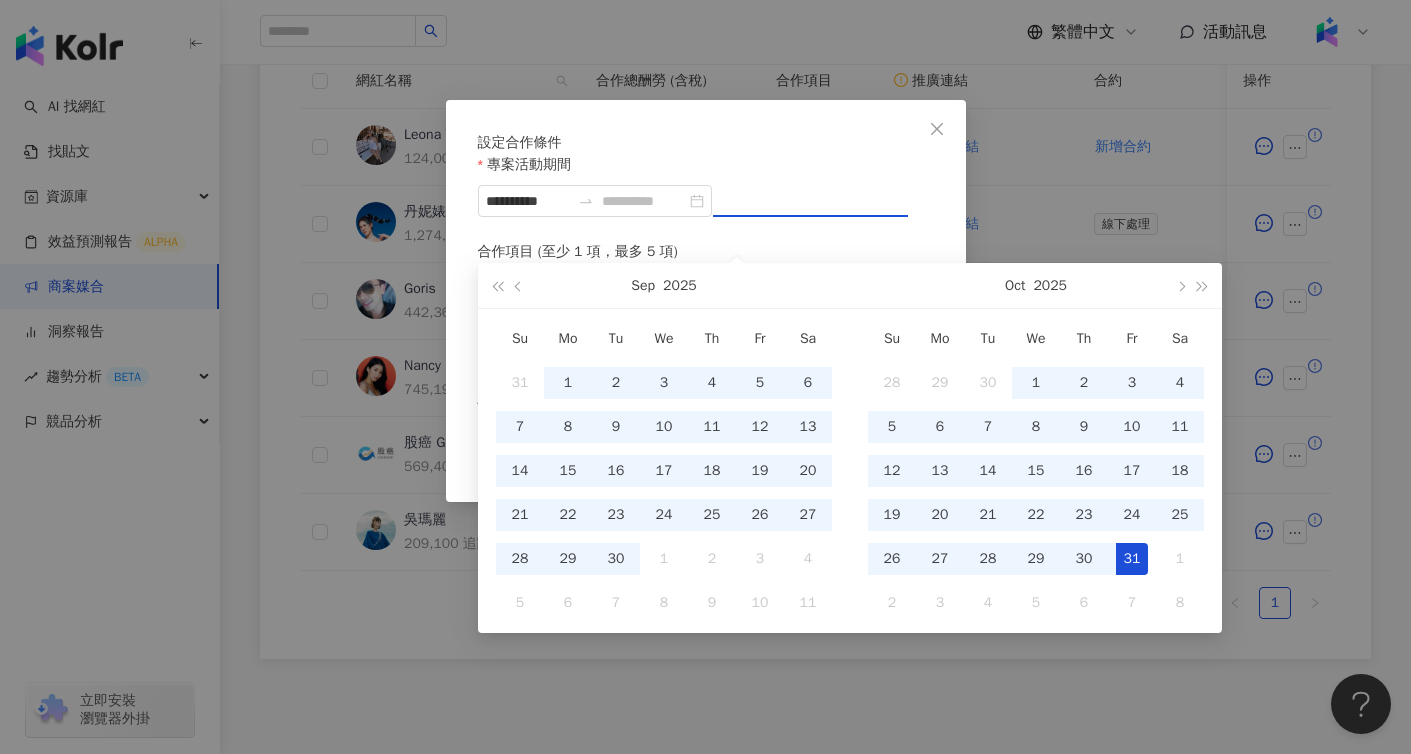 click on "31" at bounding box center [1132, 559] 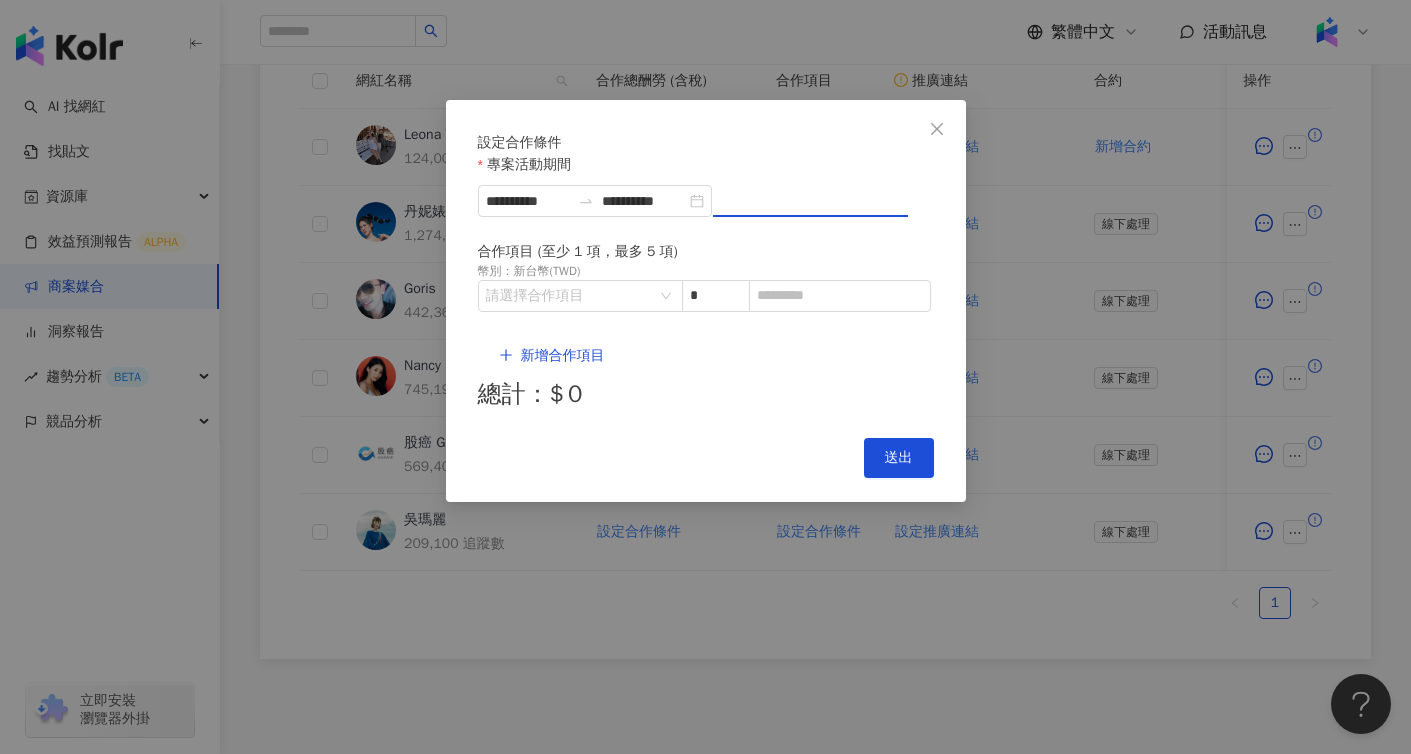 type on "**********" 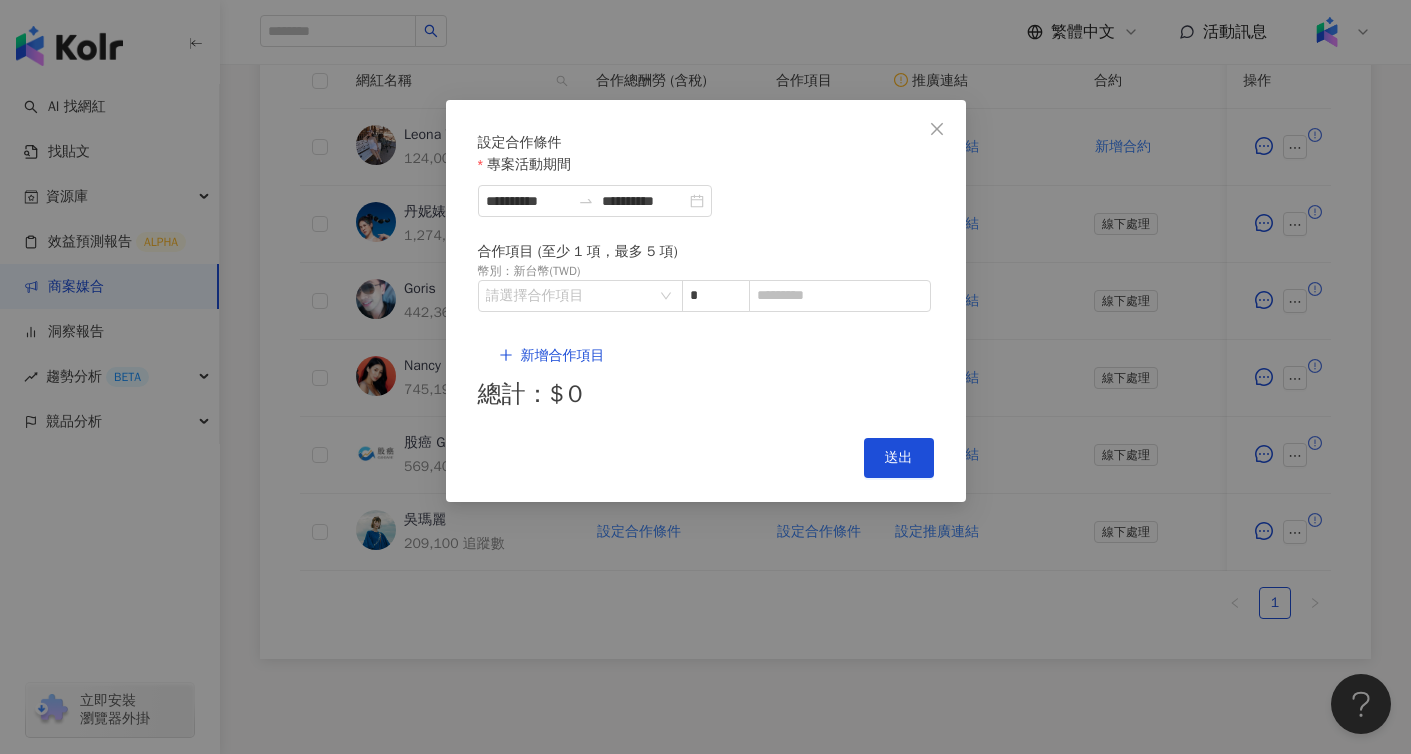 click on "Cancel 送出" at bounding box center [706, 458] 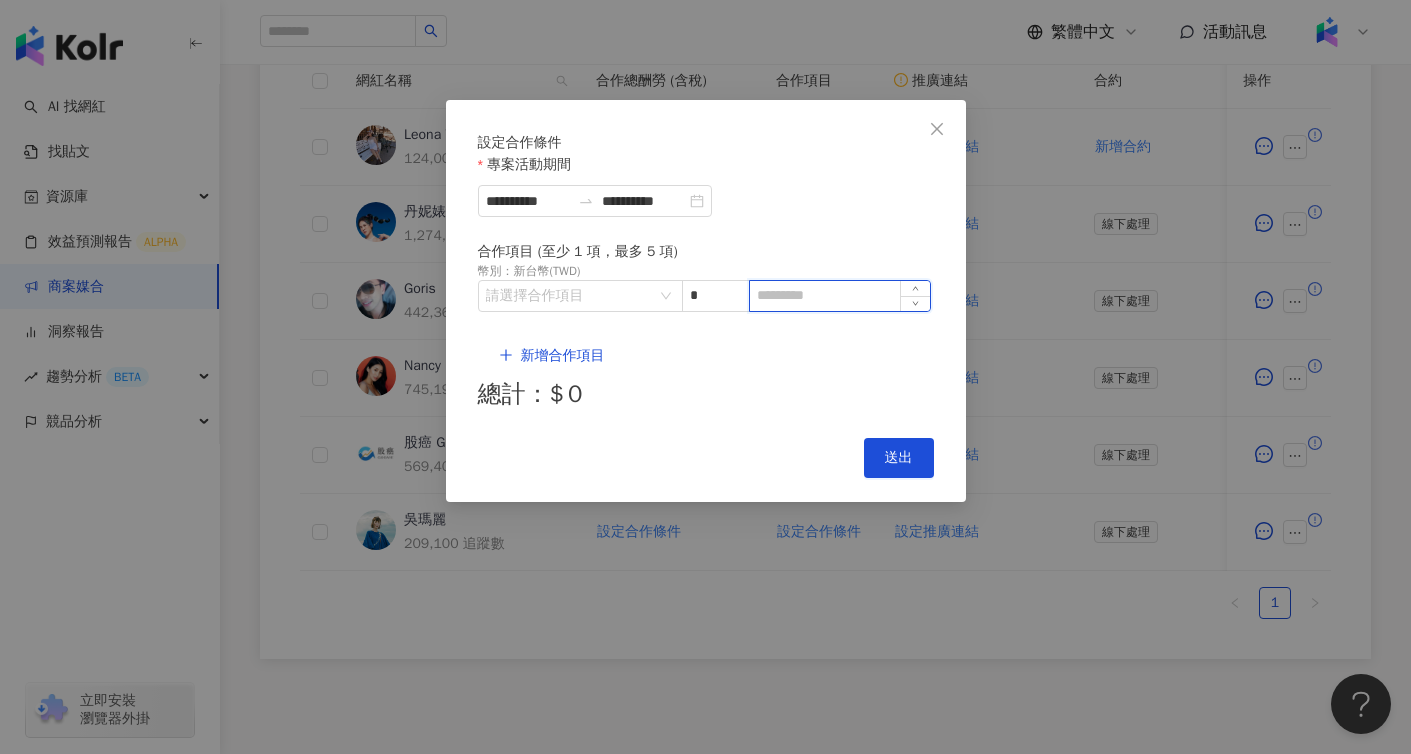 click at bounding box center (840, 296) 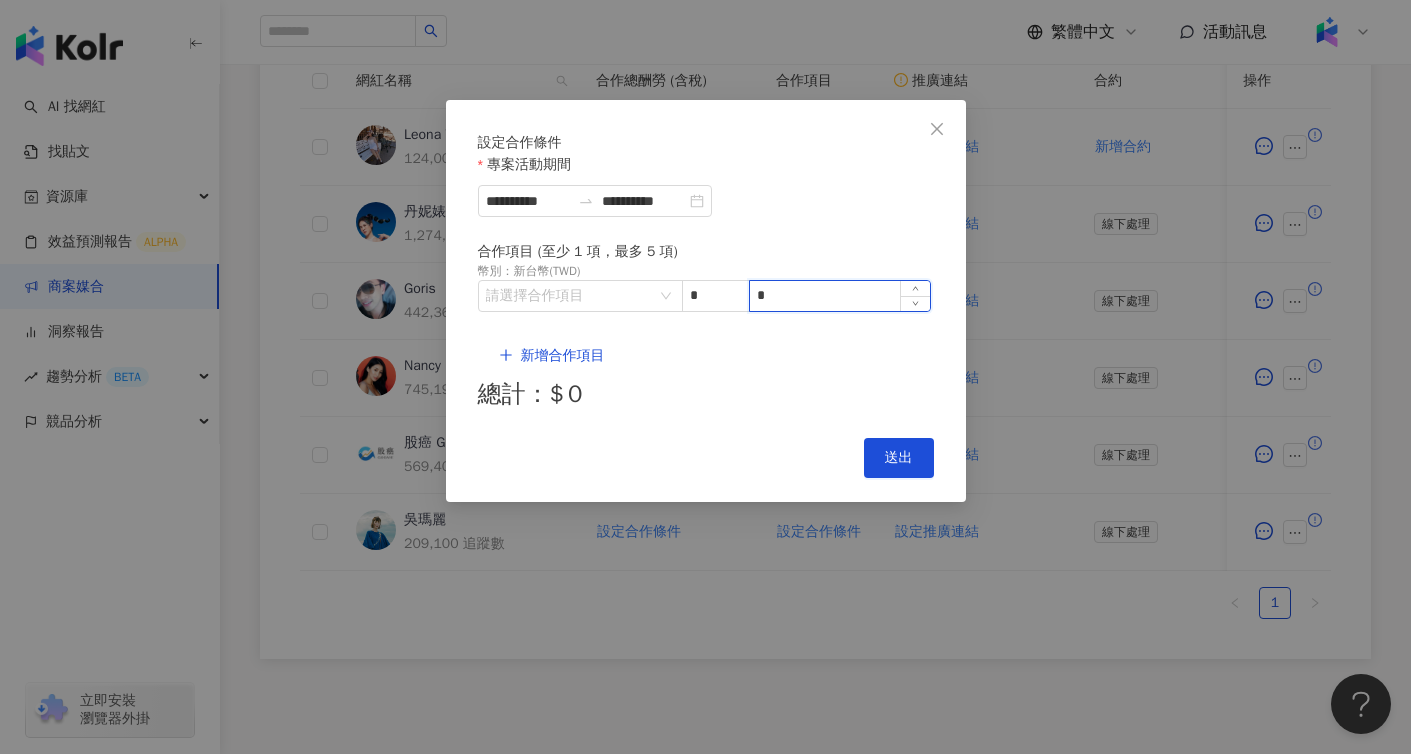 type on "*" 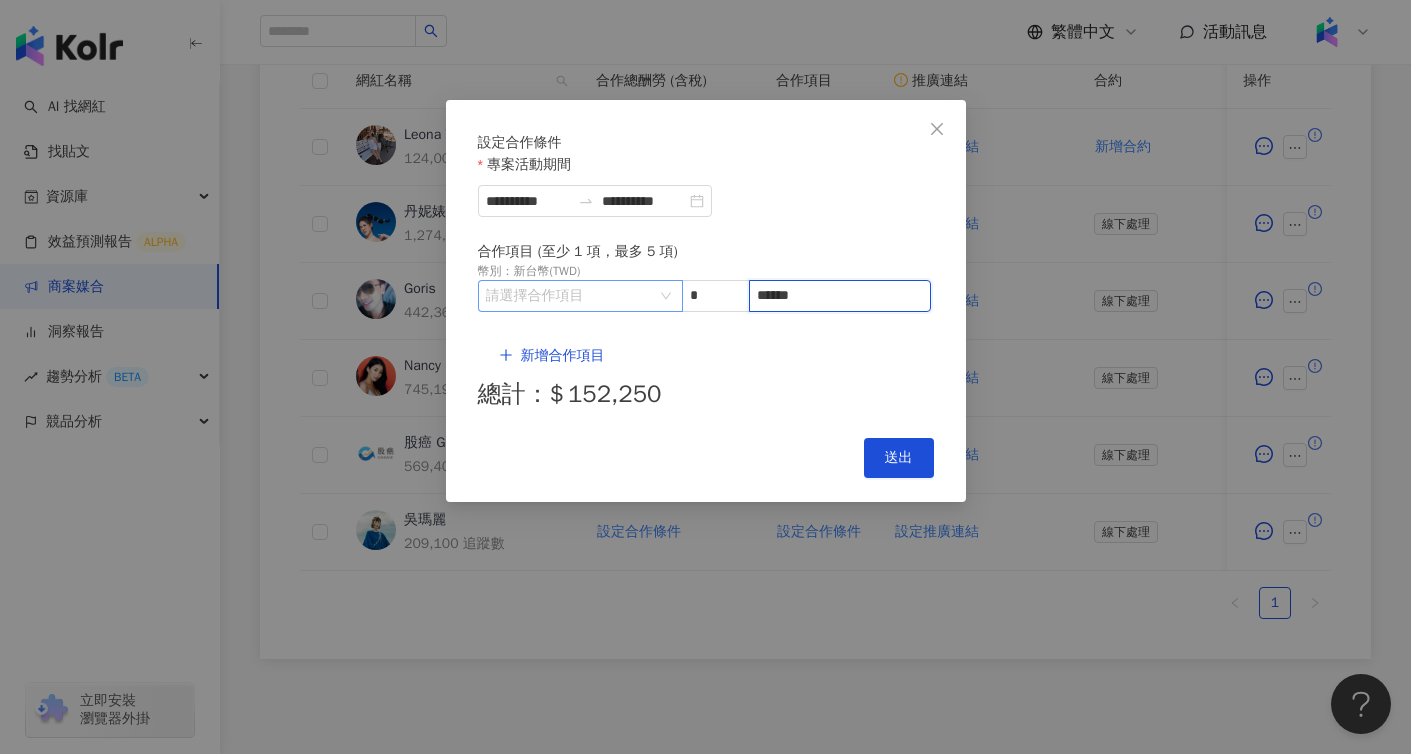 type on "******" 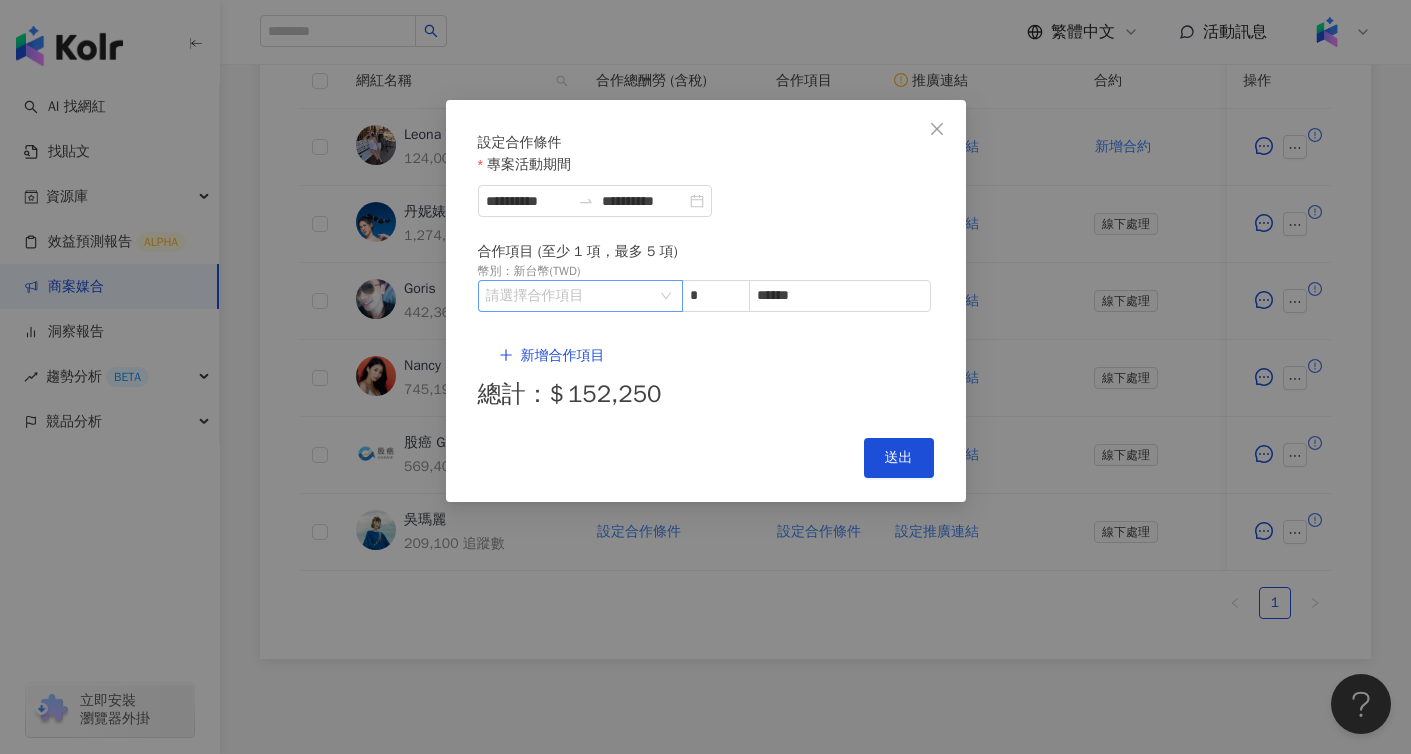 click at bounding box center (570, 296) 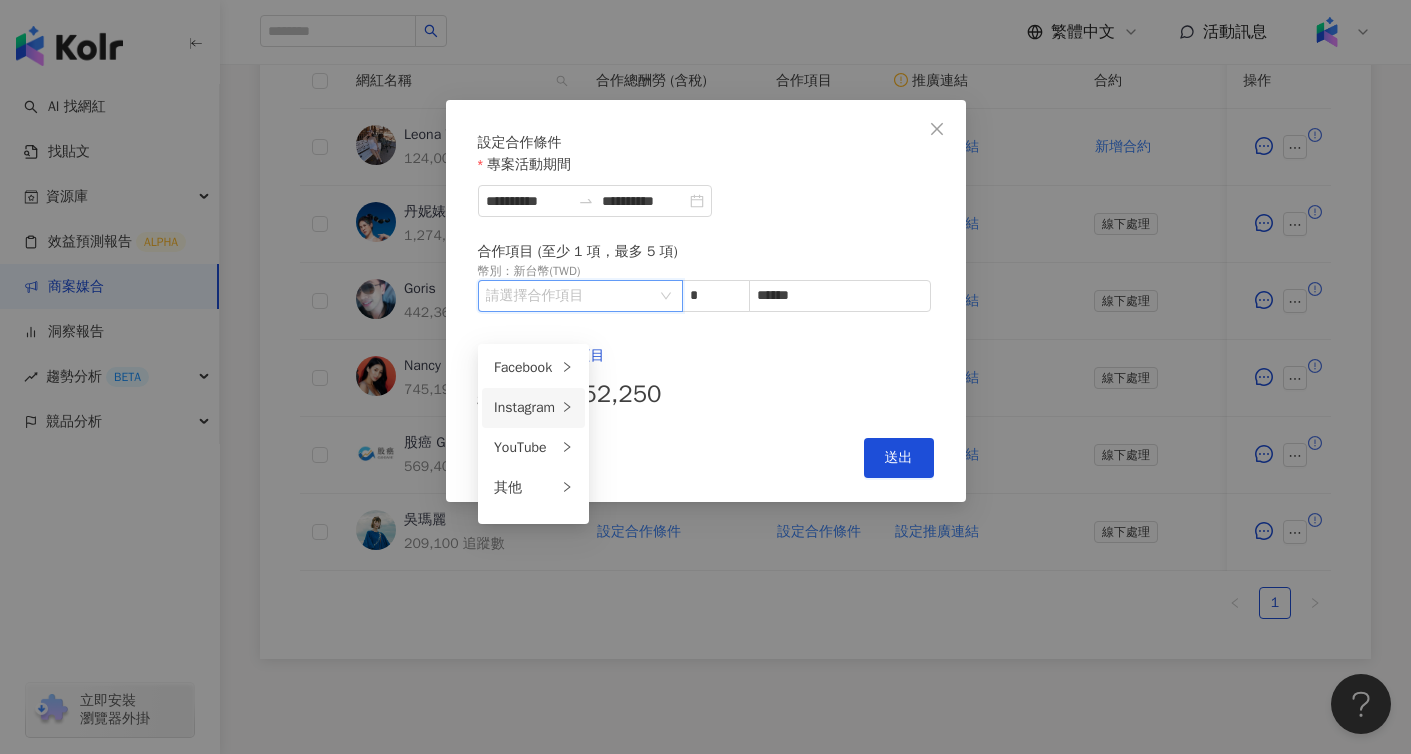 click 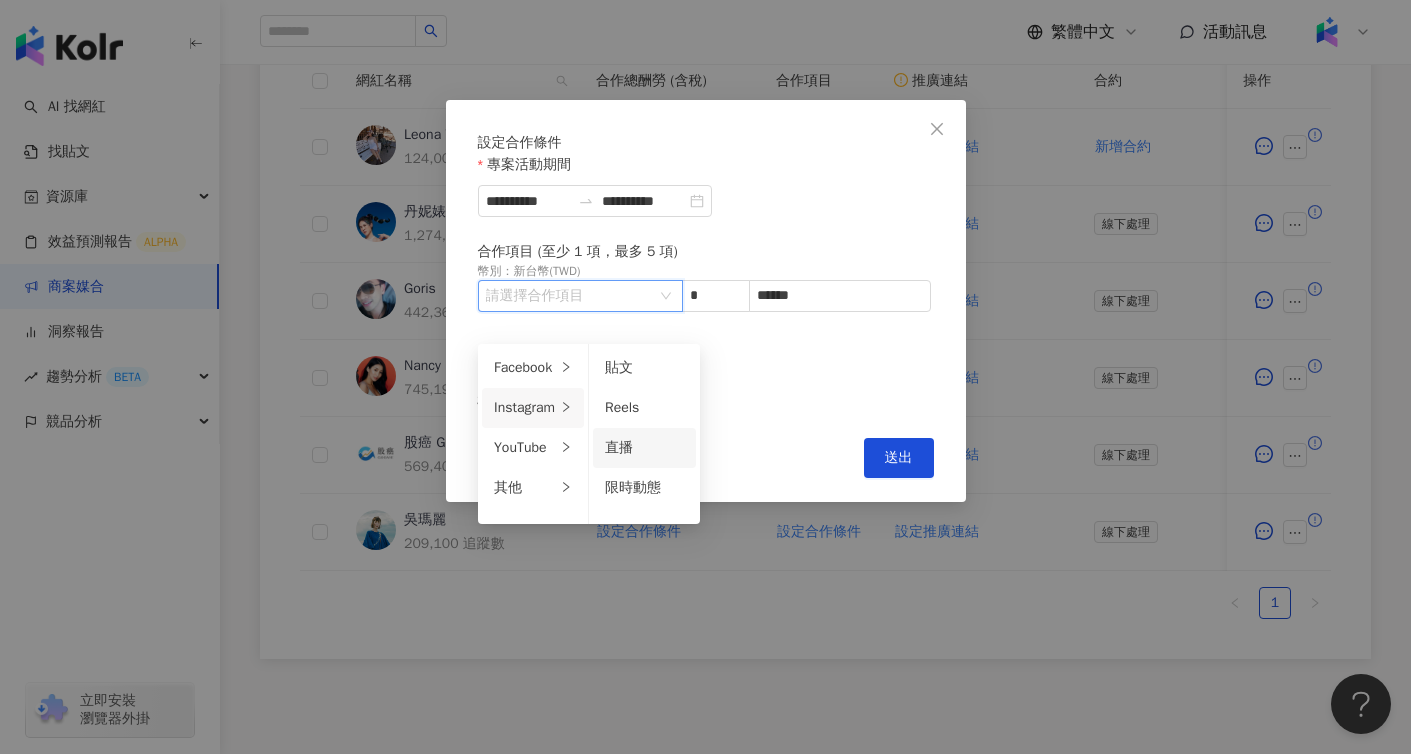 click on "直播" at bounding box center [644, 448] 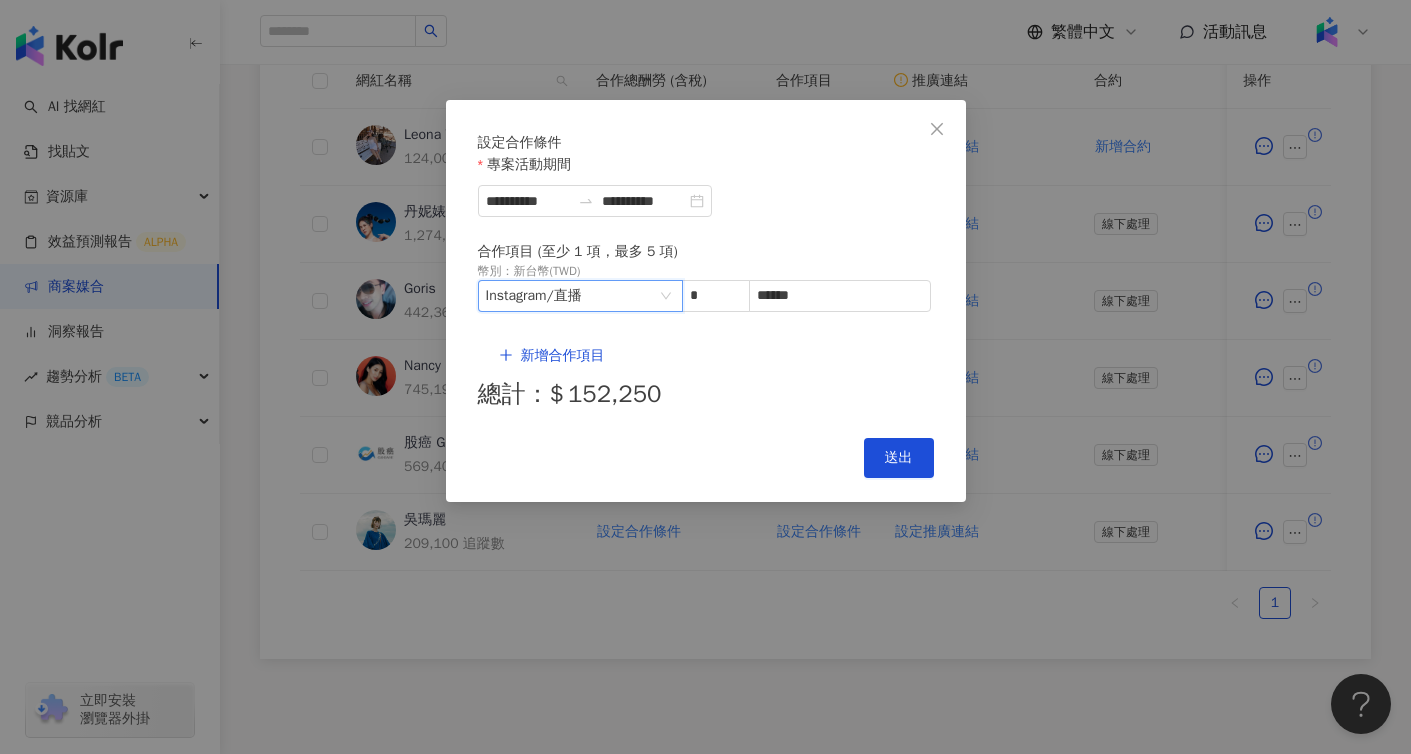 click on "Cancel 送出" at bounding box center (706, 458) 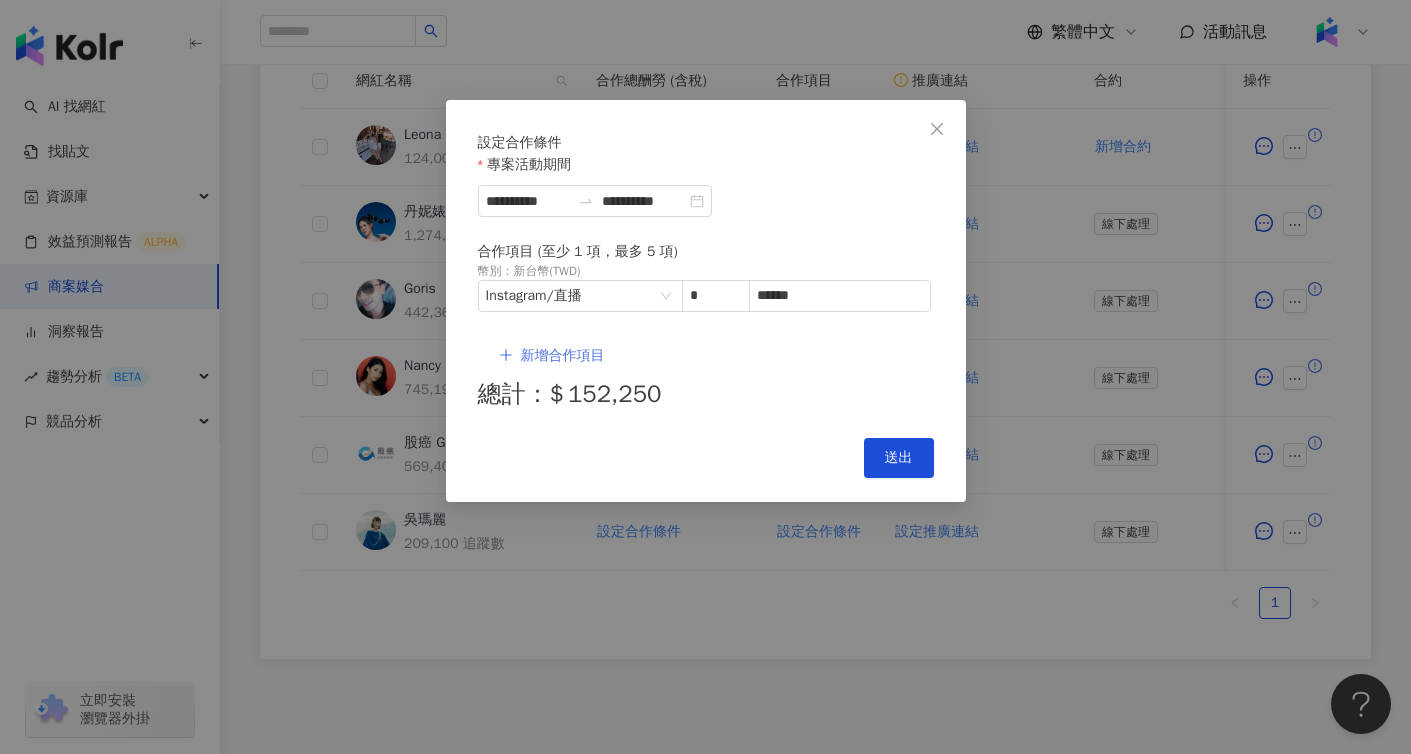 click 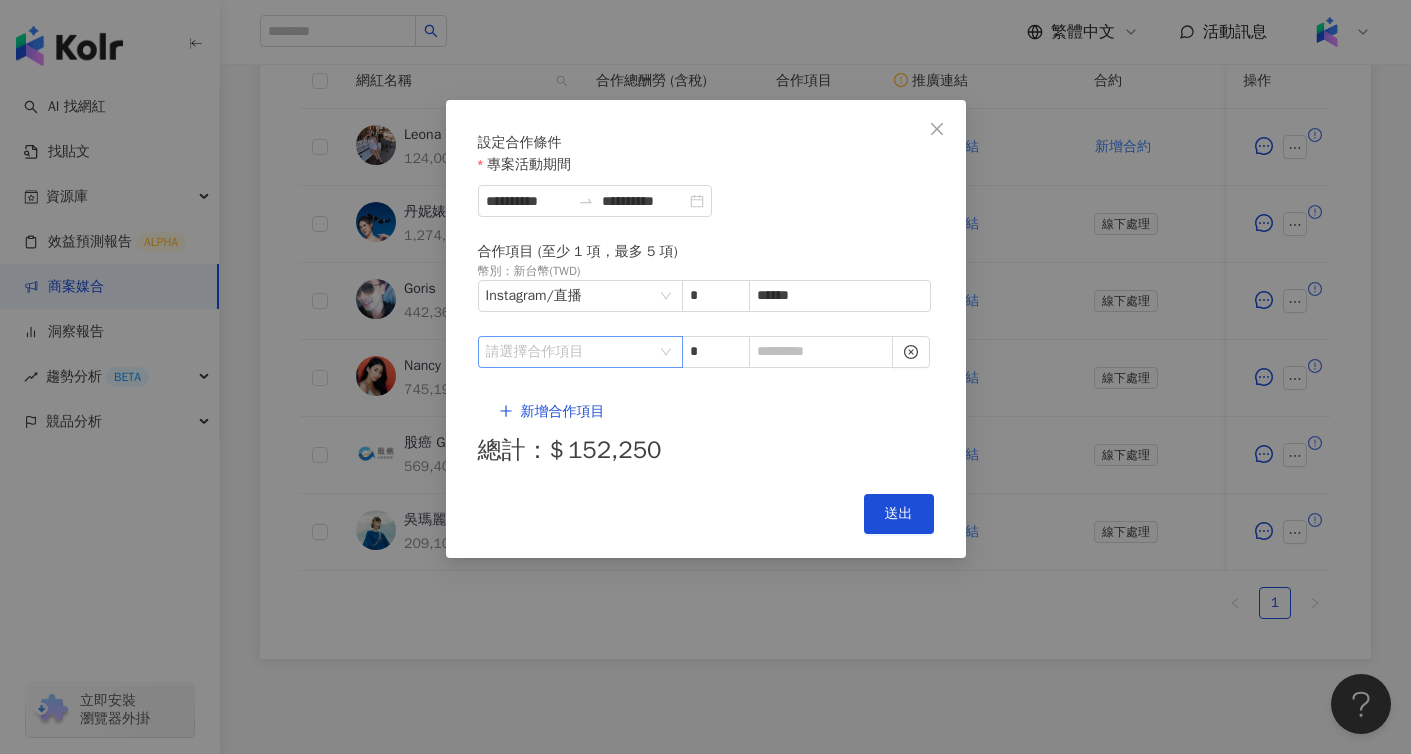 click at bounding box center (570, 352) 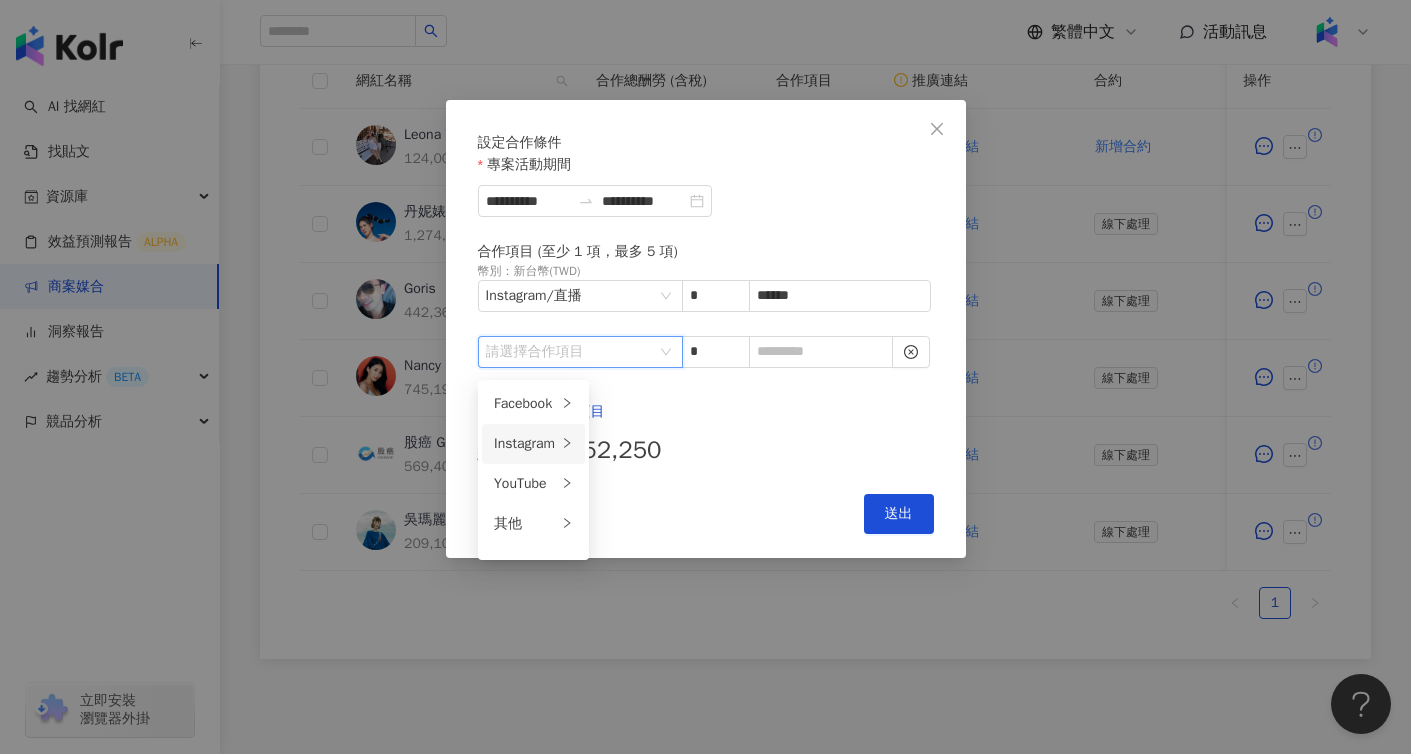 click on "Instagram" at bounding box center [525, 444] 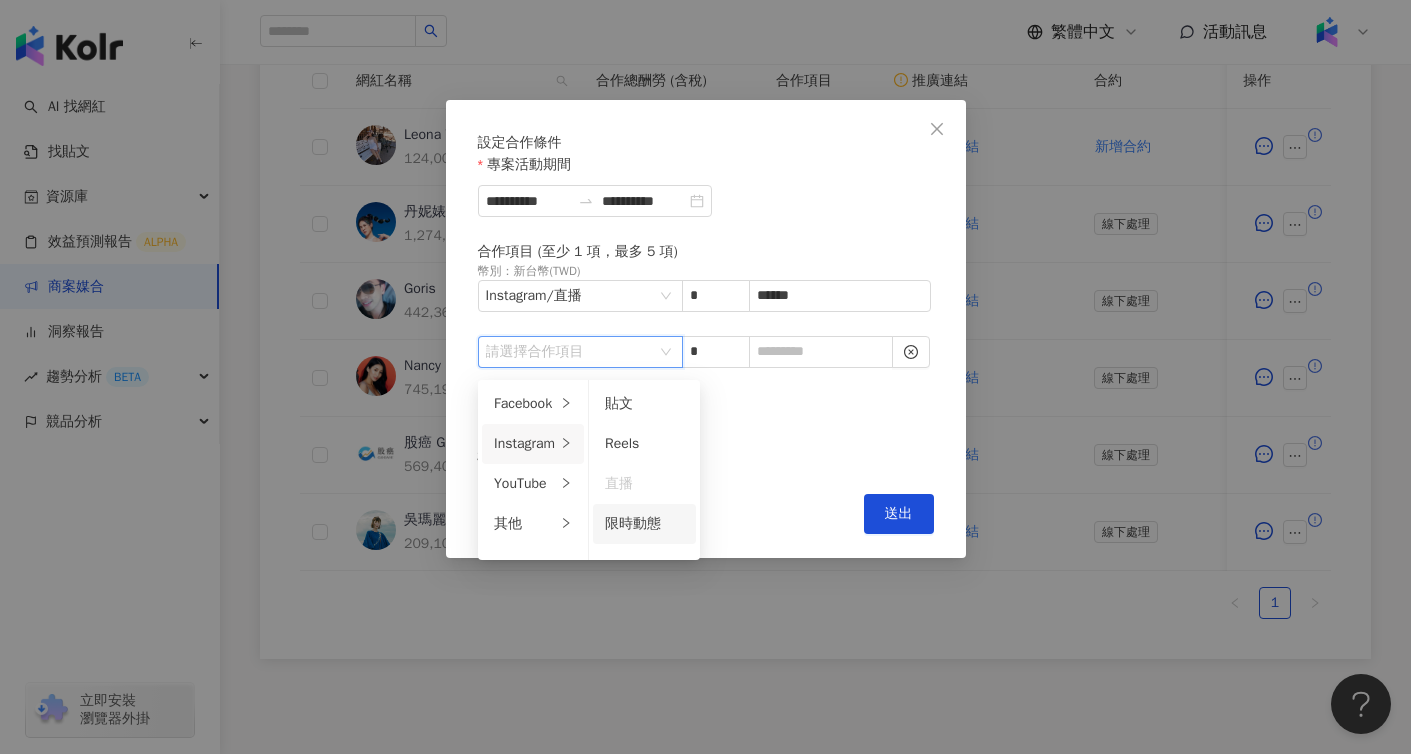 click on "限時動態" at bounding box center (633, 523) 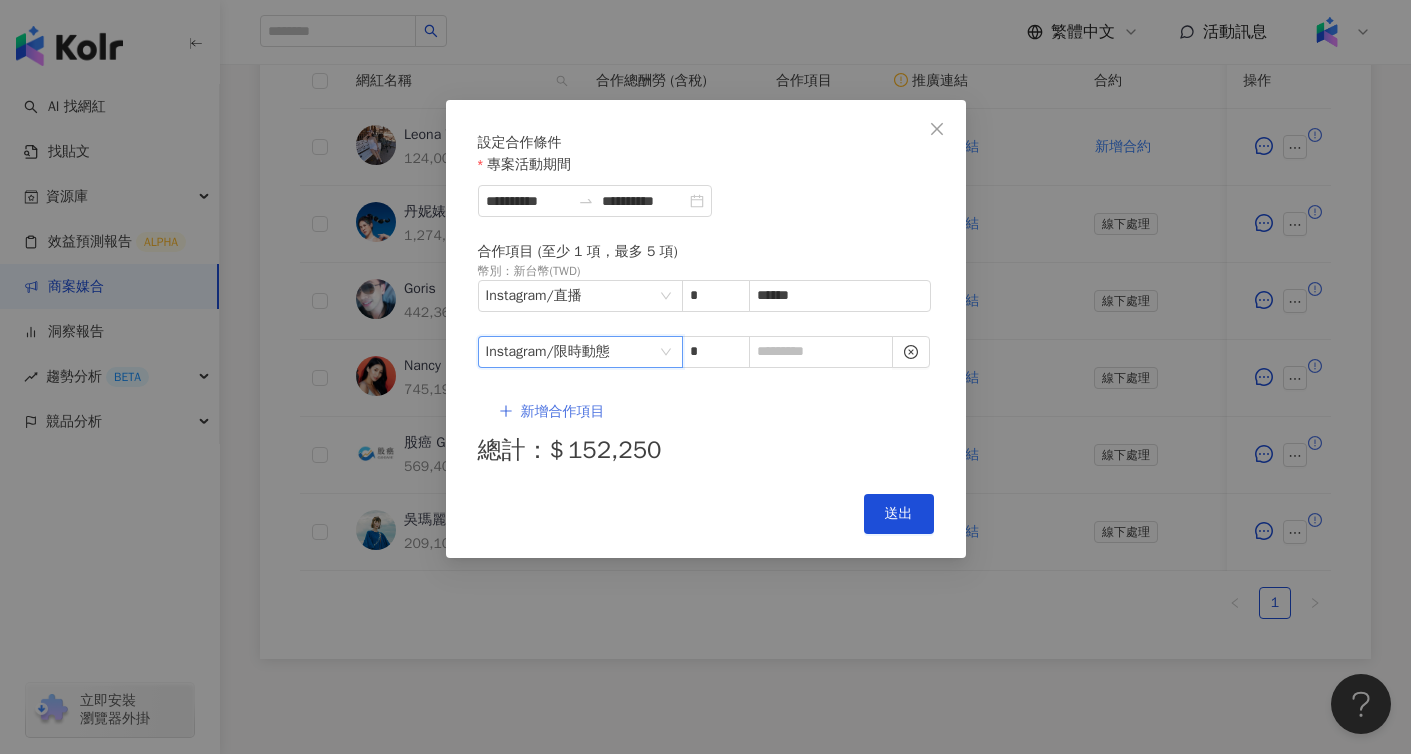 click on "新增合作項目" at bounding box center [552, 412] 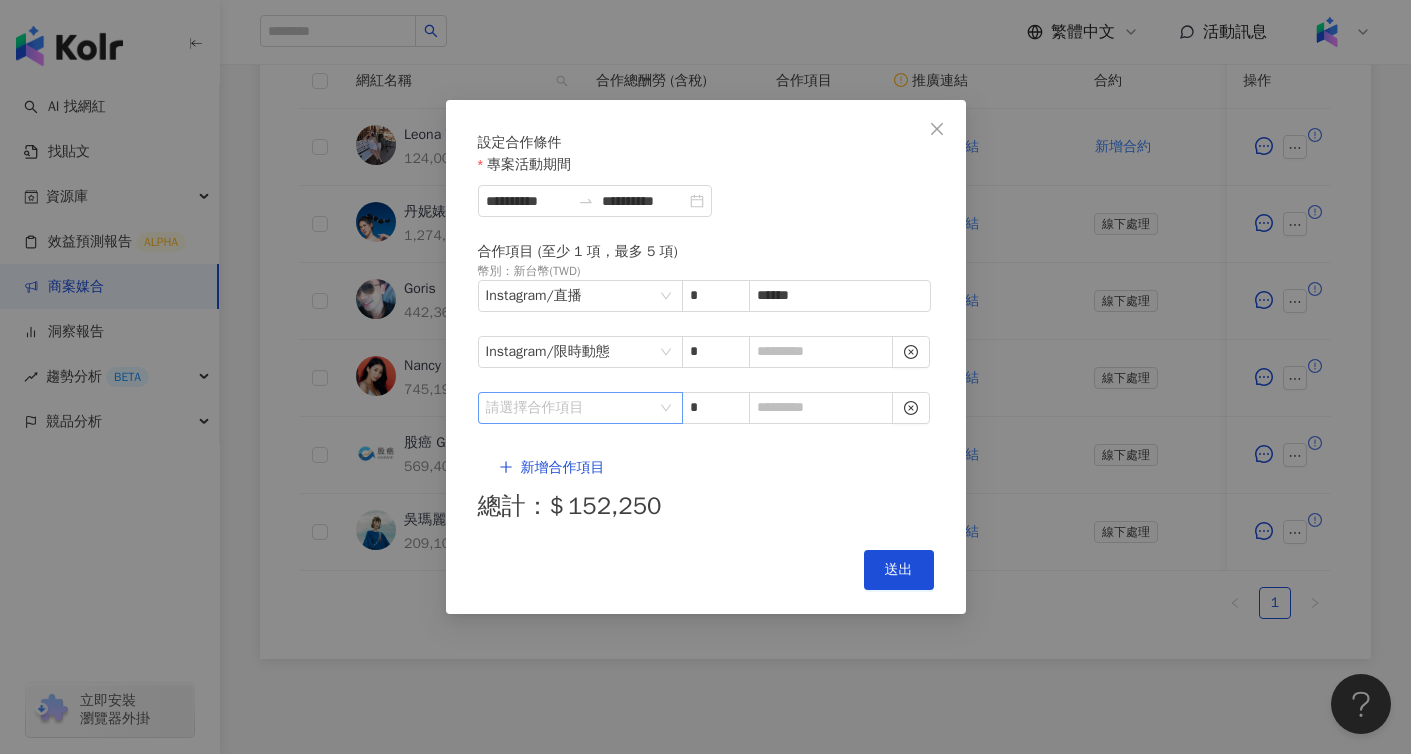 click at bounding box center (570, 408) 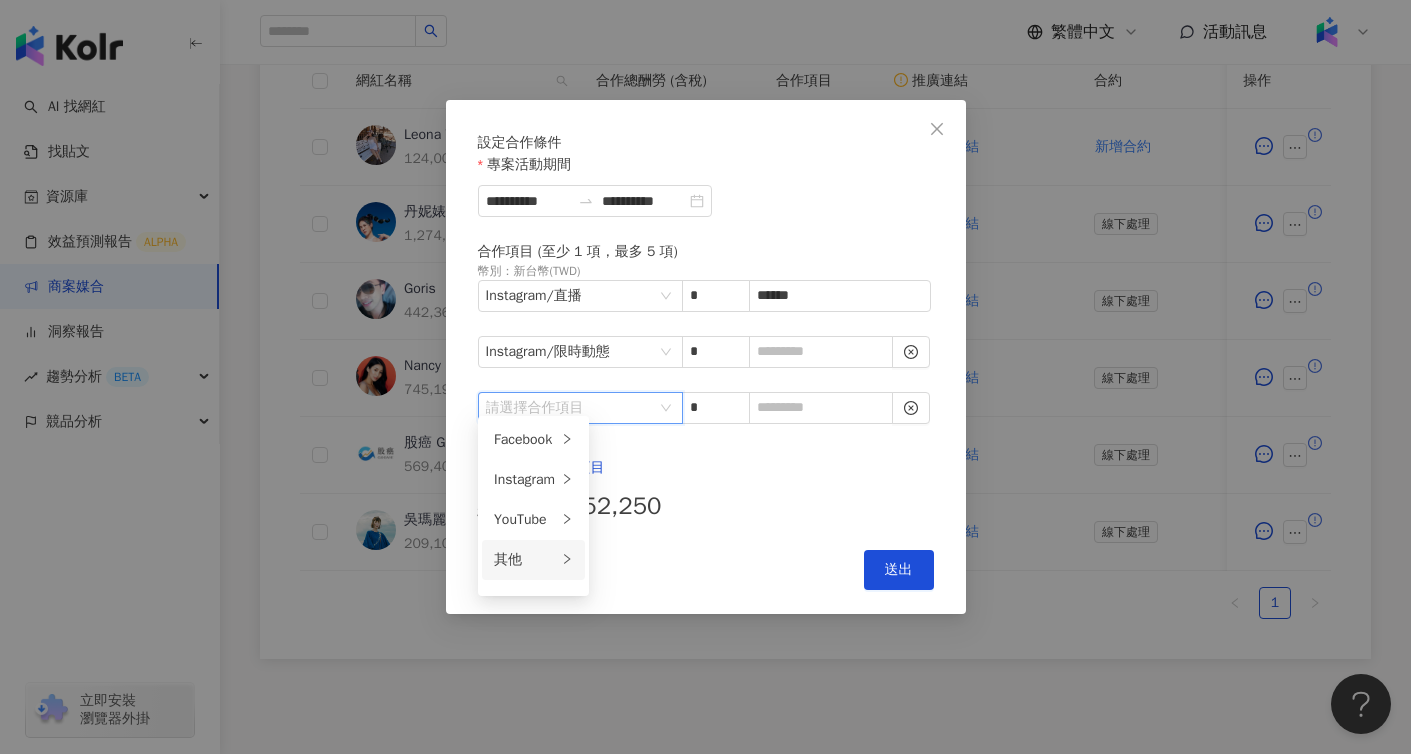 click on "其他" at bounding box center [525, 560] 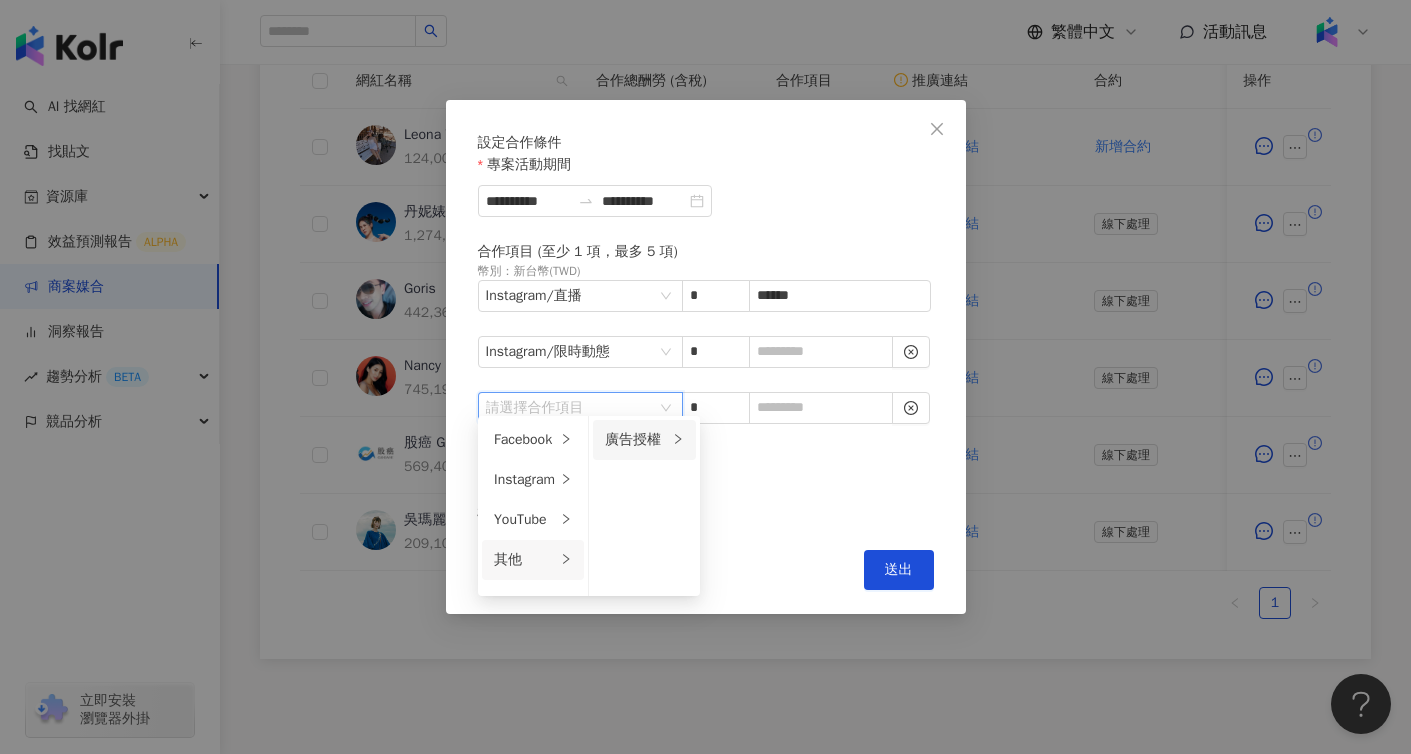 click on "廣告授權" at bounding box center (644, 440) 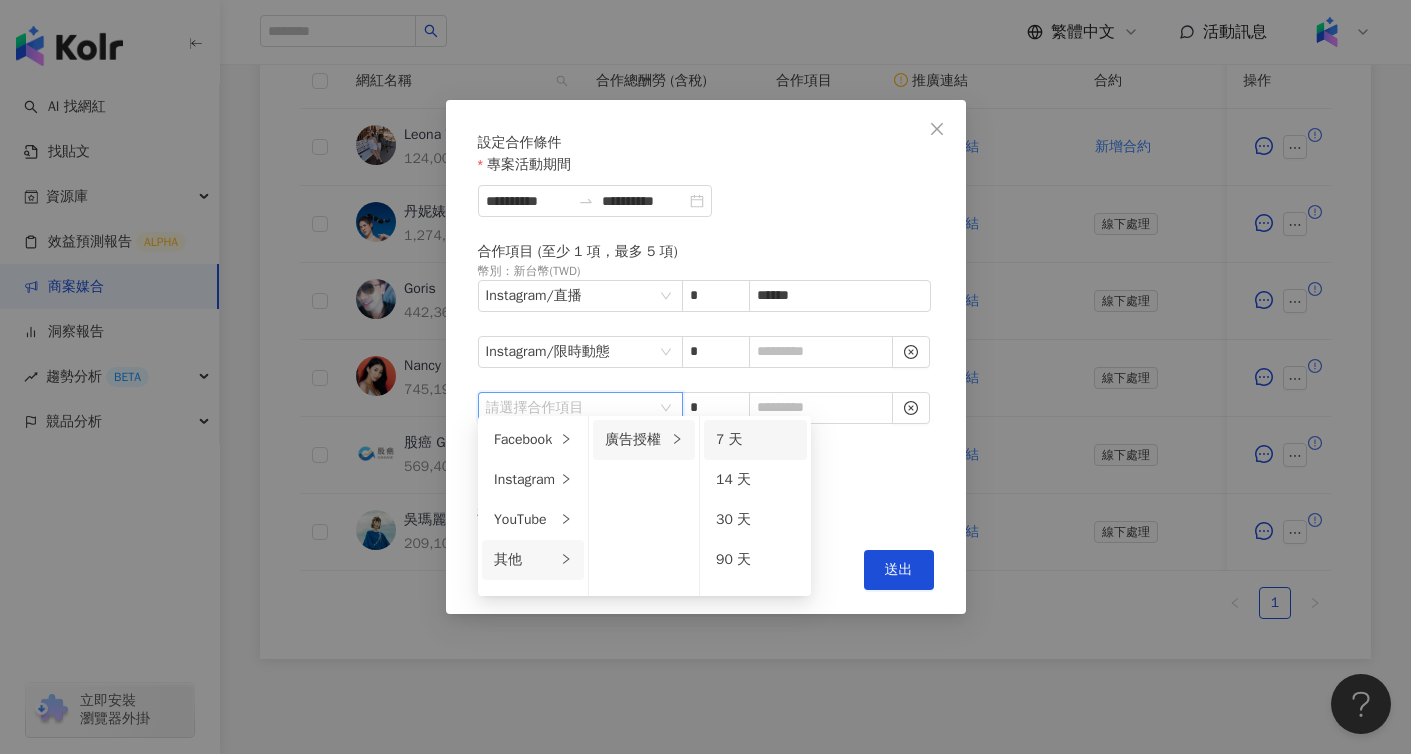 click on "7 天" at bounding box center [729, 439] 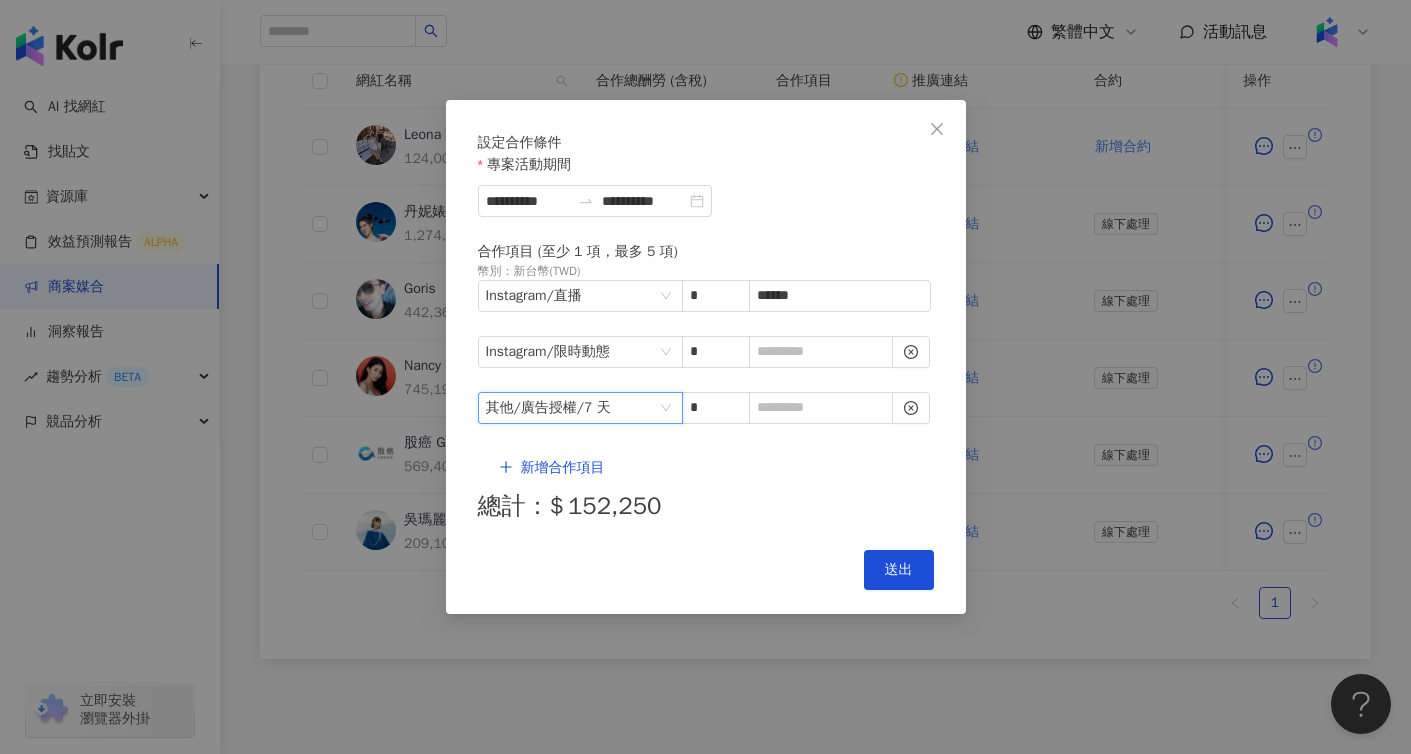 click on "Cancel 送出" at bounding box center [706, 570] 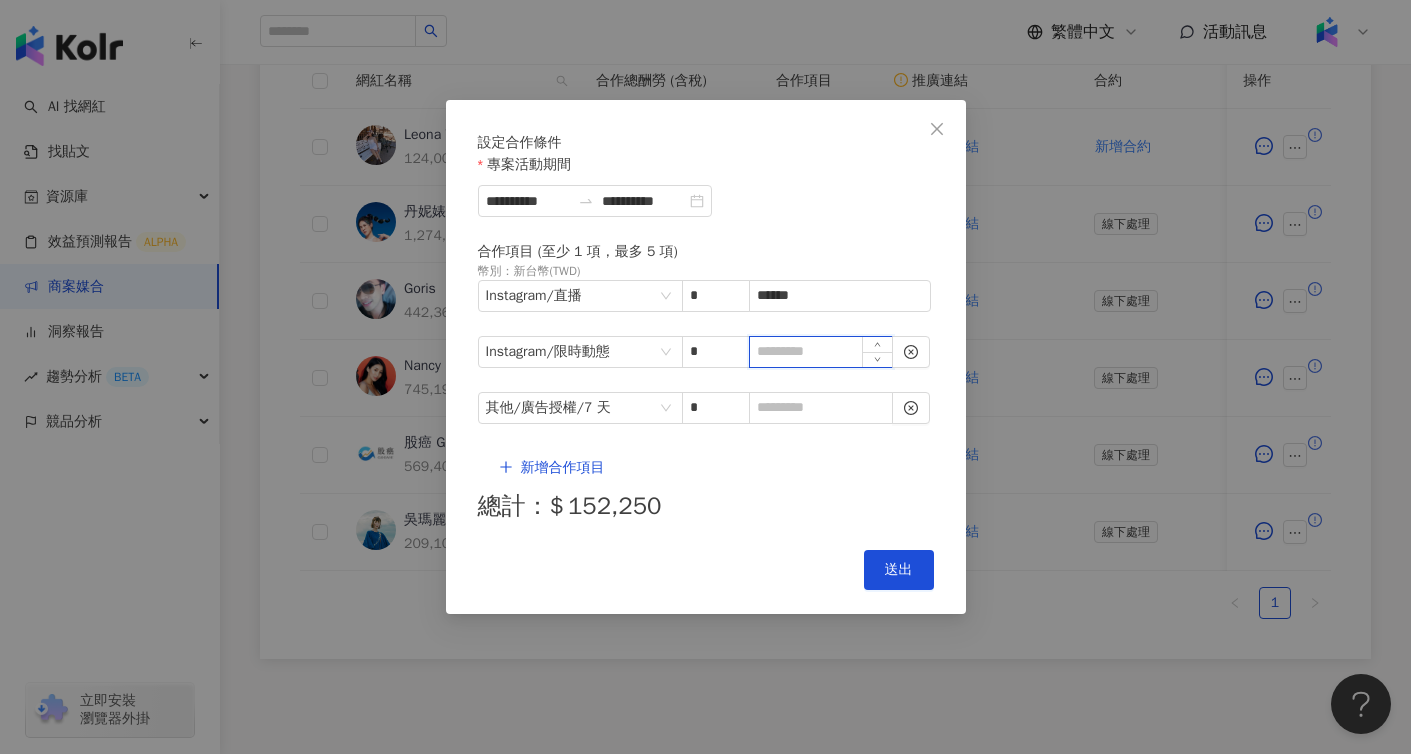 click at bounding box center [821, 352] 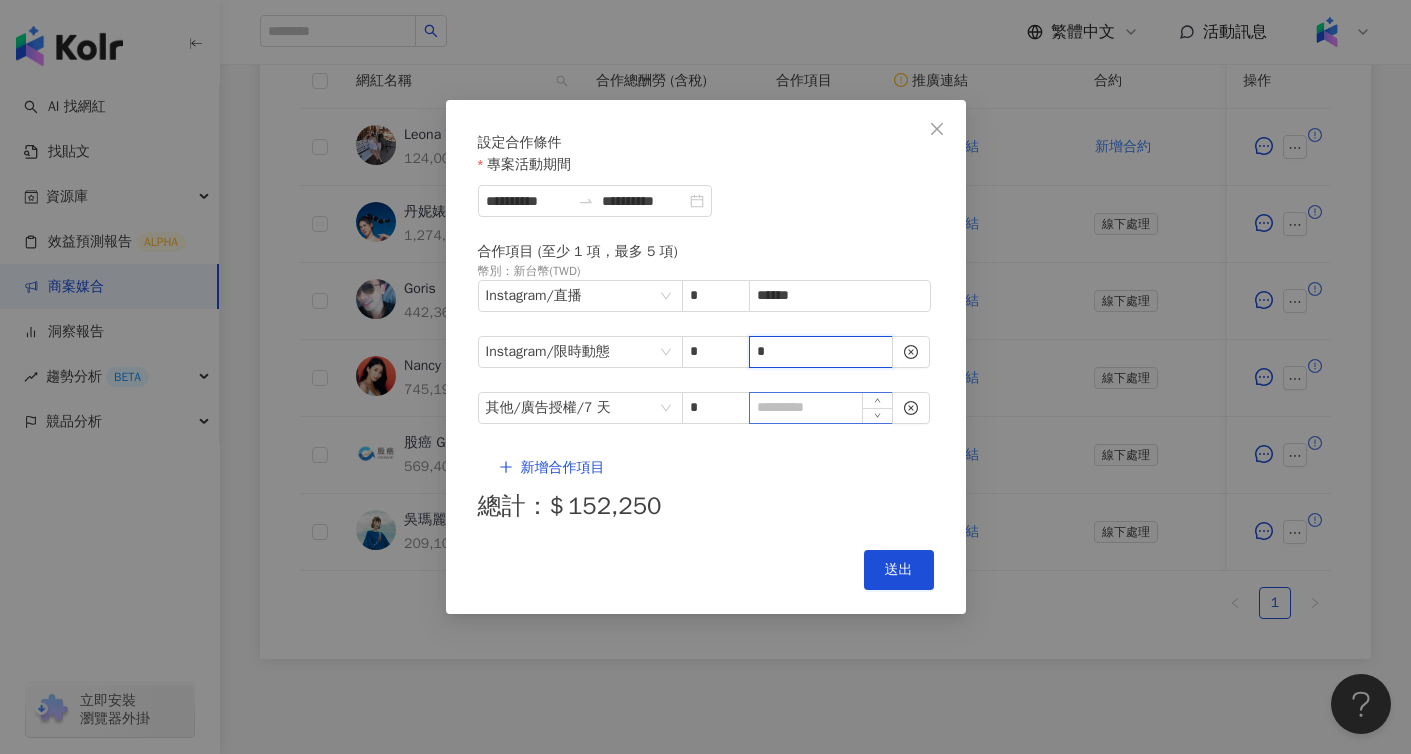 type on "*" 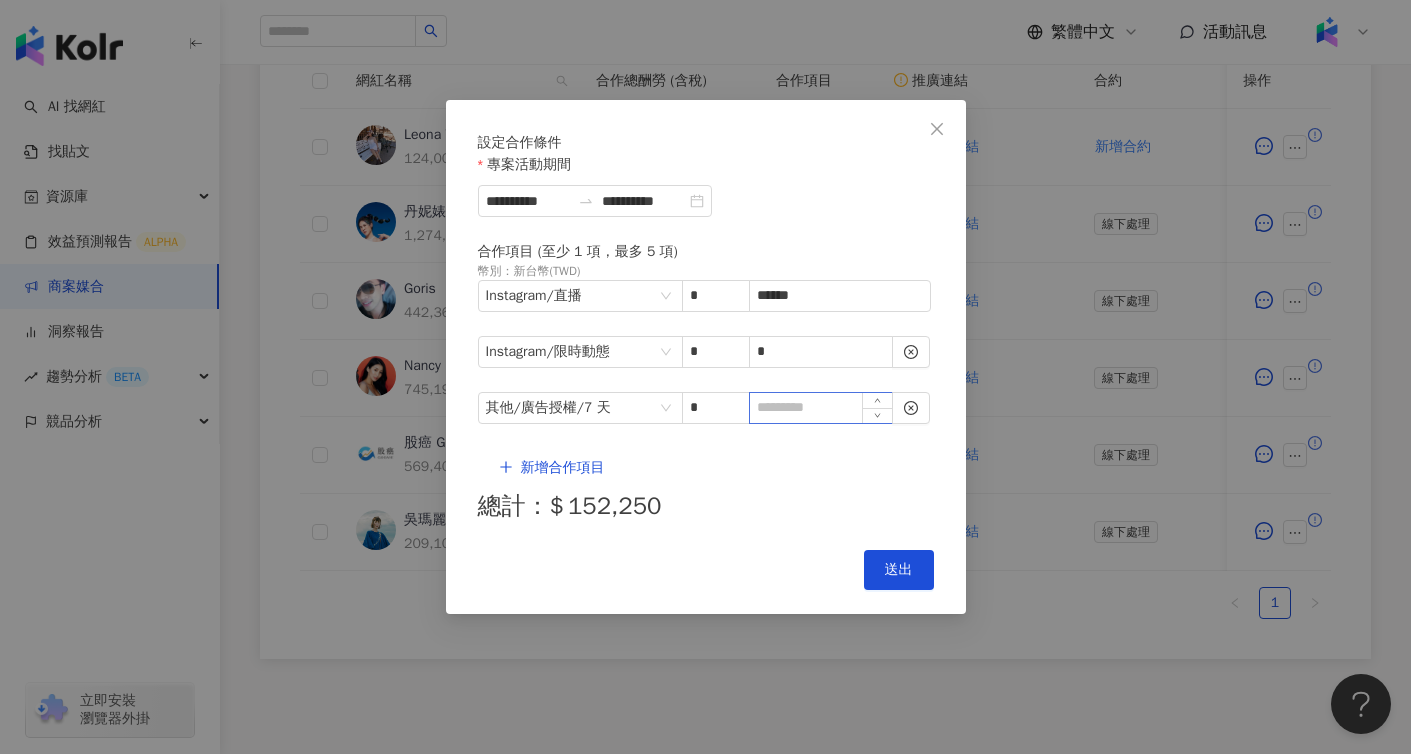type 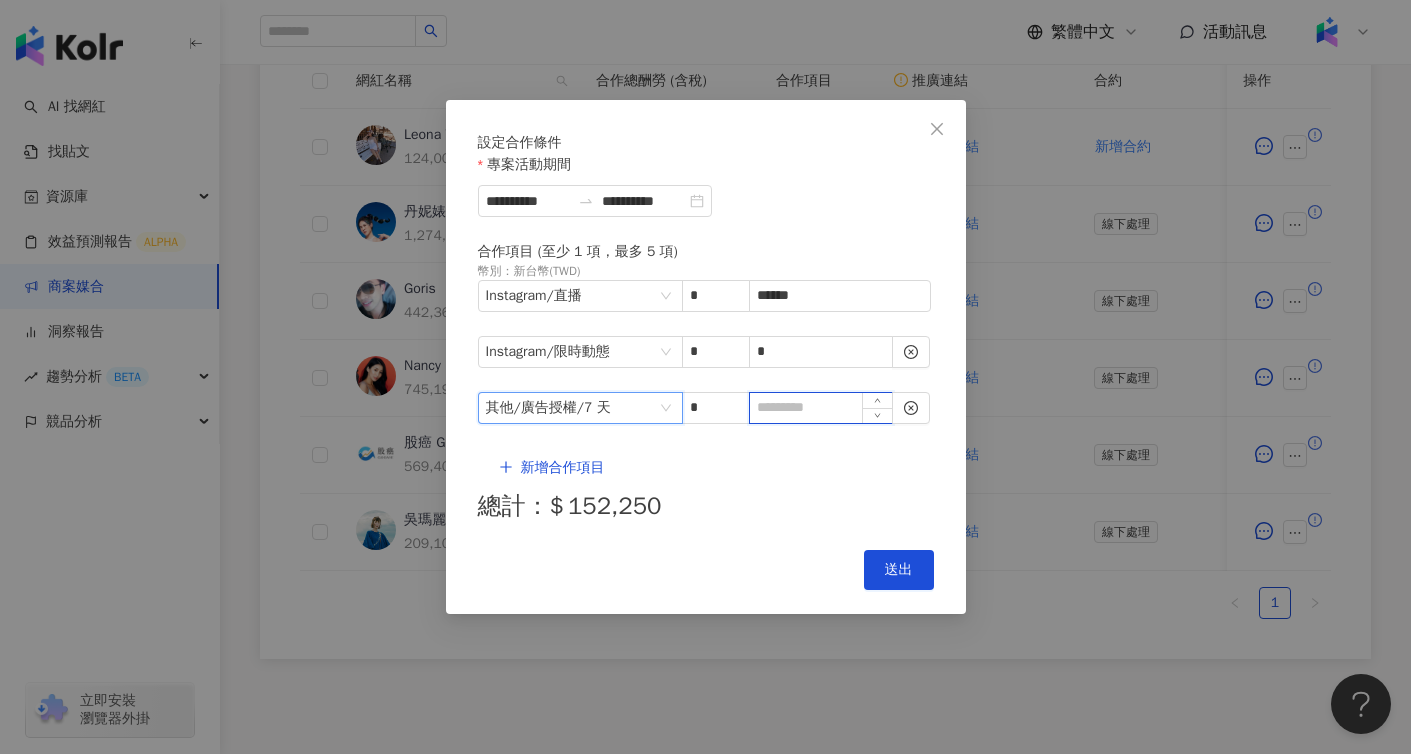 click at bounding box center (821, 408) 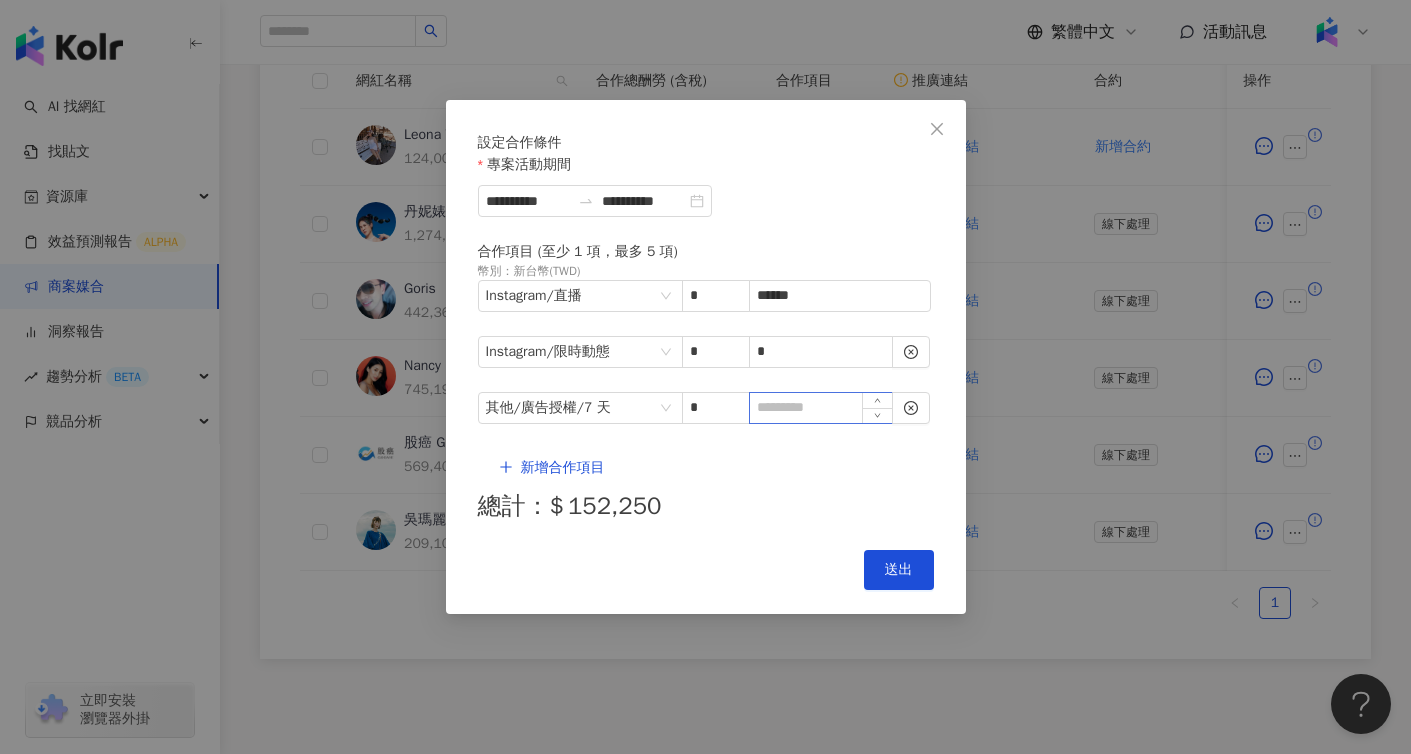 type 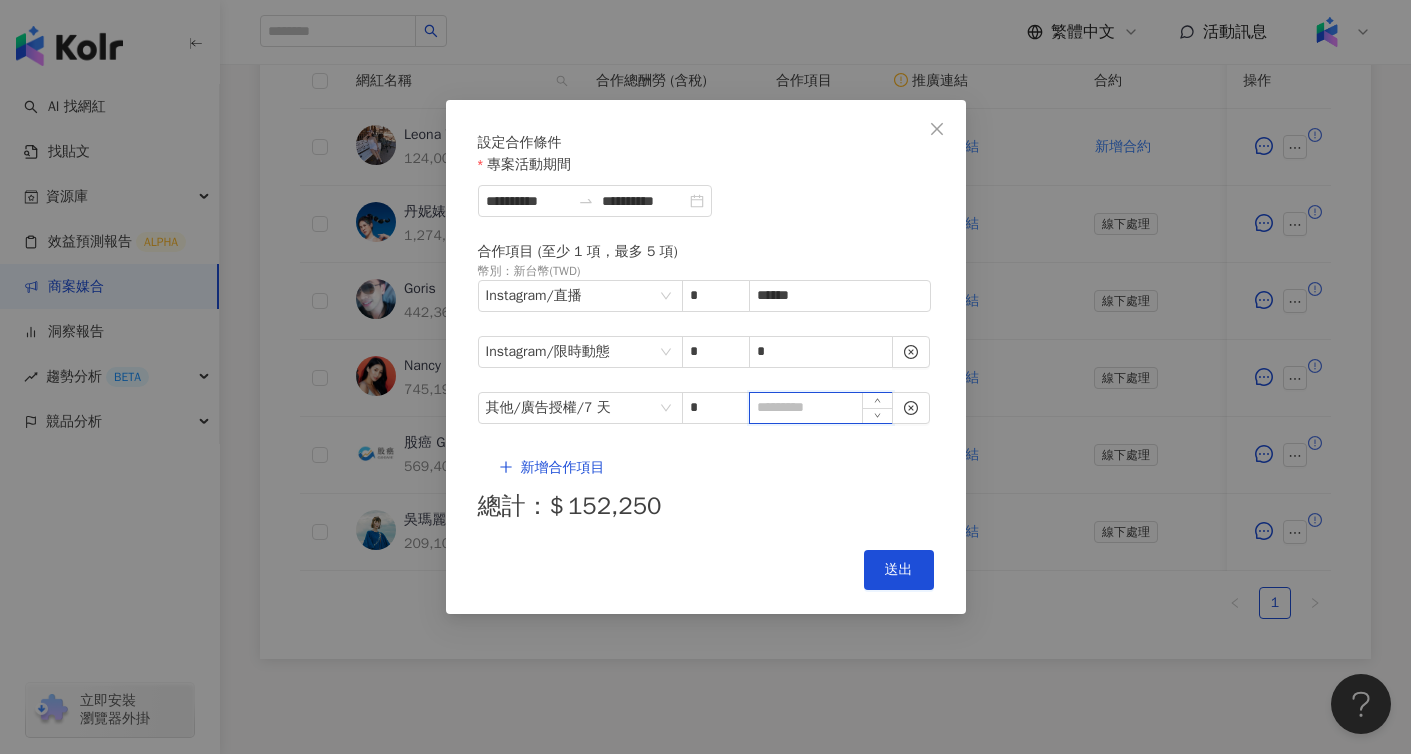 click at bounding box center [821, 408] 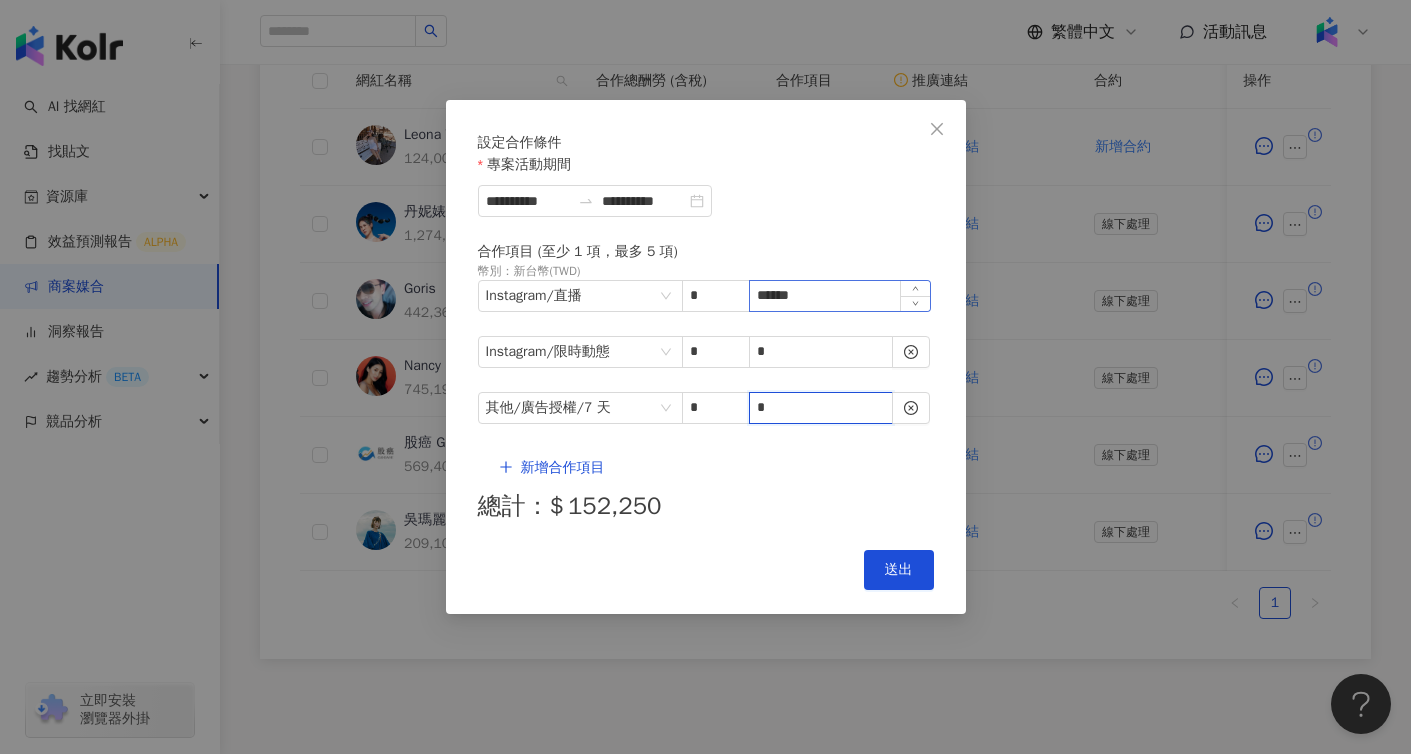 type on "*" 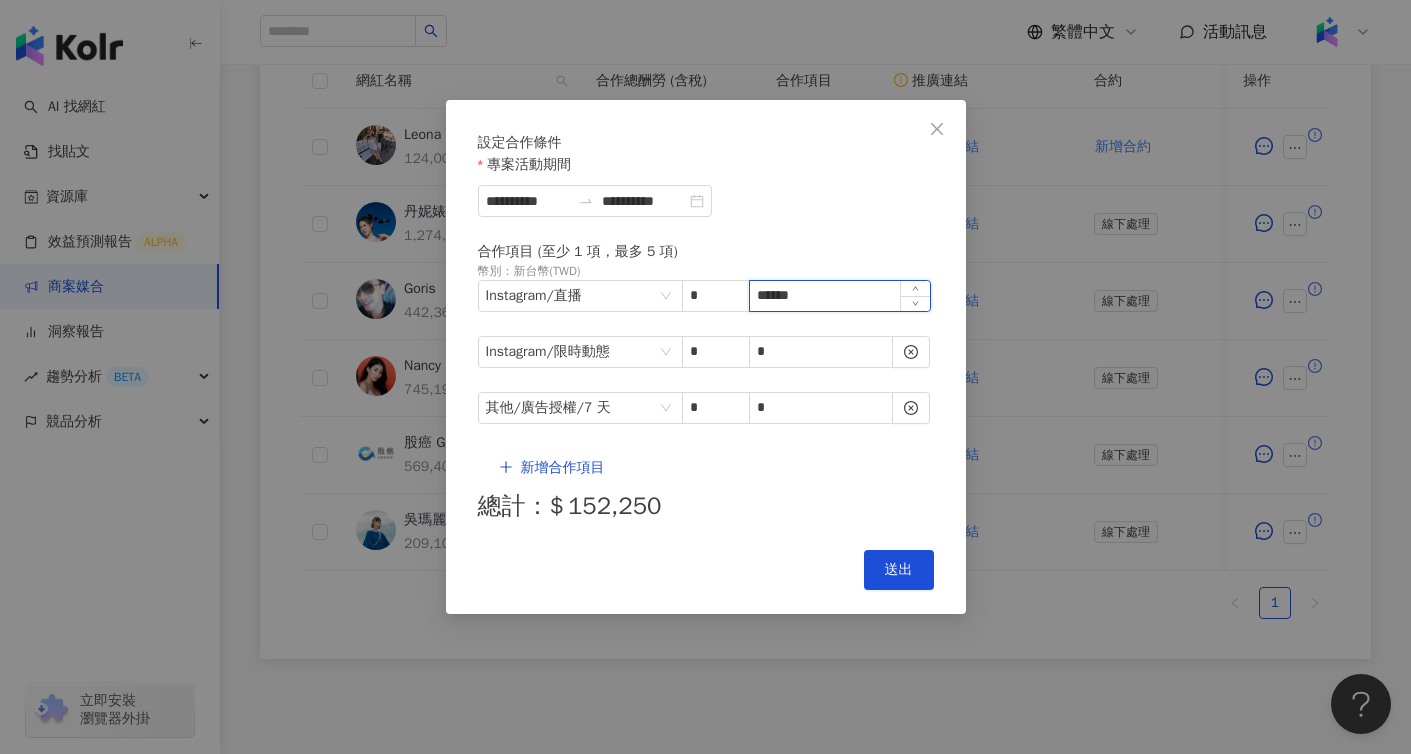 click on "******" at bounding box center (840, 296) 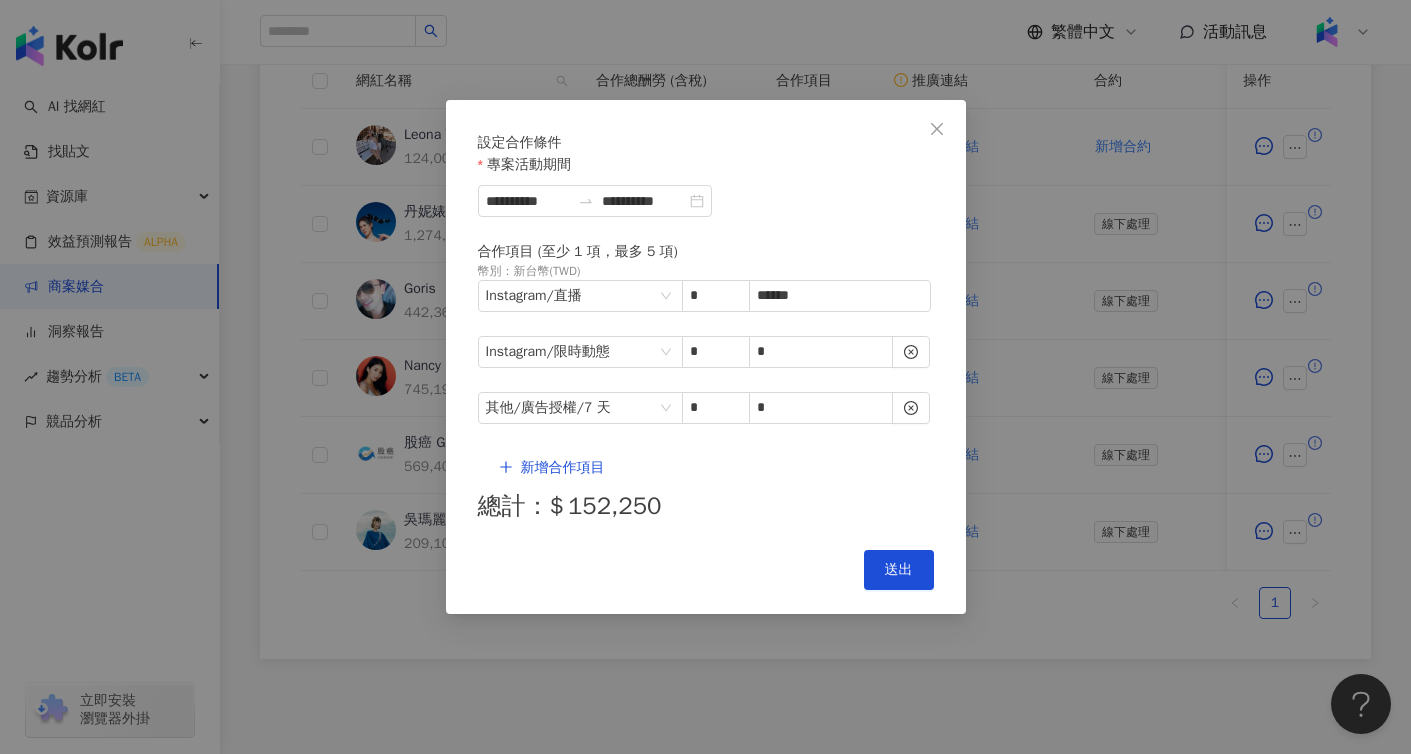 click on "Cancel 送出" at bounding box center [706, 570] 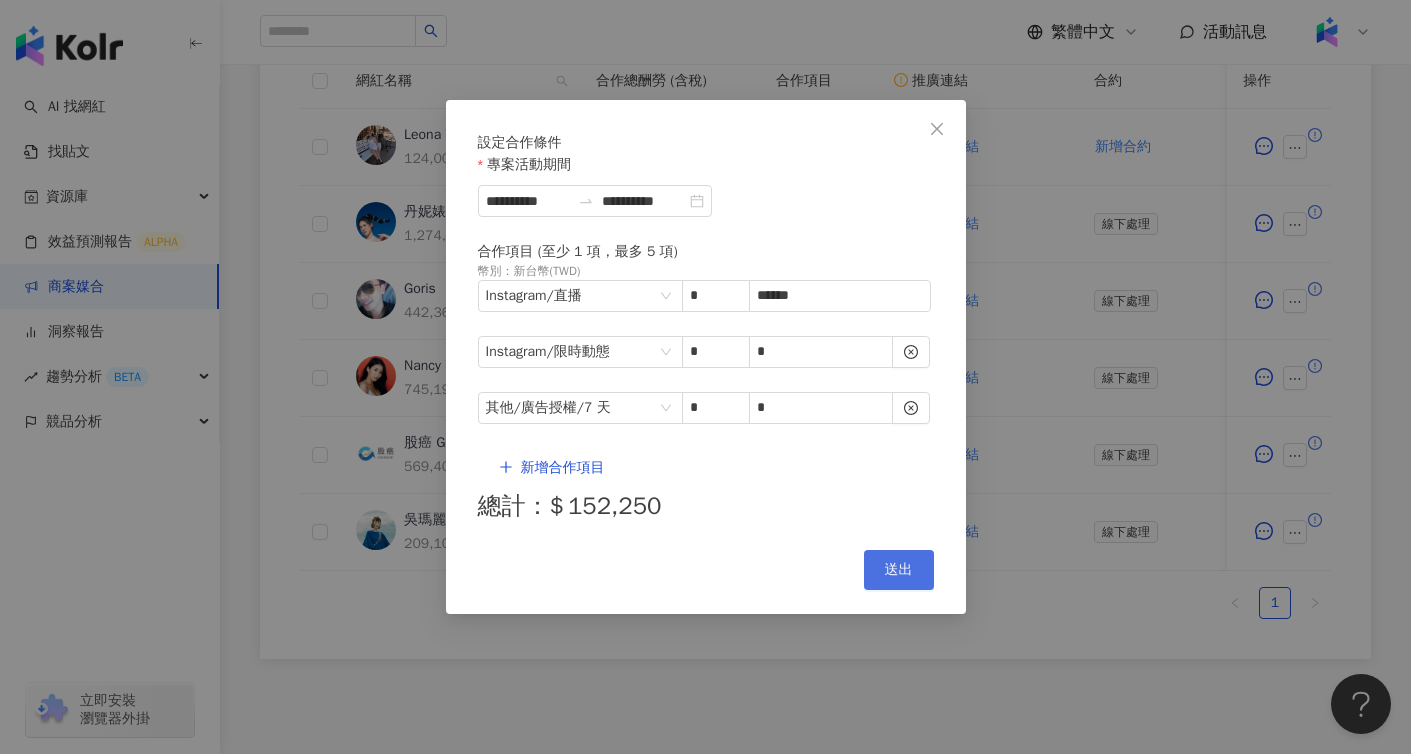 click on "送出" at bounding box center [899, 570] 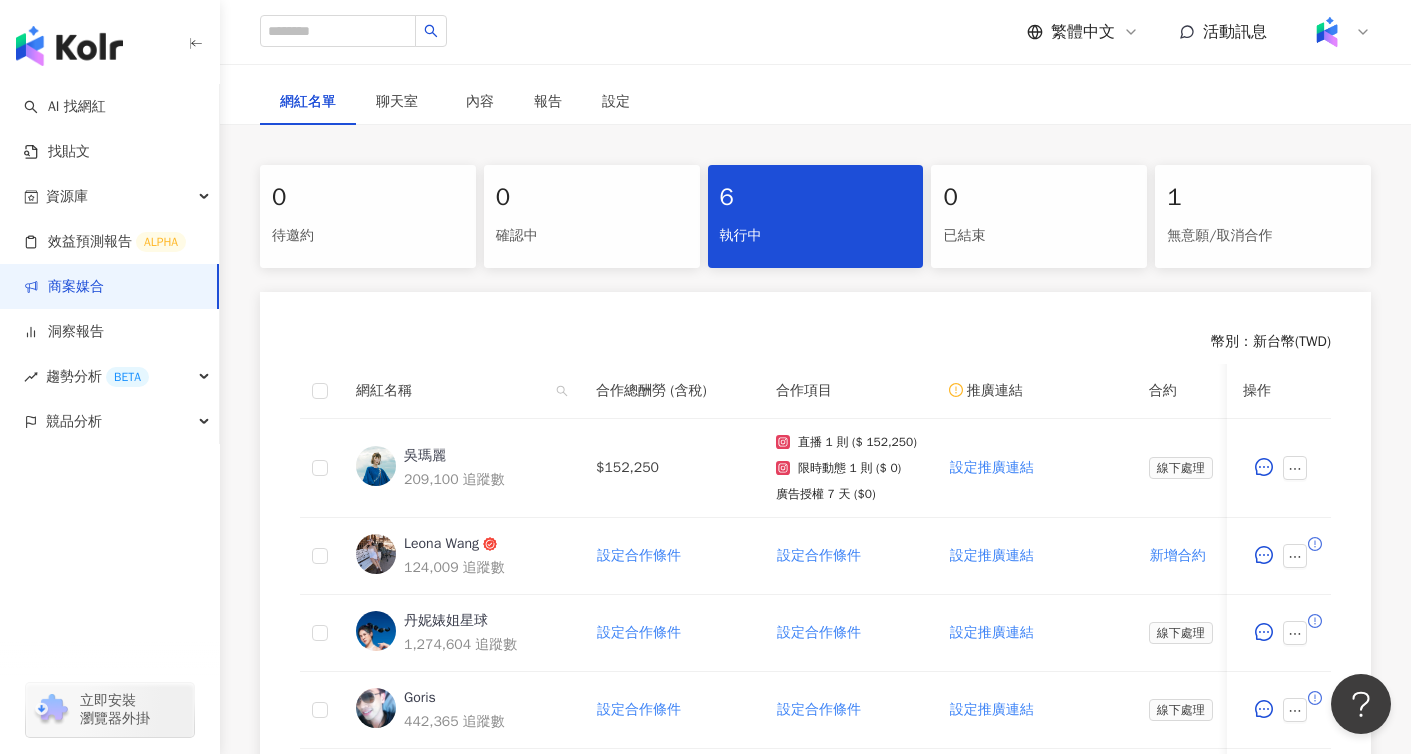 scroll, scrollTop: 0, scrollLeft: 0, axis: both 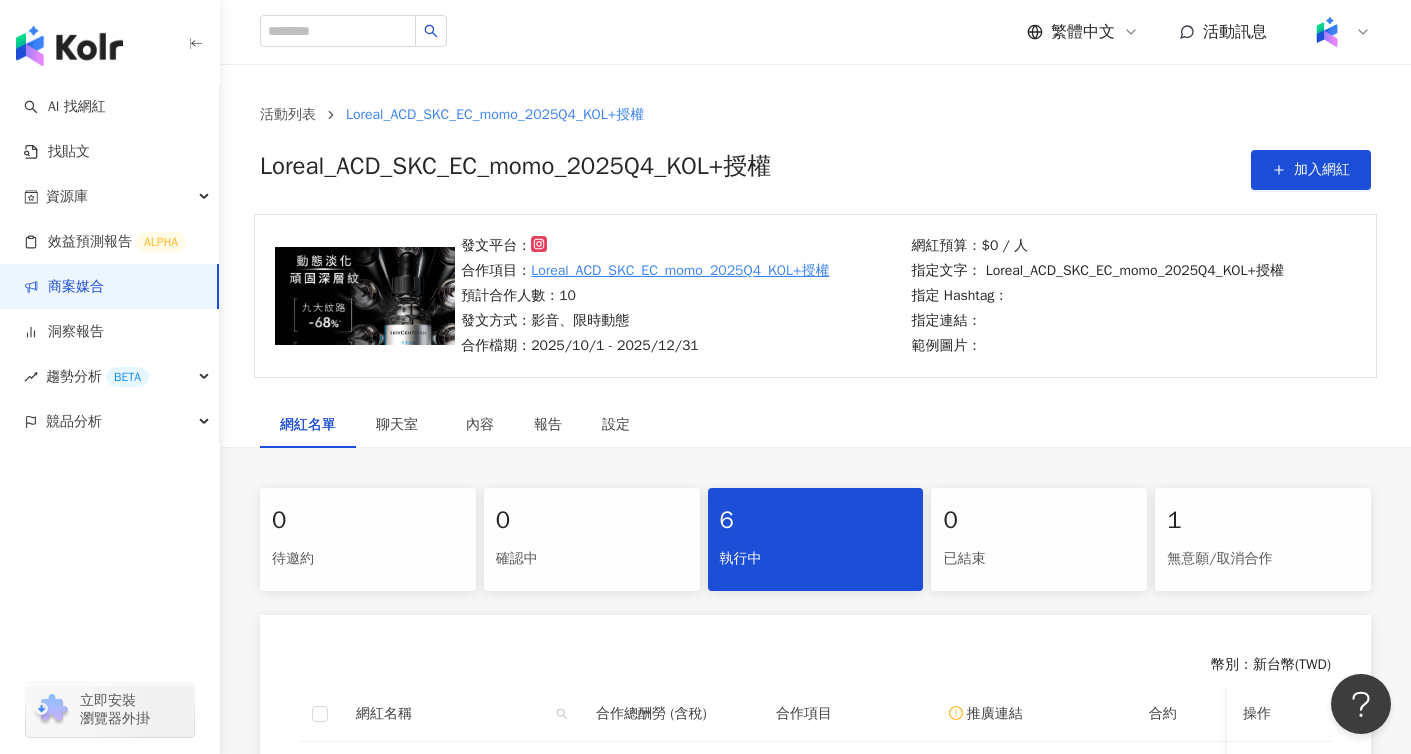 click on "商案媒合" at bounding box center [64, 287] 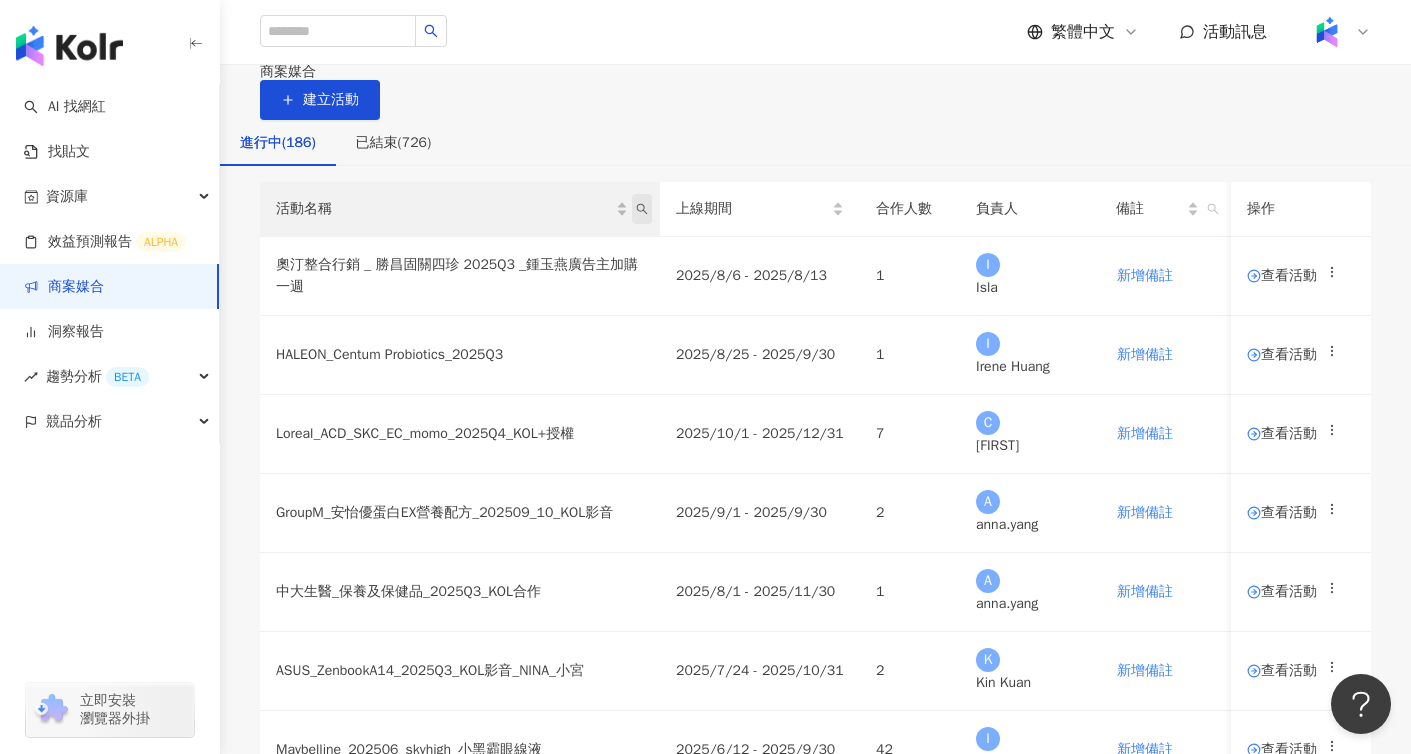 click 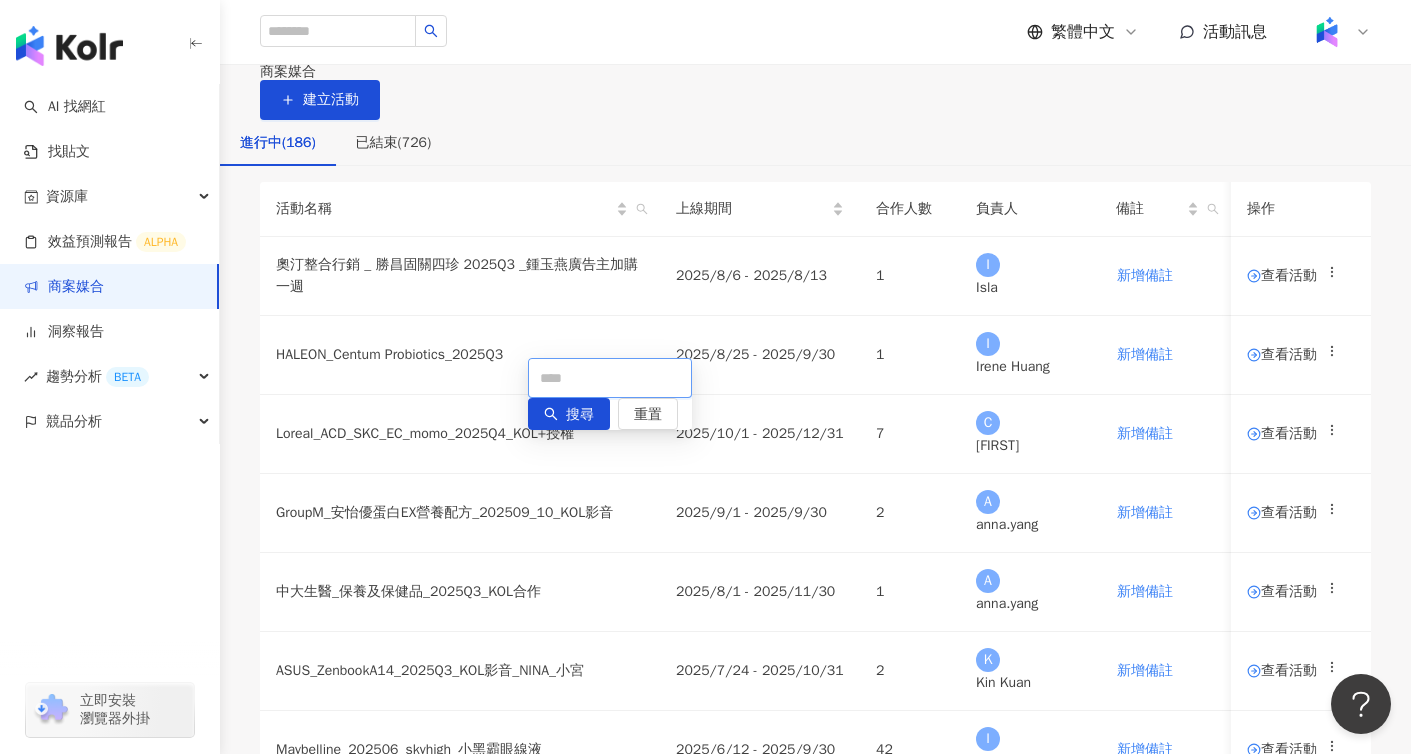 click at bounding box center [610, 378] 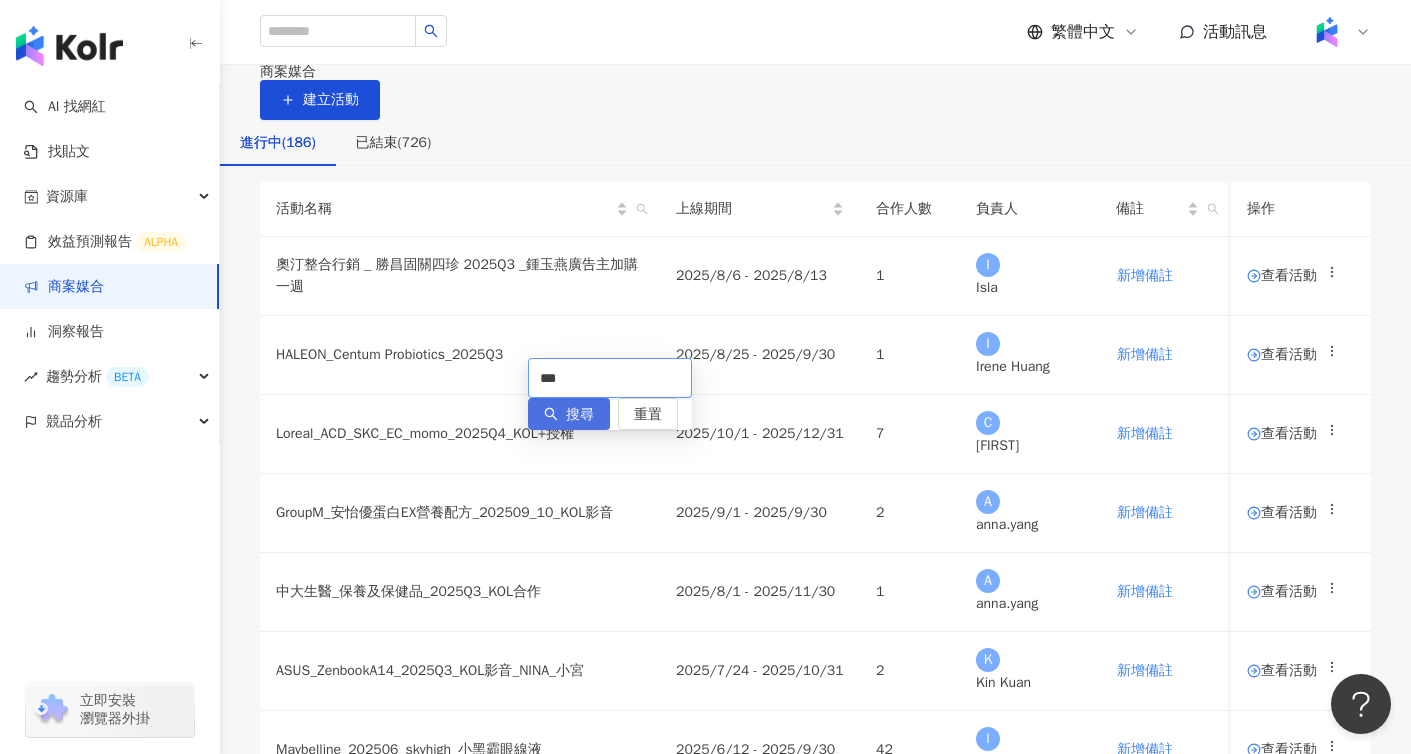 type on "***" 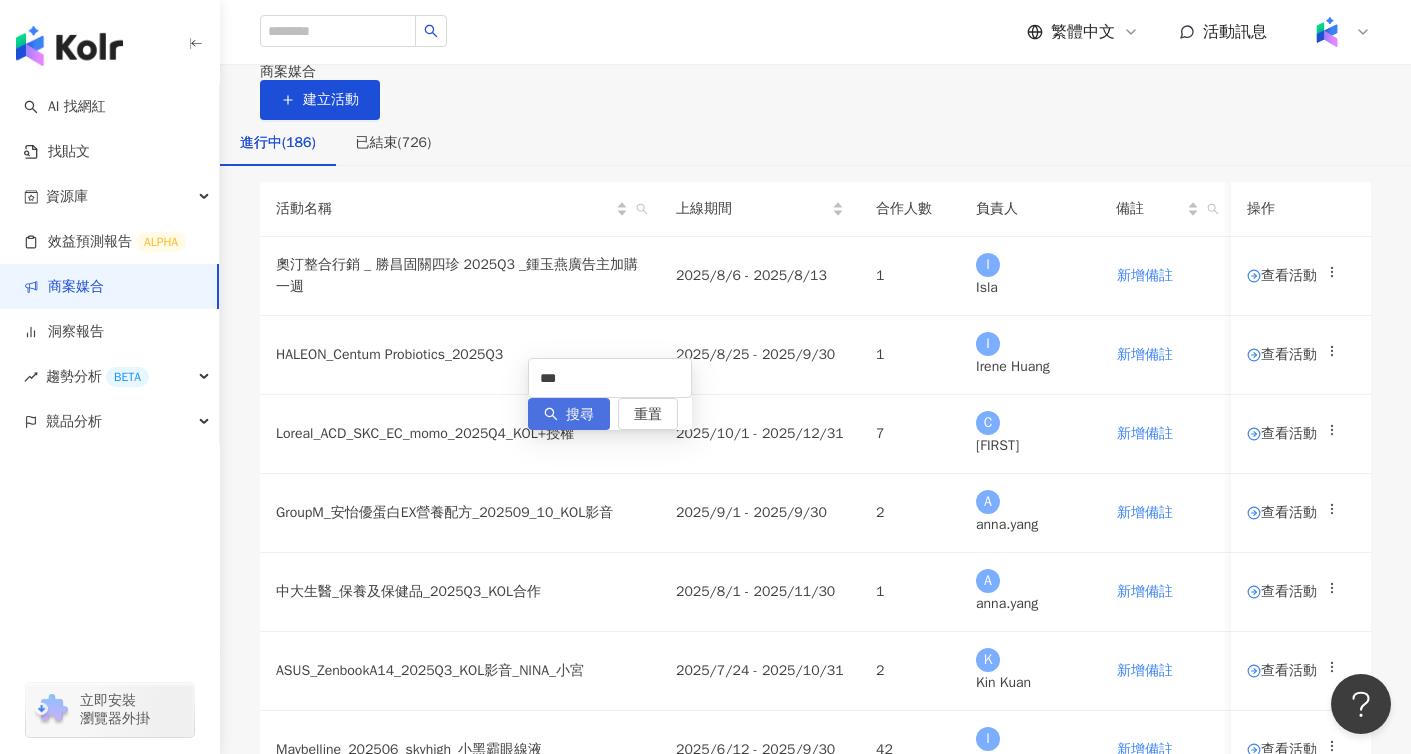 click on "搜尋" at bounding box center [580, 415] 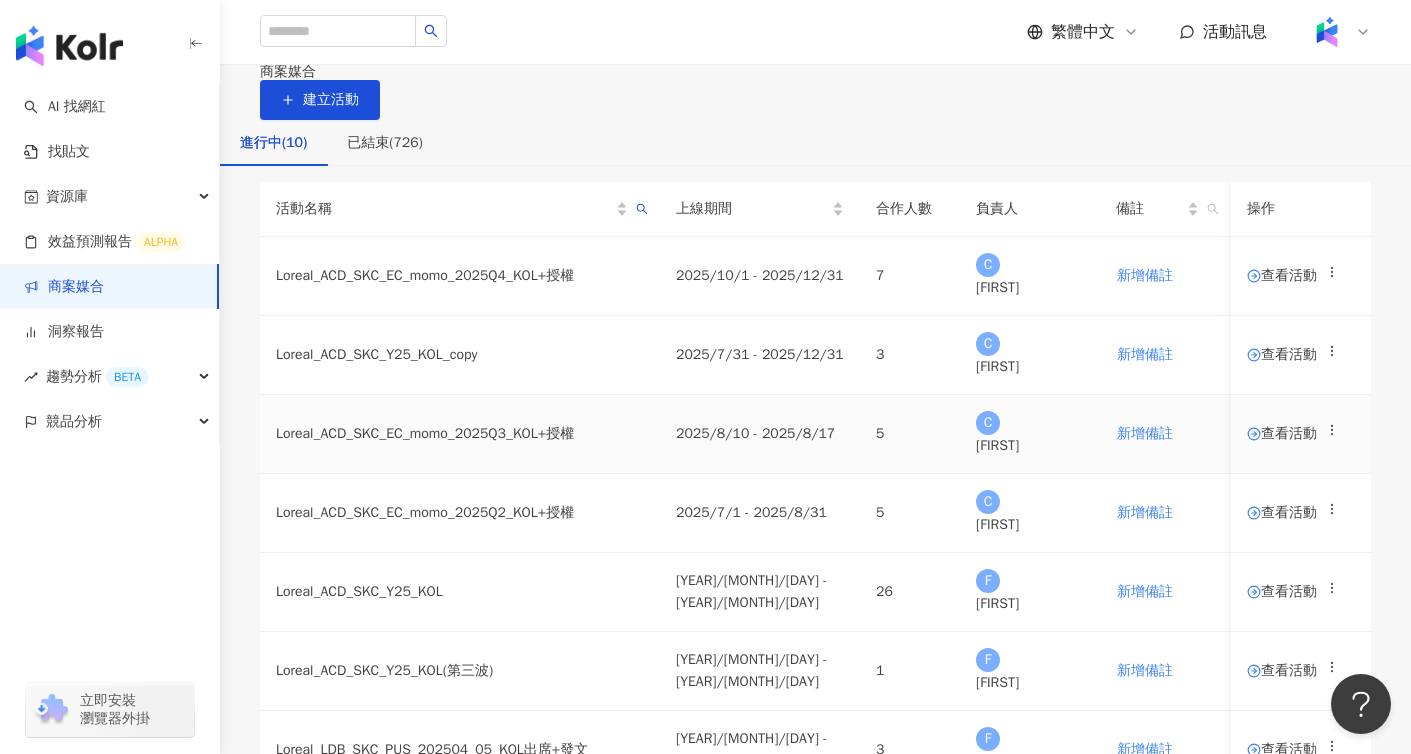 click on "查看活動" at bounding box center (1282, 434) 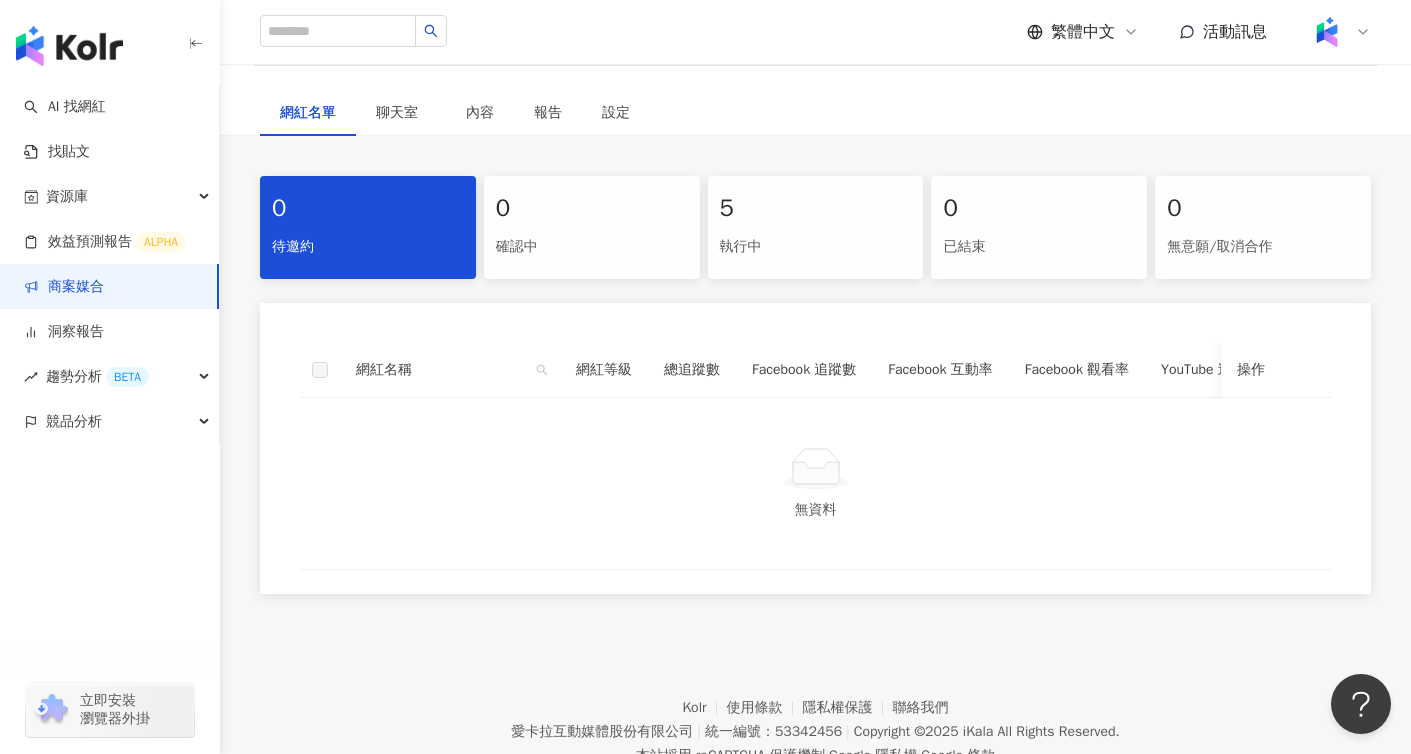 scroll, scrollTop: 373, scrollLeft: 0, axis: vertical 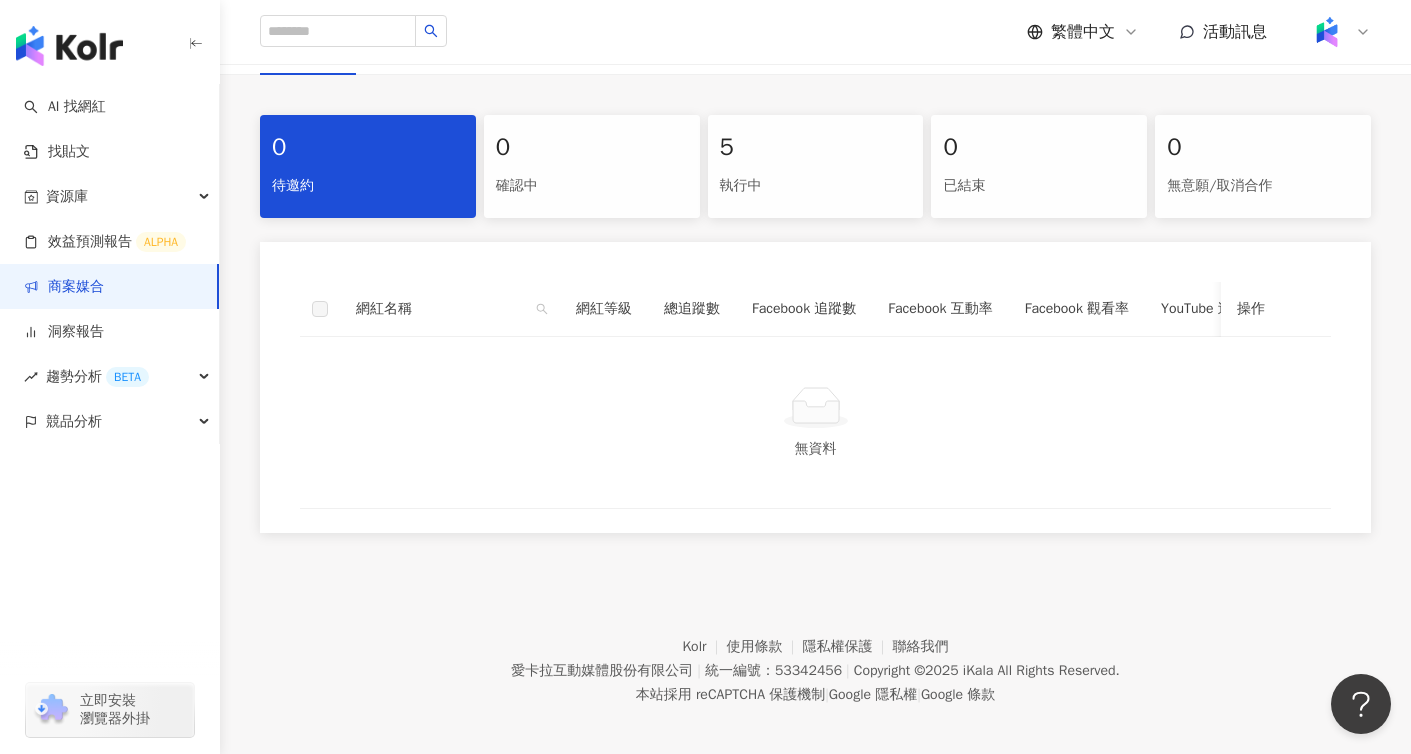 click on "執行中" at bounding box center (816, 186) 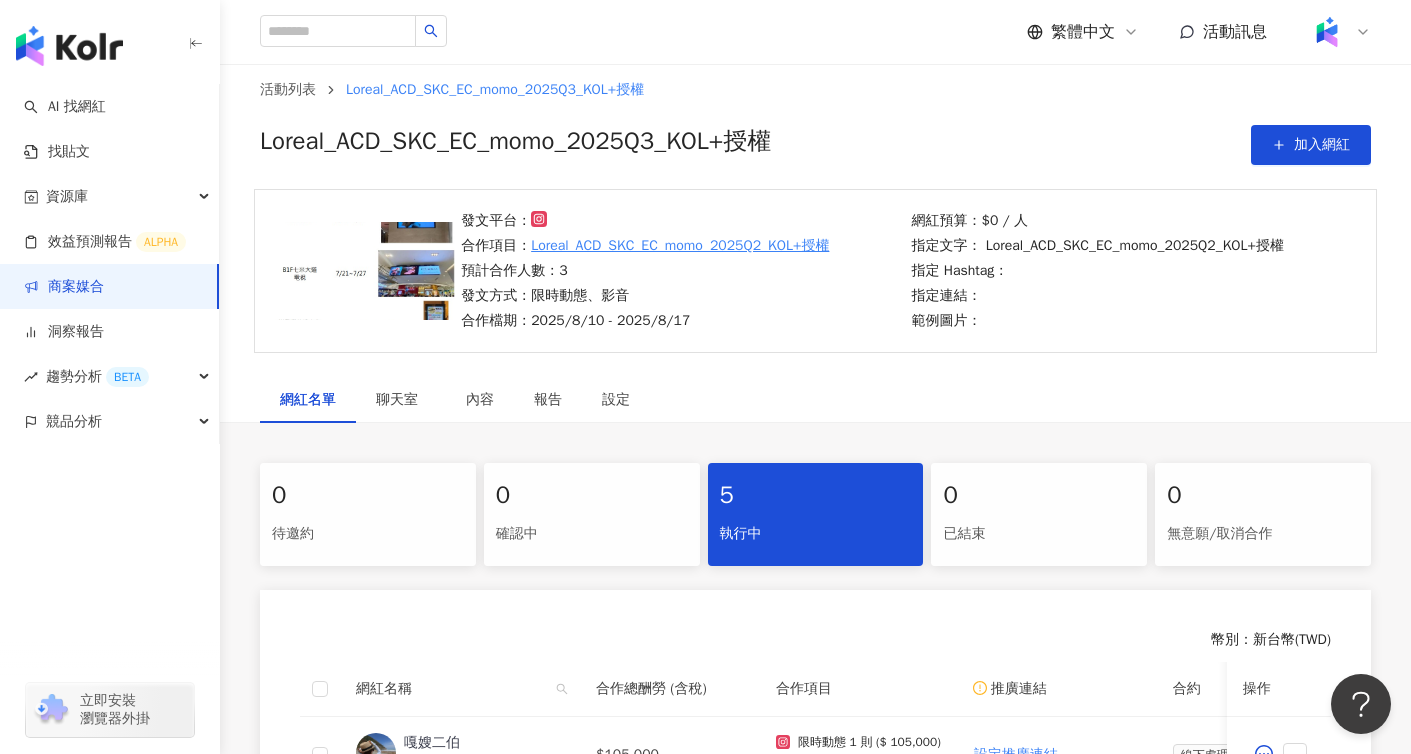 scroll, scrollTop: 0, scrollLeft: 0, axis: both 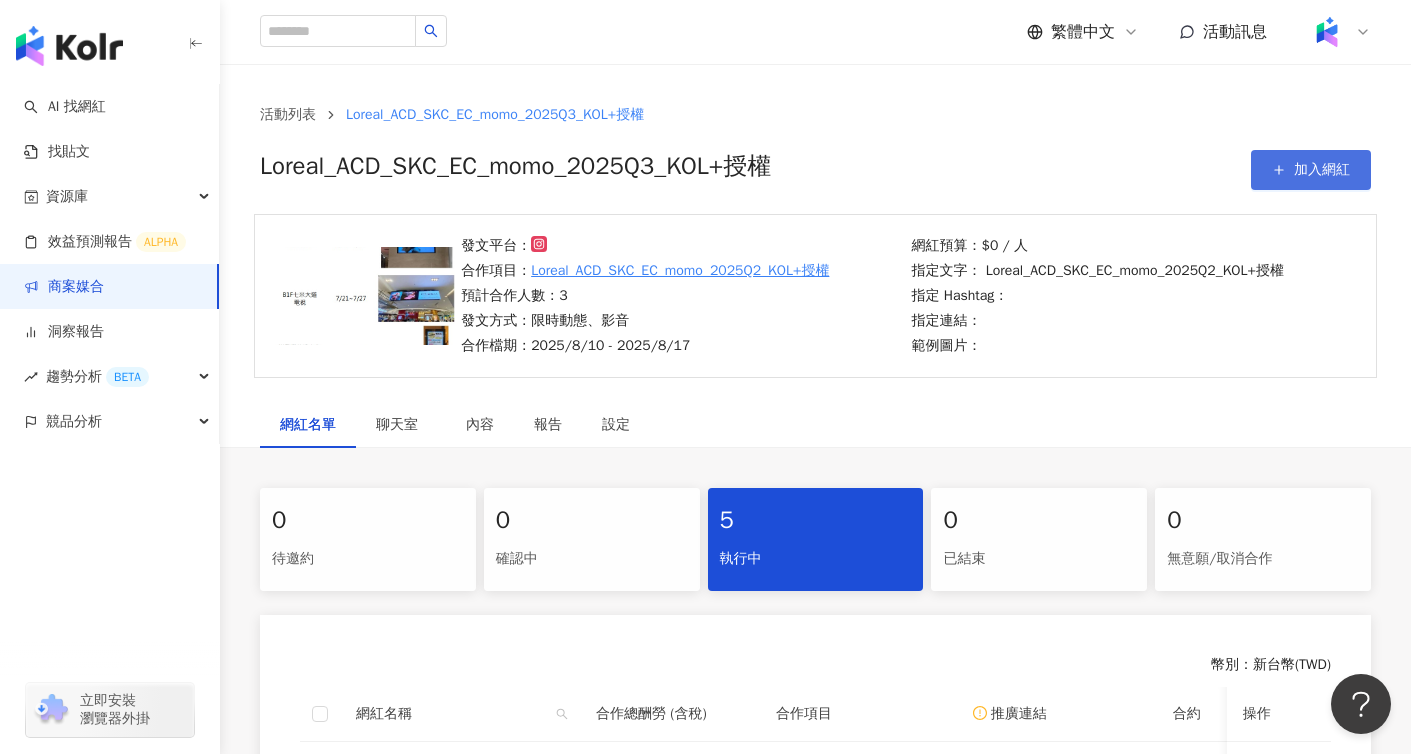 click on "加入網紅" at bounding box center (1311, 170) 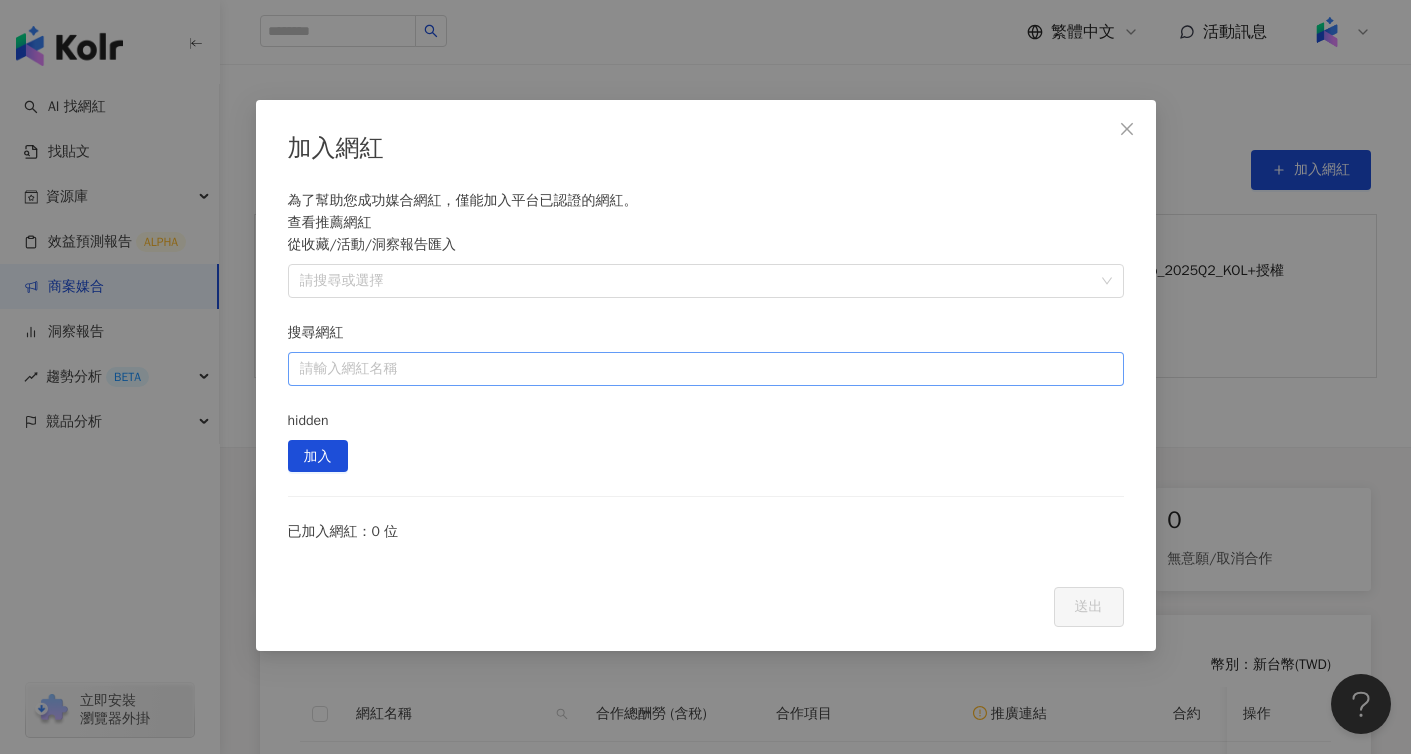 click on "搜尋網紅" at bounding box center [706, 369] 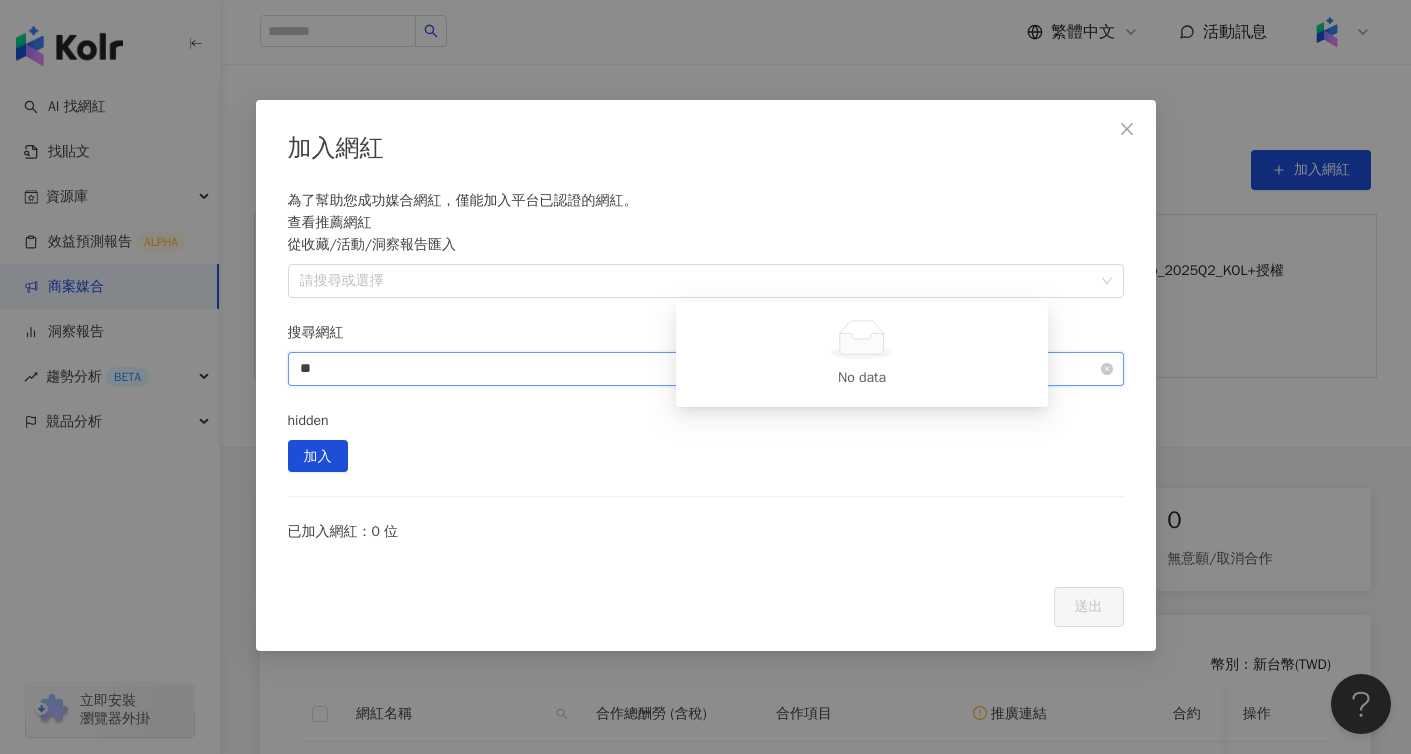 type on "*" 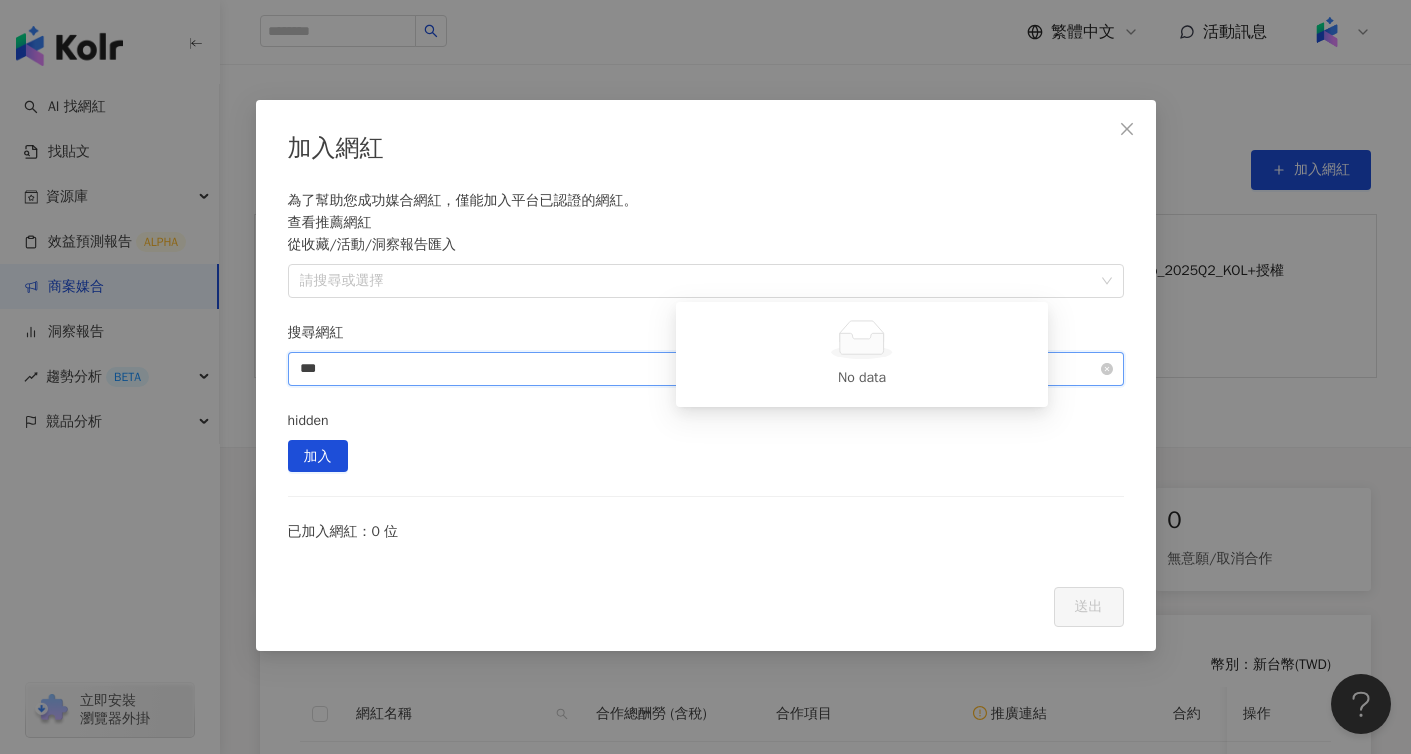 type on "**" 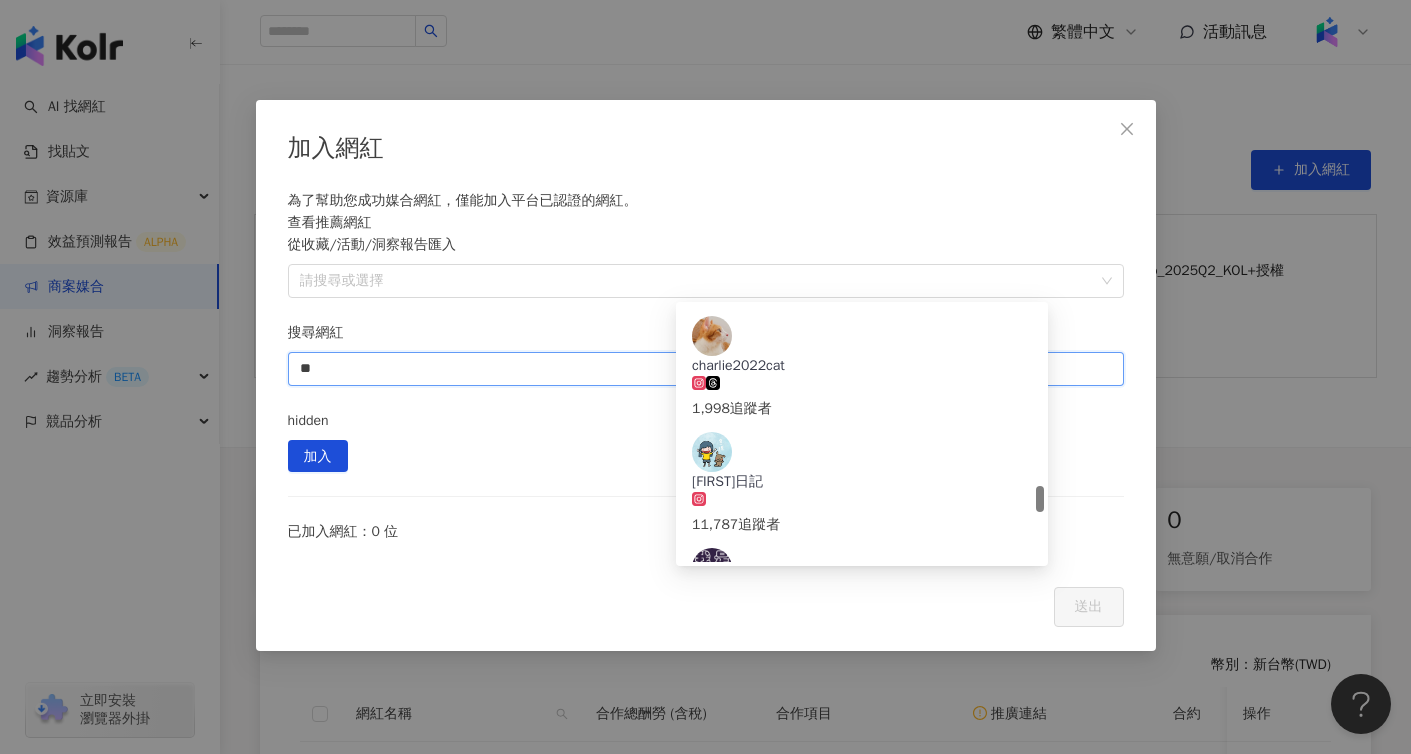 scroll, scrollTop: 1783, scrollLeft: 0, axis: vertical 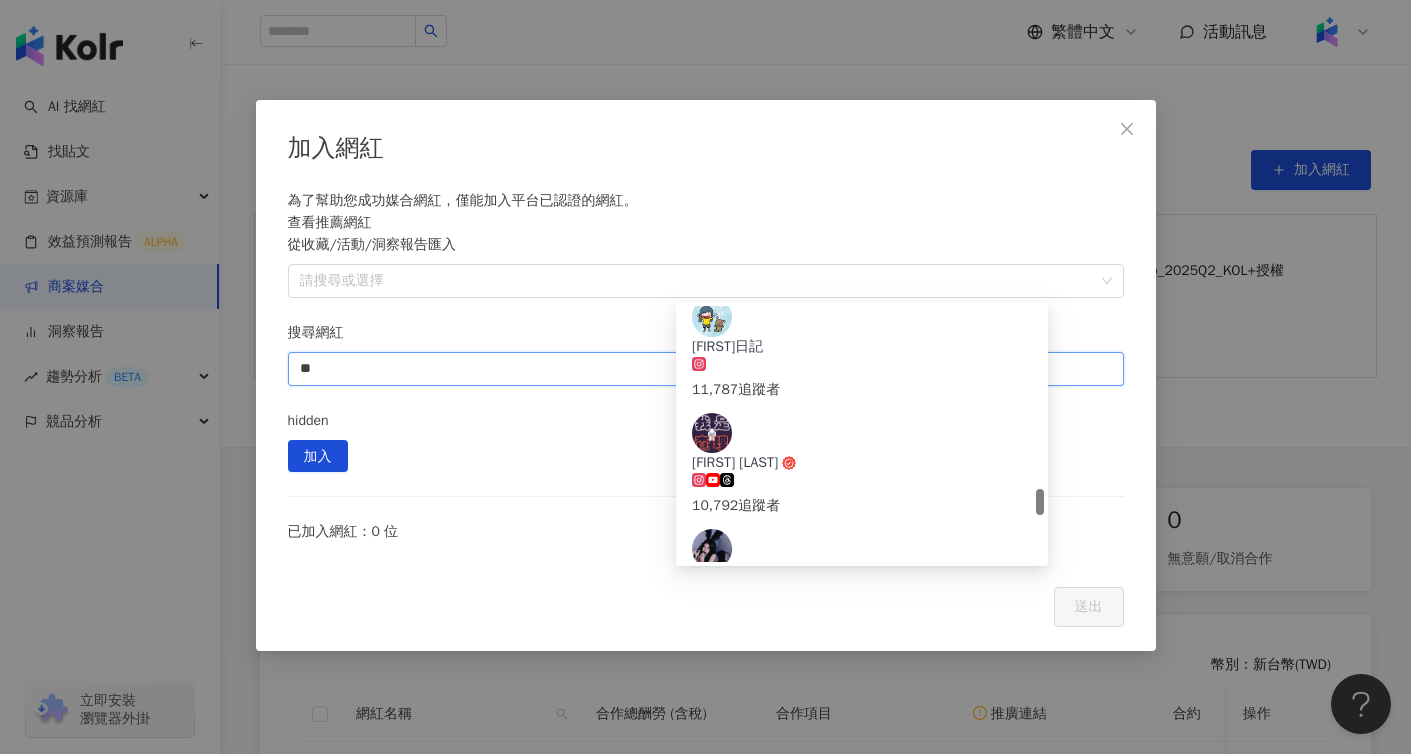 click on "查理" at bounding box center (757, 695) 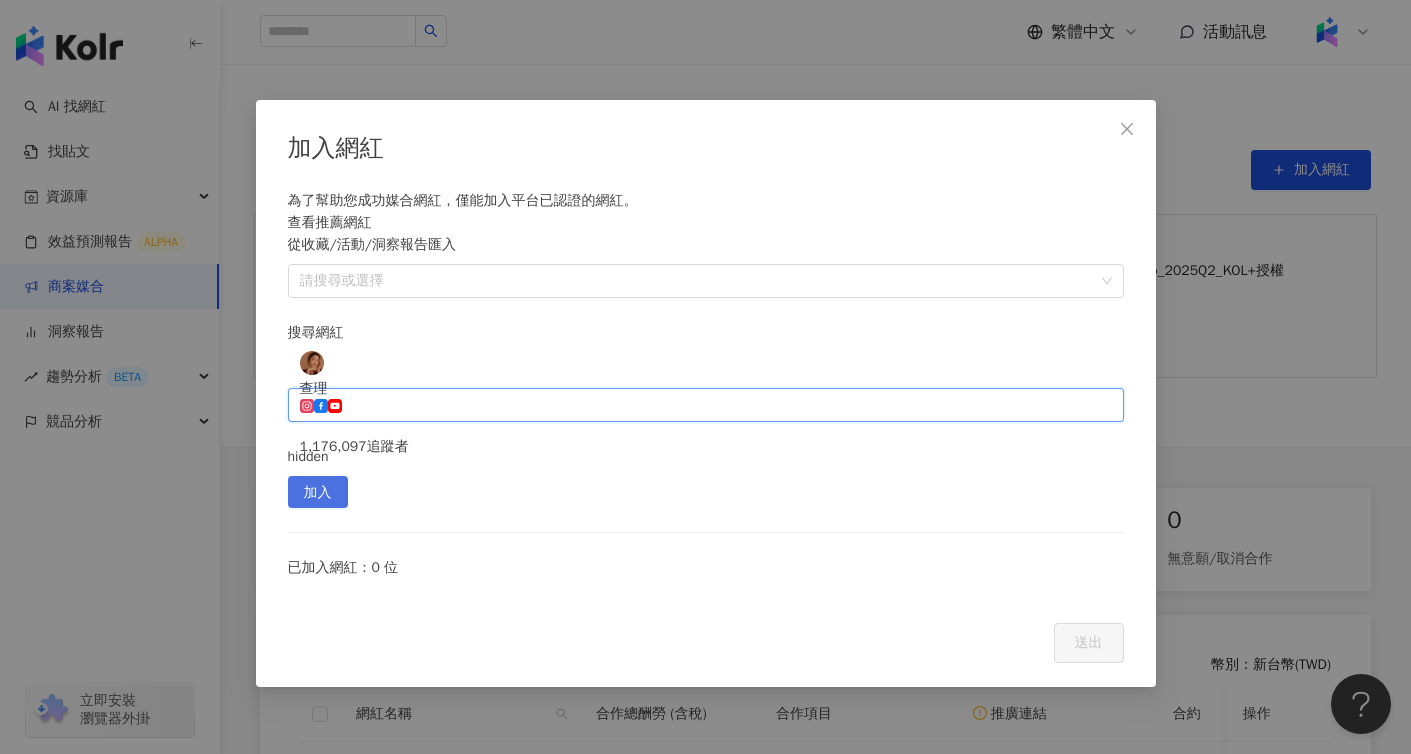 click on "加入" at bounding box center (318, 493) 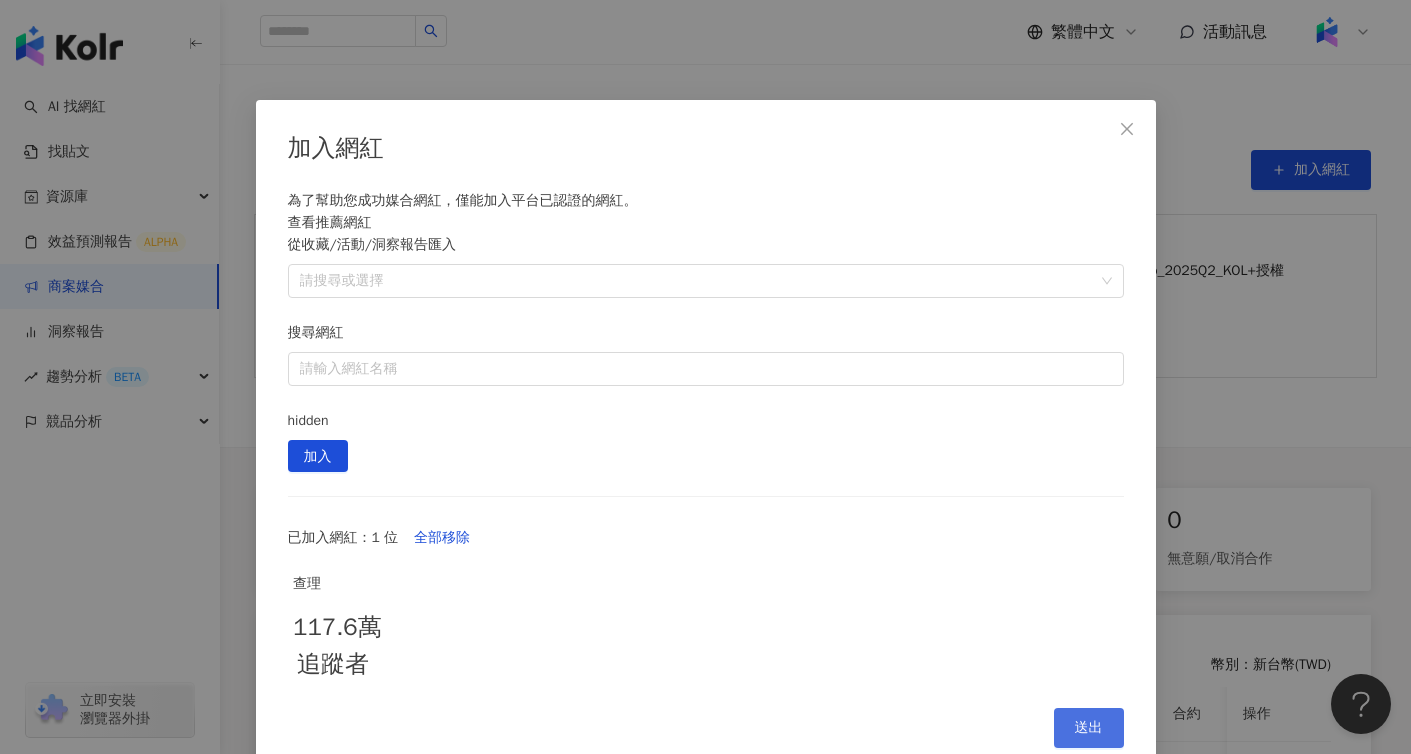 click on "送出" at bounding box center [1089, 728] 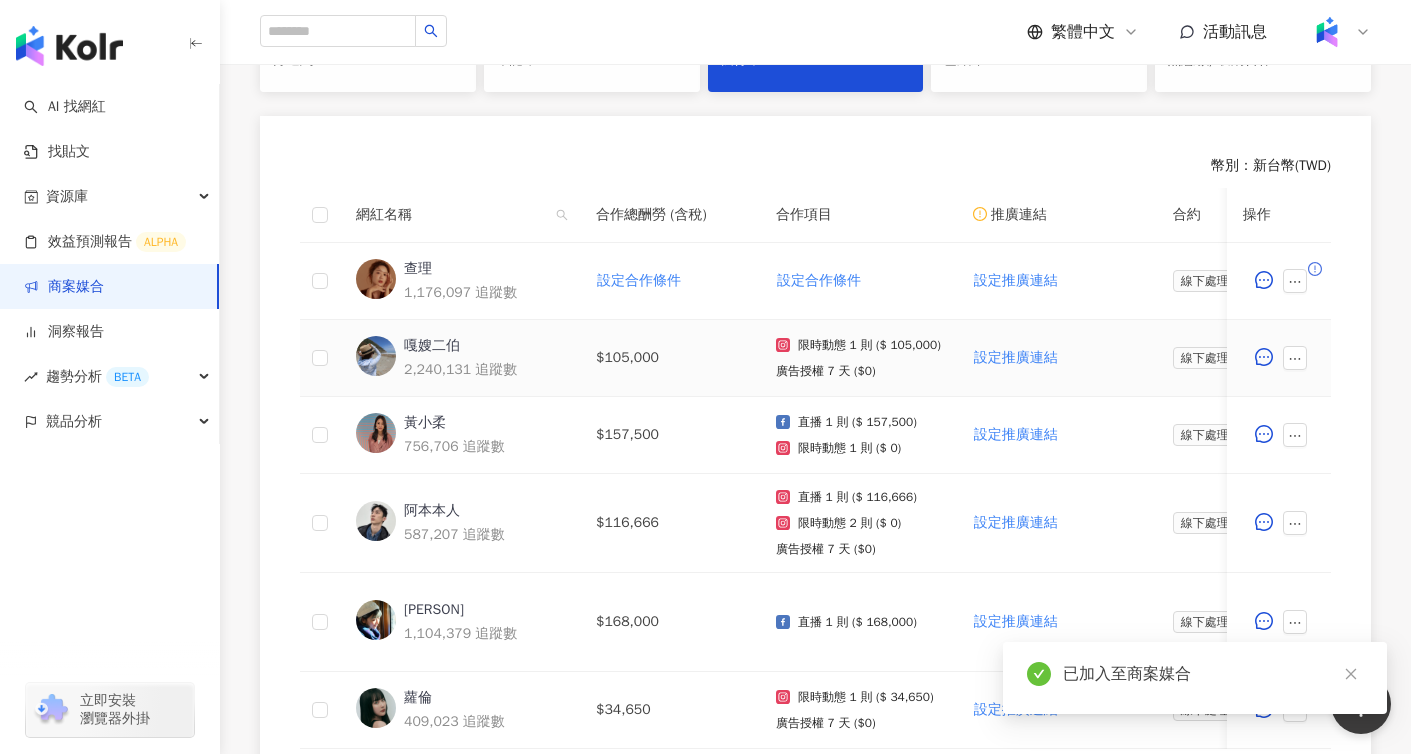 scroll, scrollTop: 536, scrollLeft: 0, axis: vertical 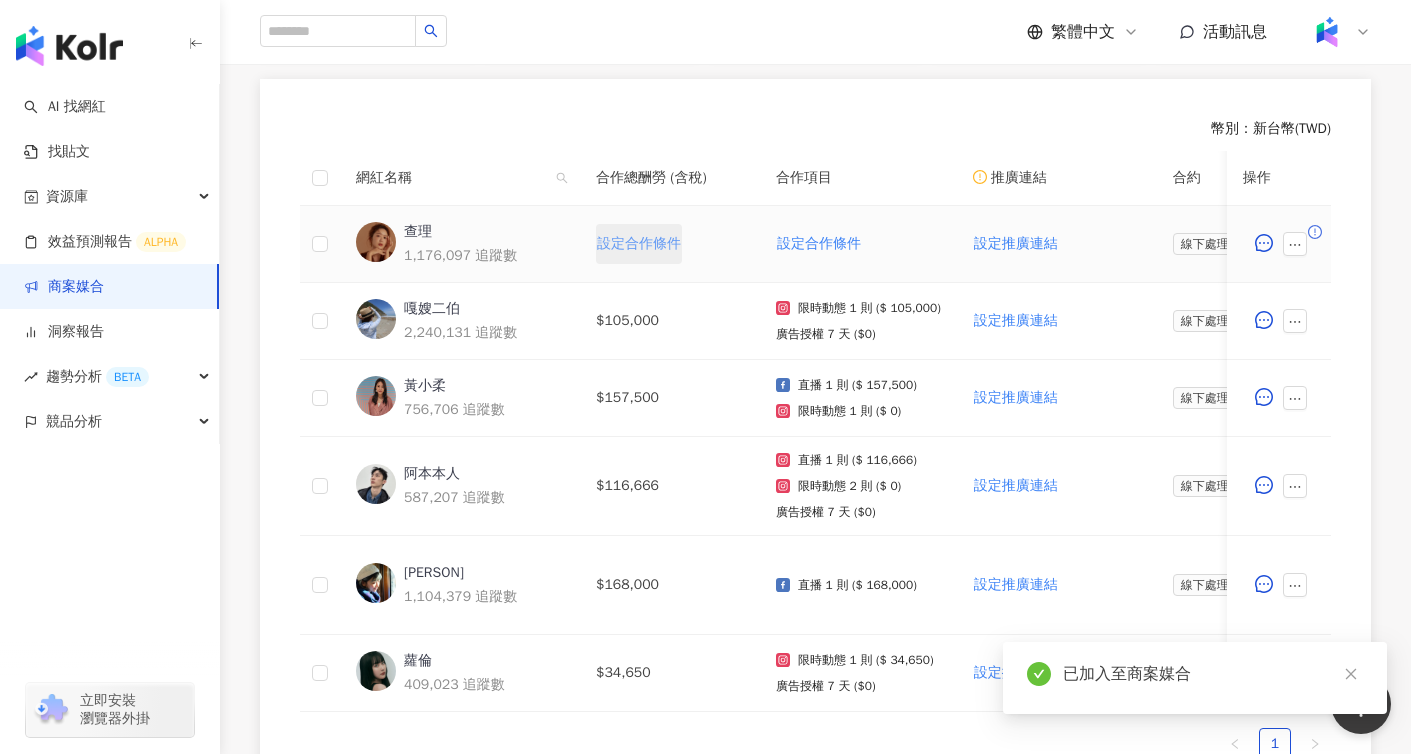 click on "設定合作條件" at bounding box center [639, 244] 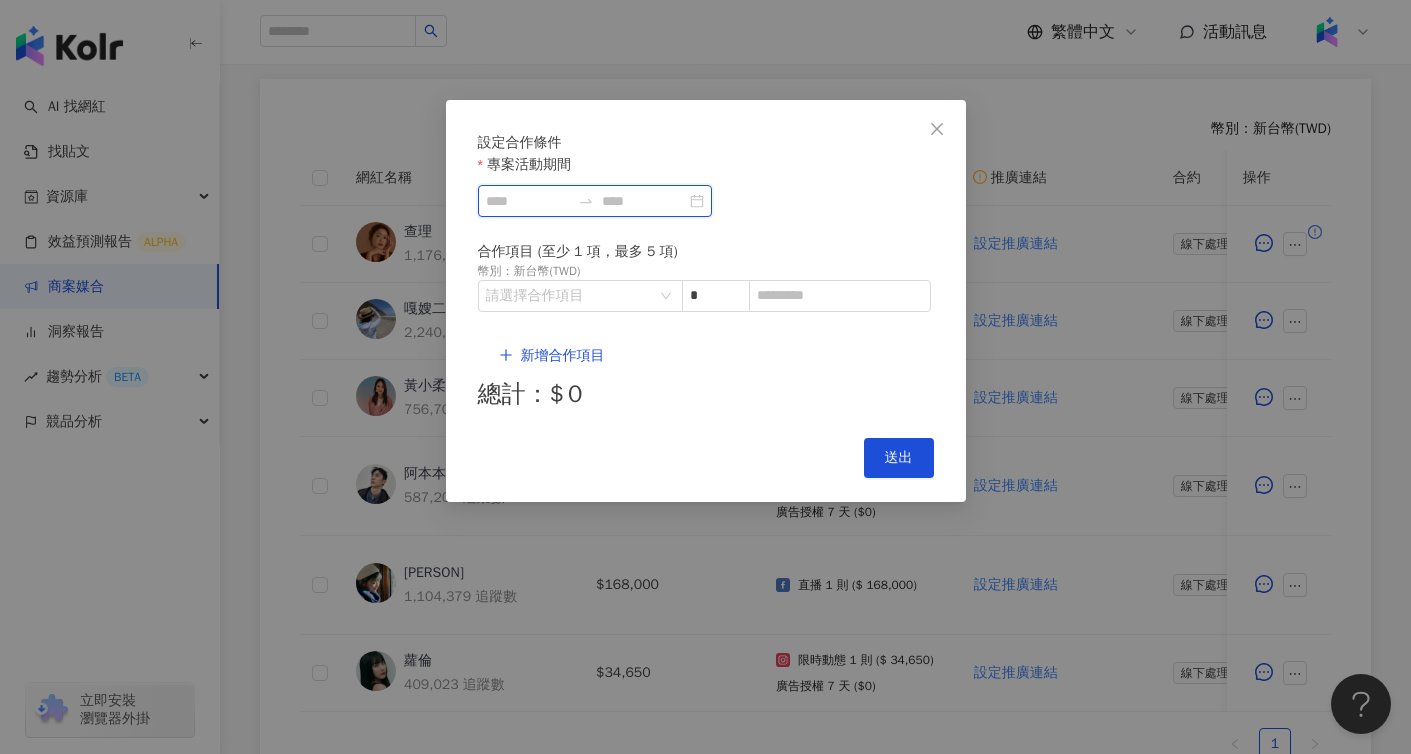 click on "專案活動期間" at bounding box center (528, 201) 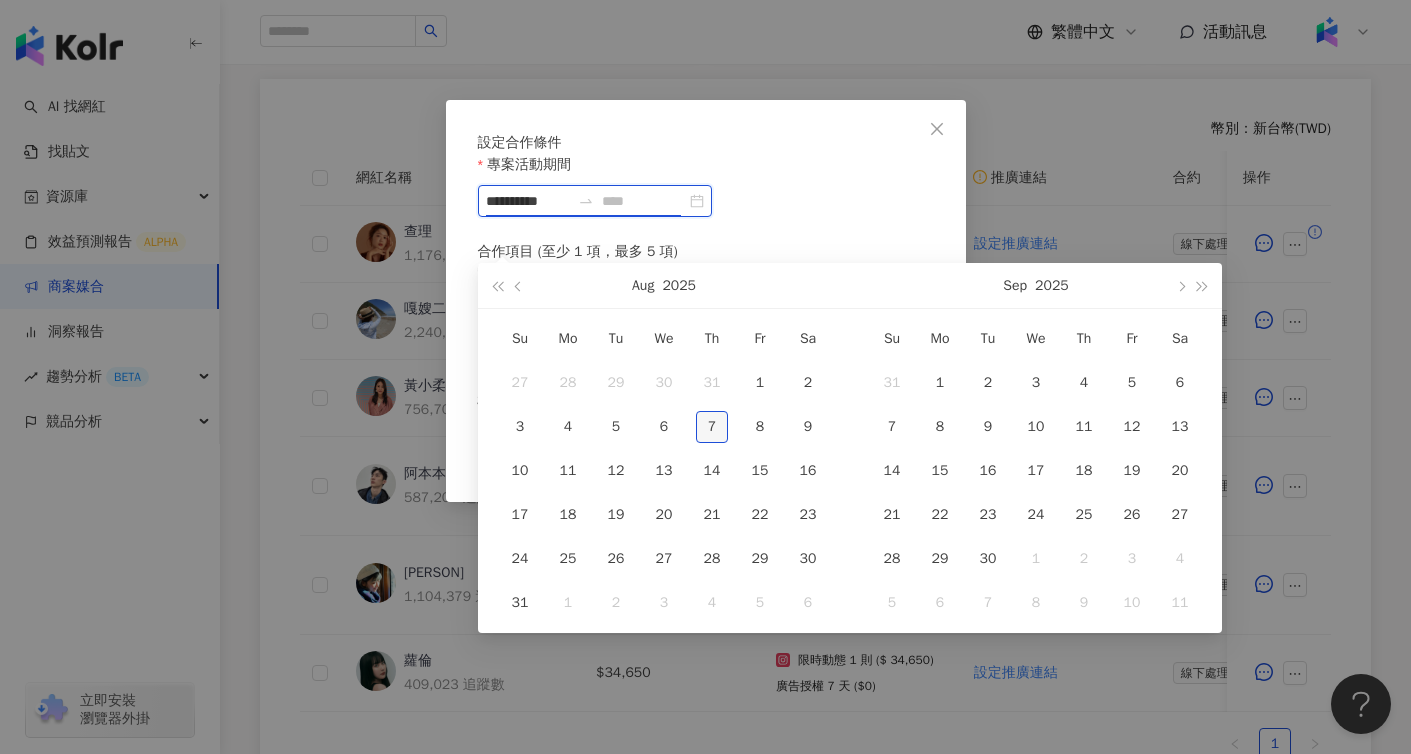 type on "**********" 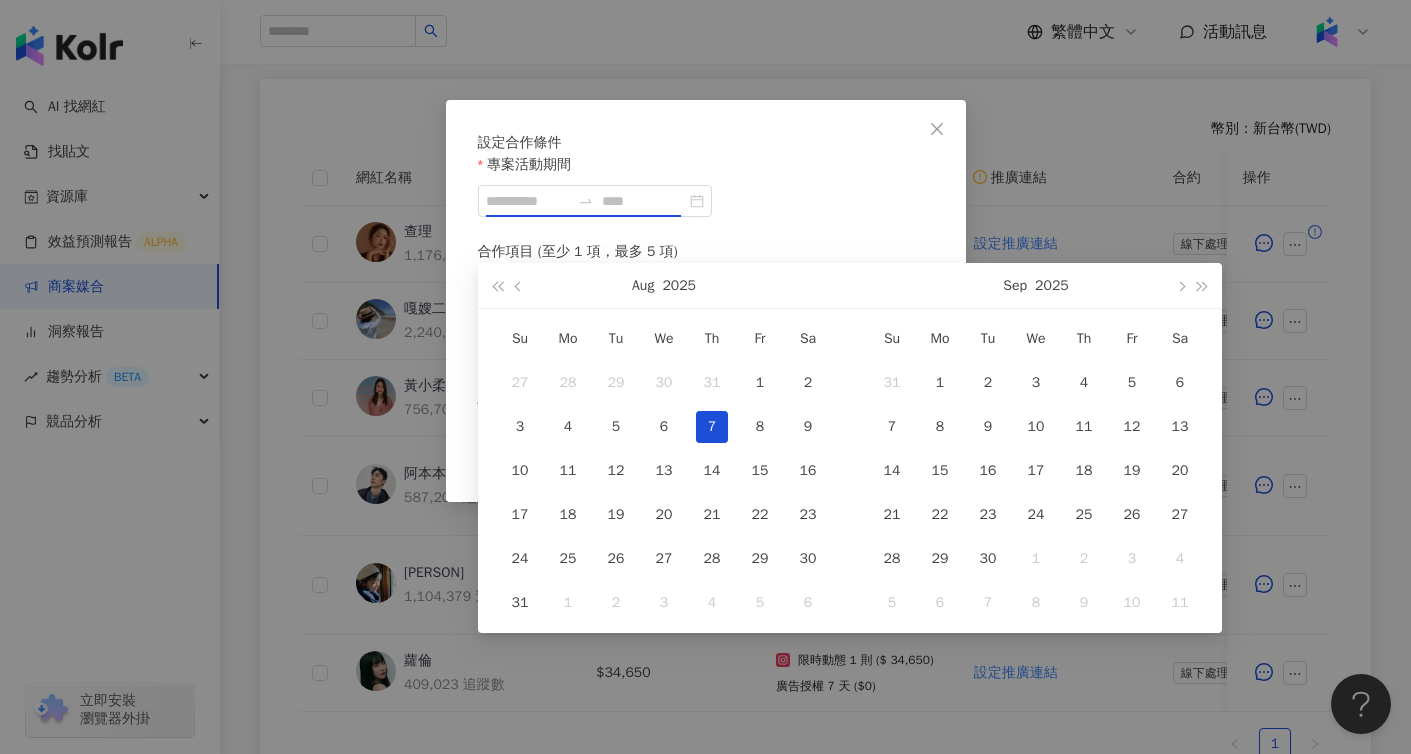 click on "7" at bounding box center [712, 427] 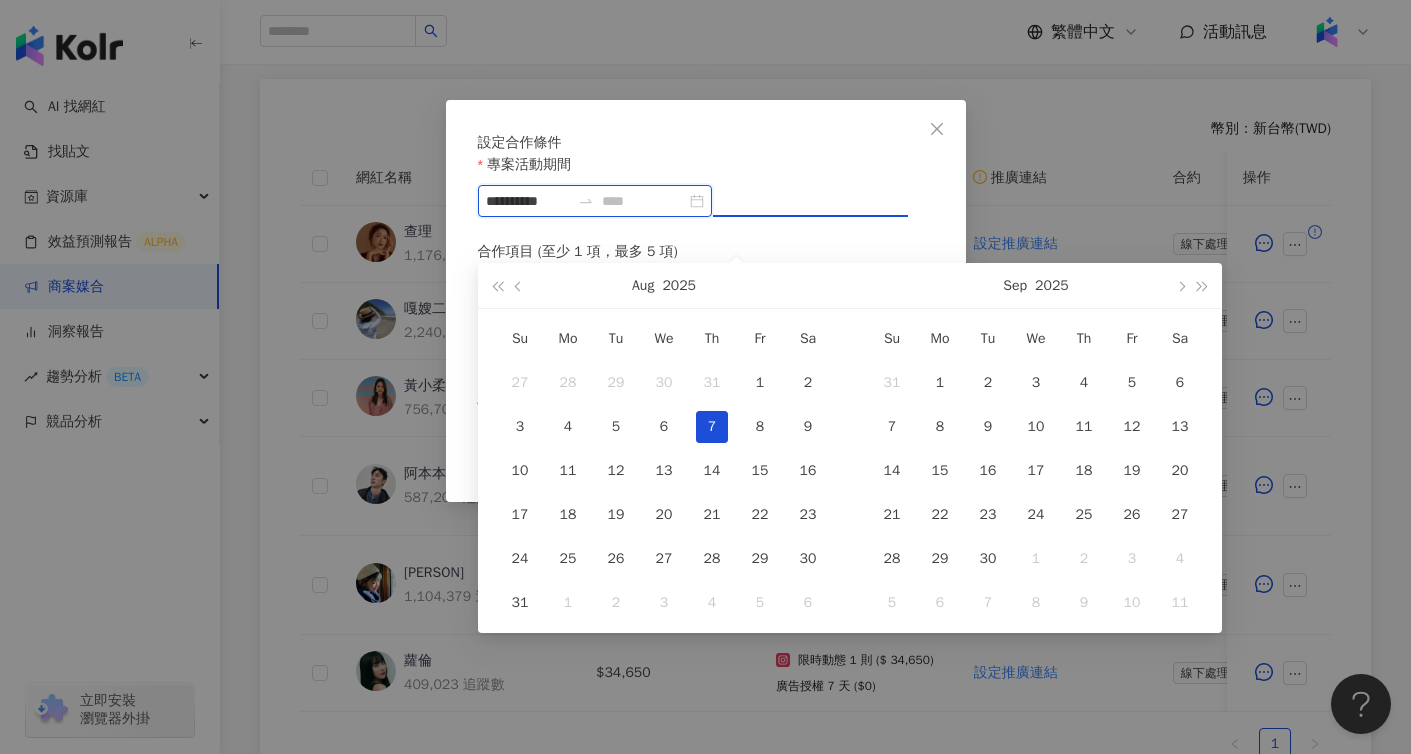 type on "**********" 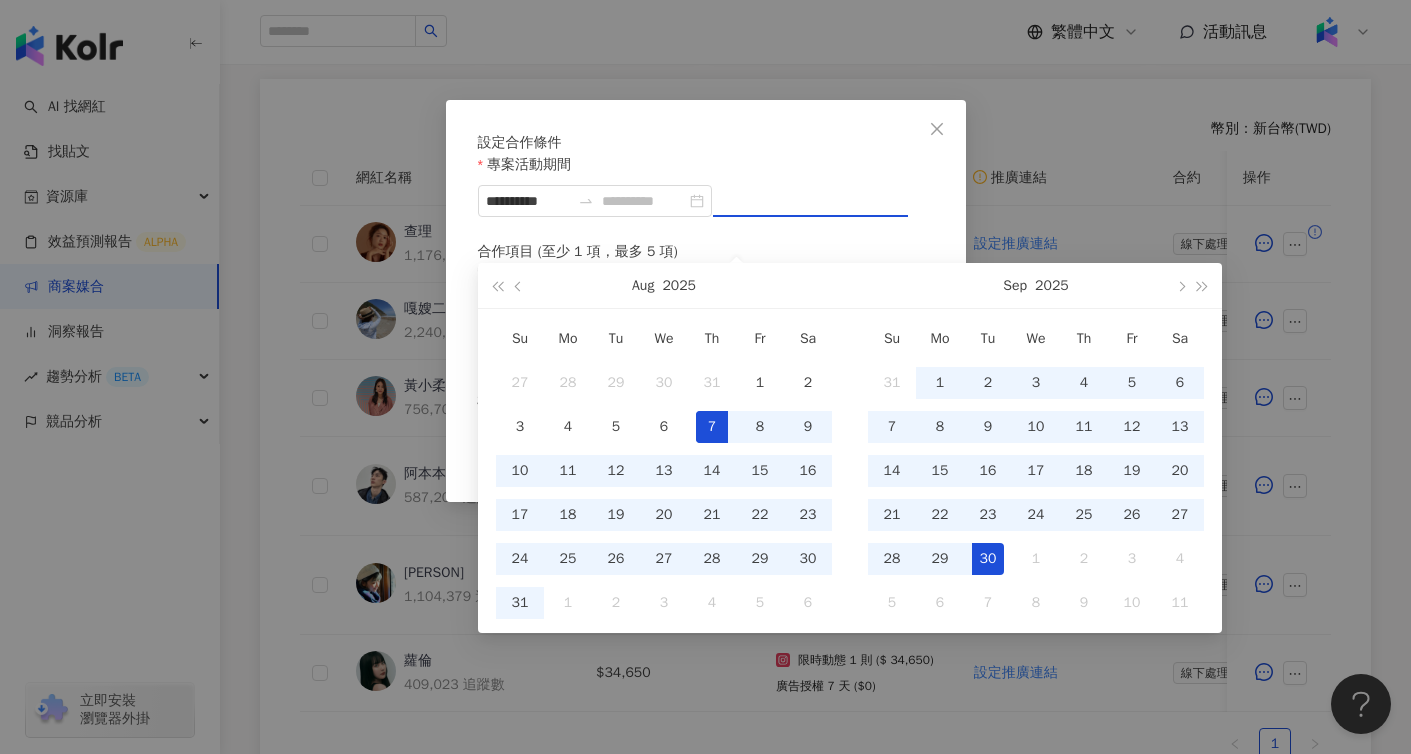 click on "30" at bounding box center (988, 559) 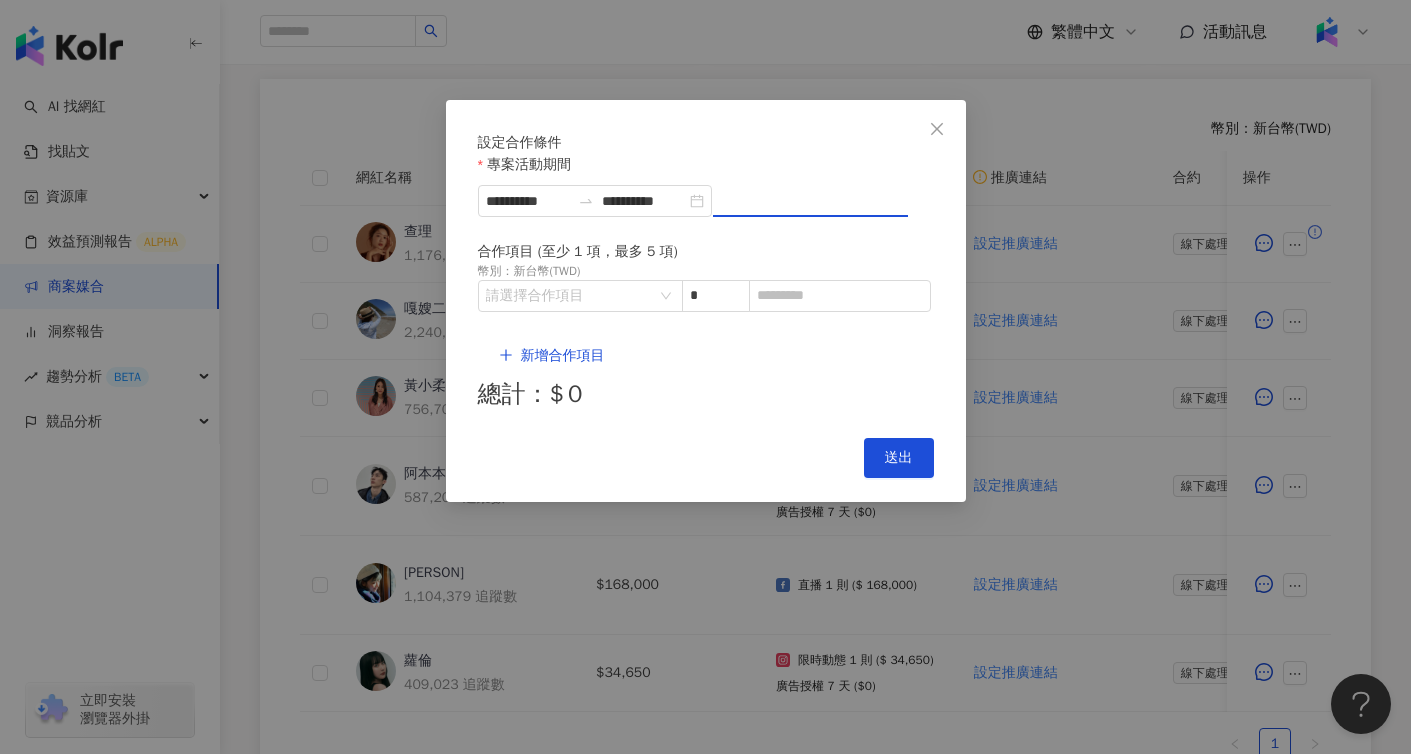 type on "**********" 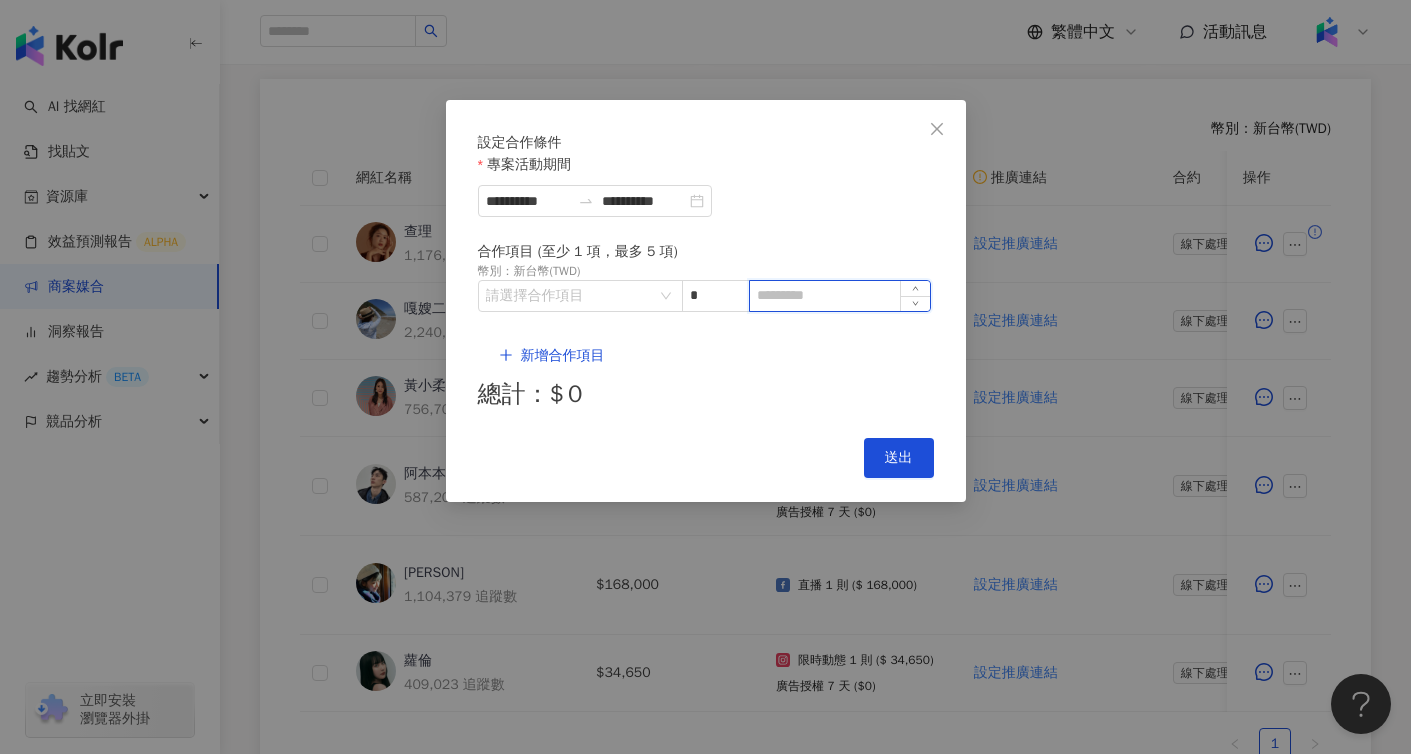 click at bounding box center (840, 296) 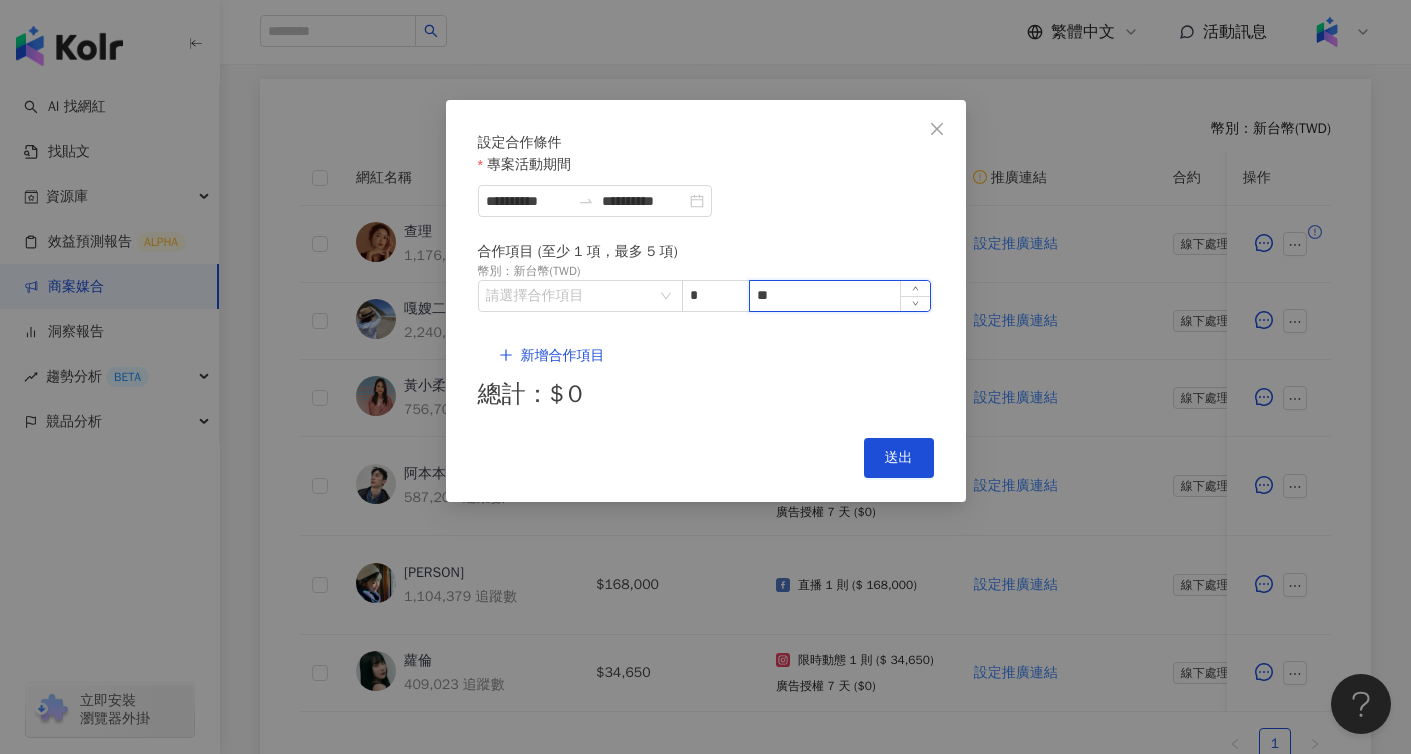 type on "*" 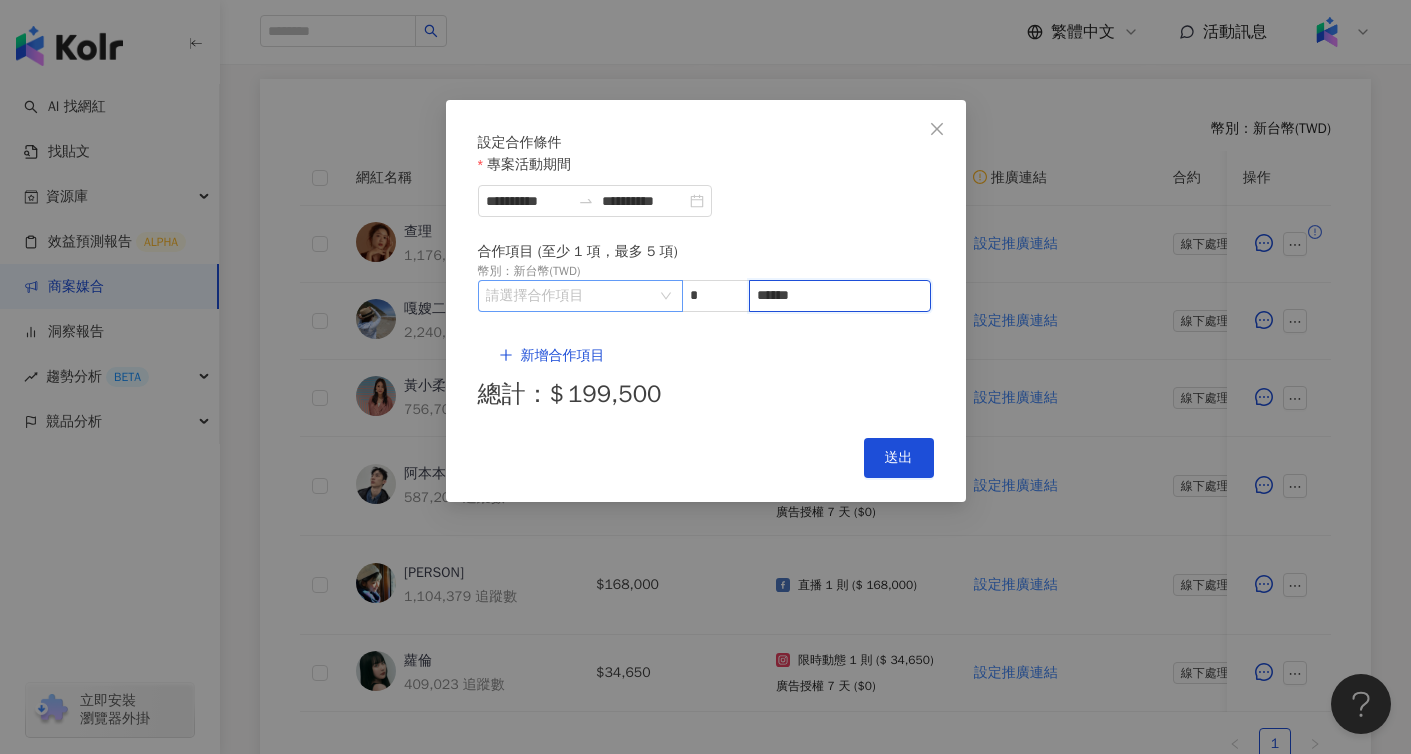 type on "******" 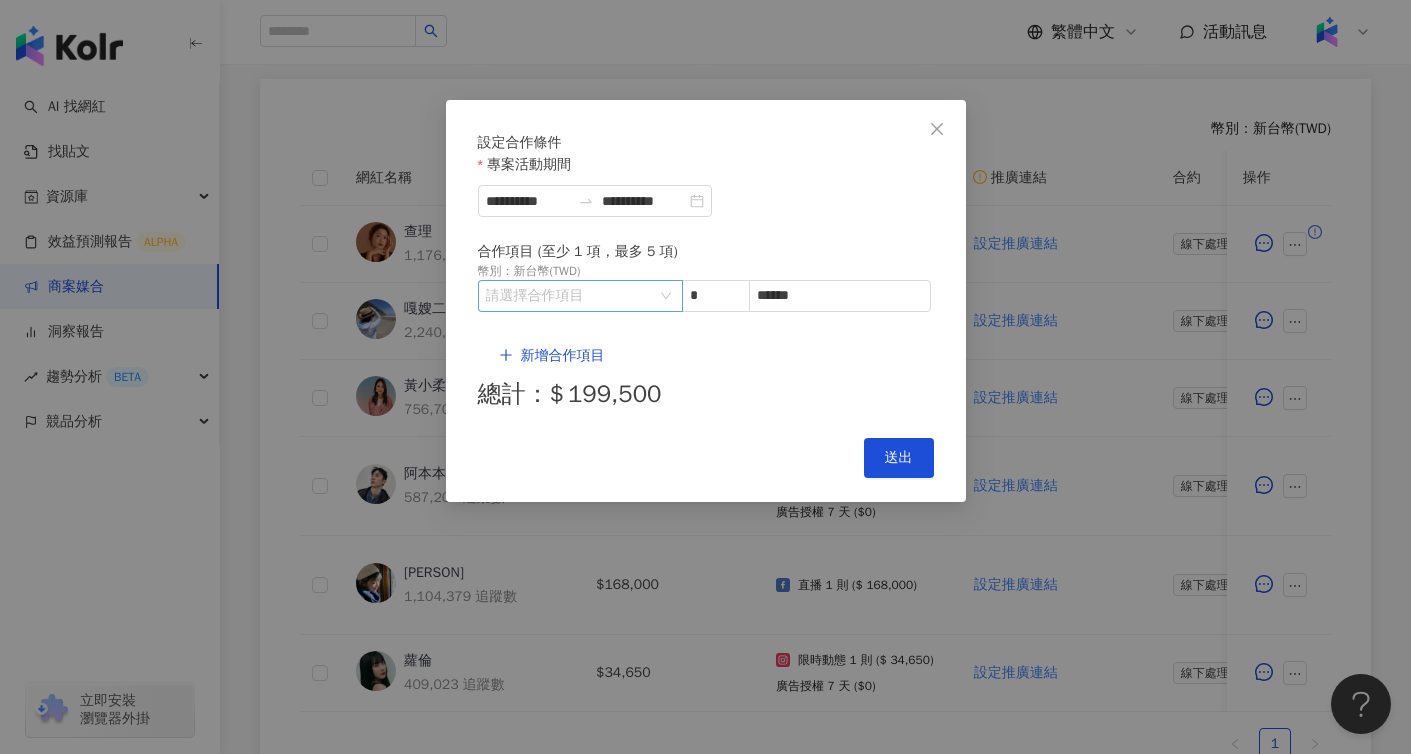 click at bounding box center (570, 296) 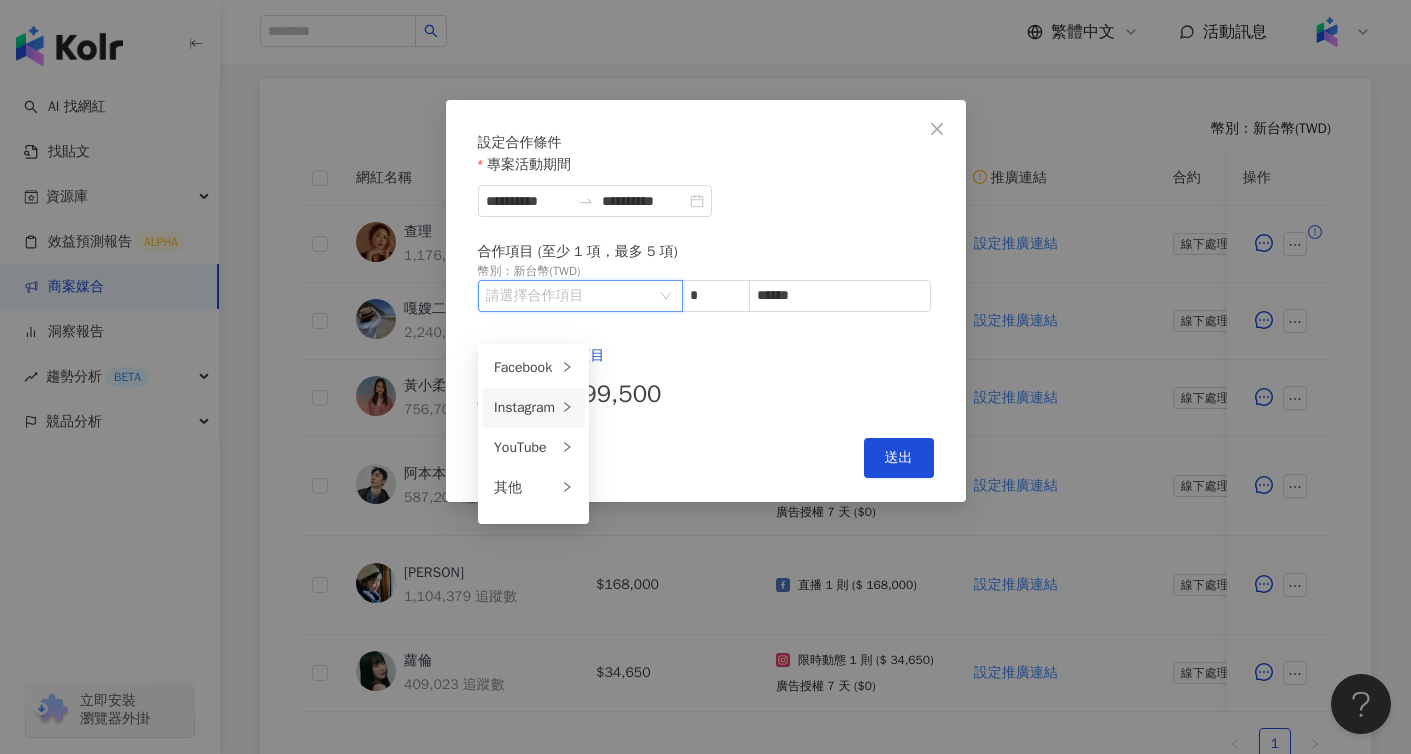 click on "Instagram" at bounding box center [525, 408] 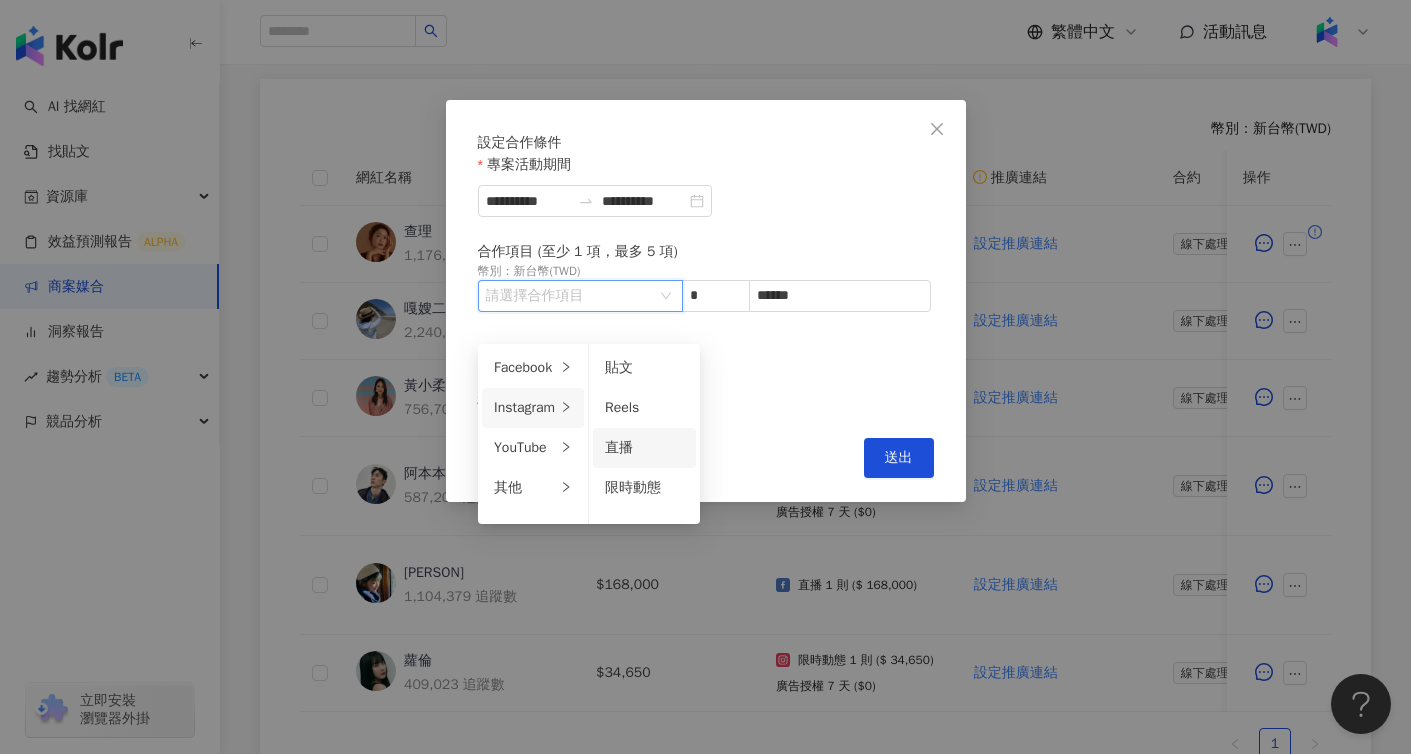 click on "直播" at bounding box center [644, 448] 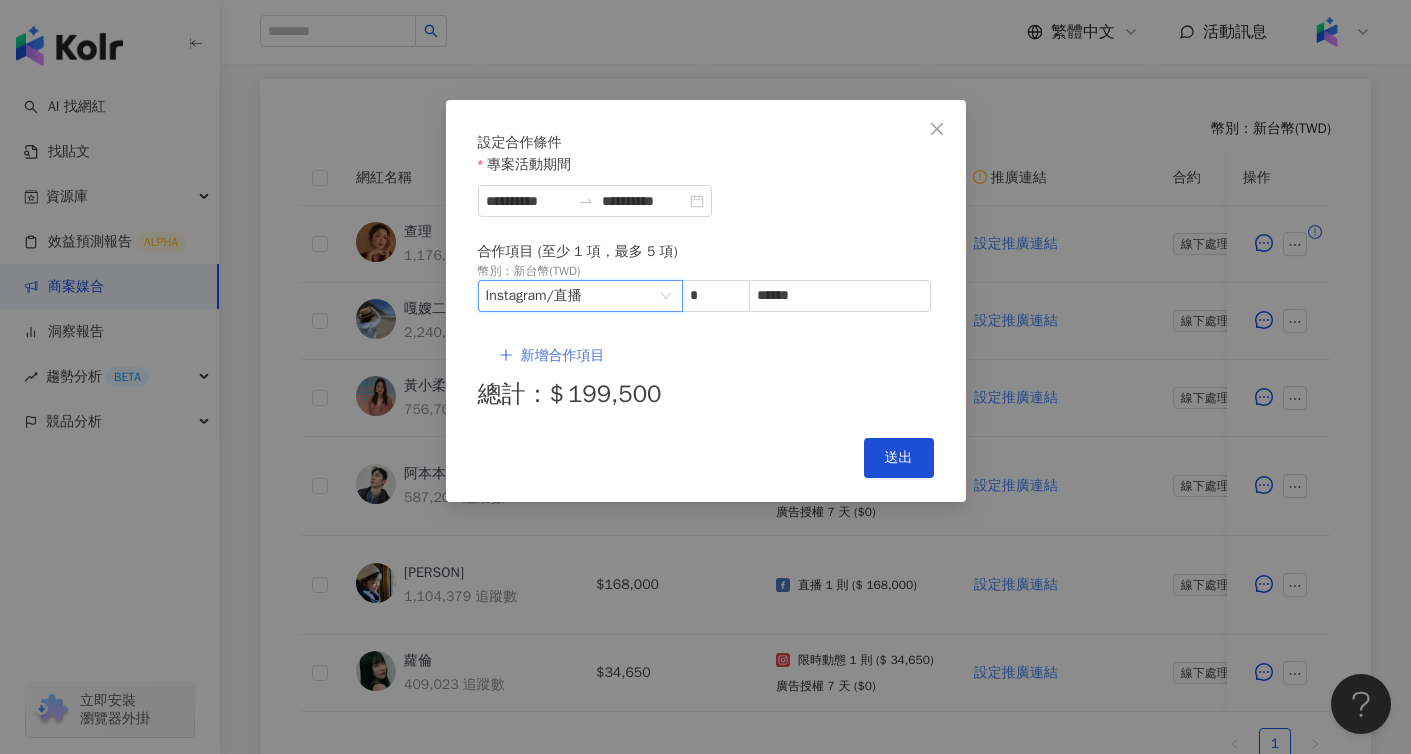 click on "新增合作項目" at bounding box center [563, 356] 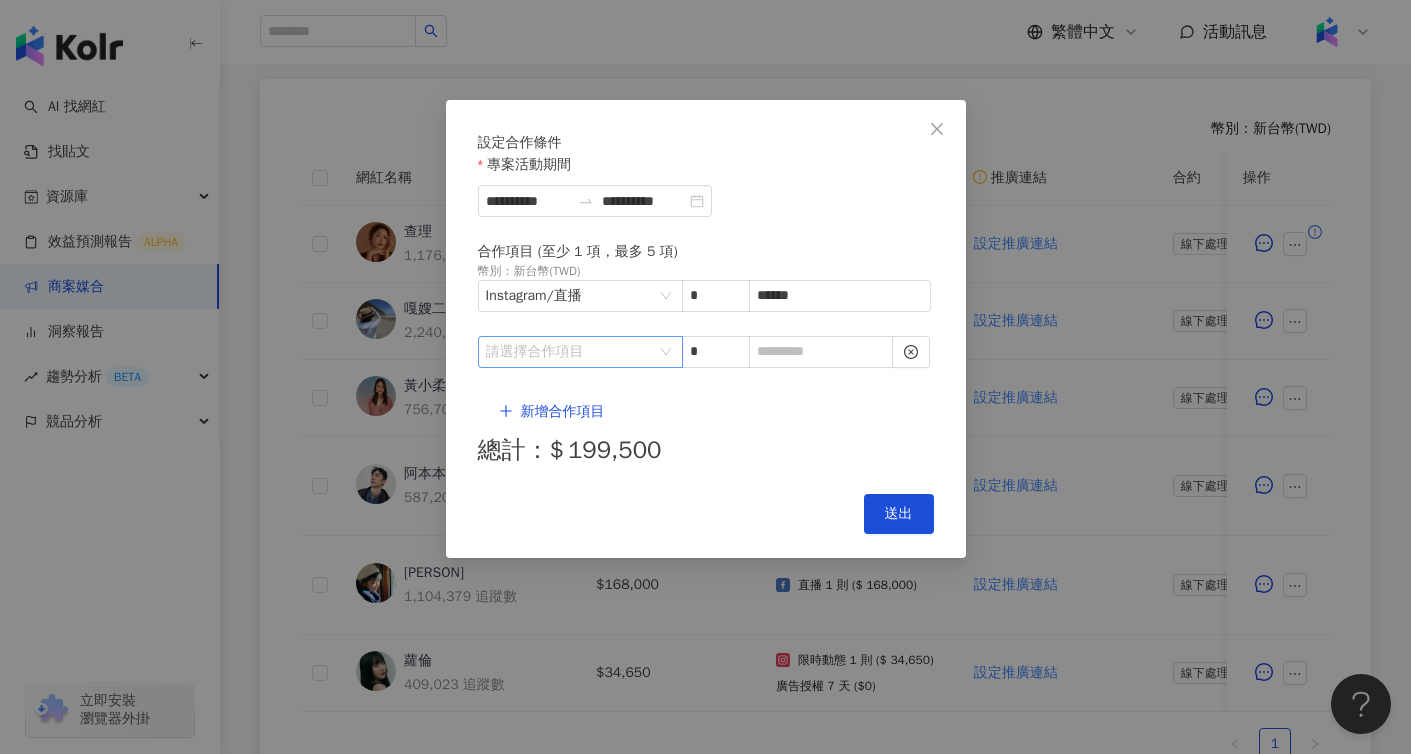 click at bounding box center (570, 352) 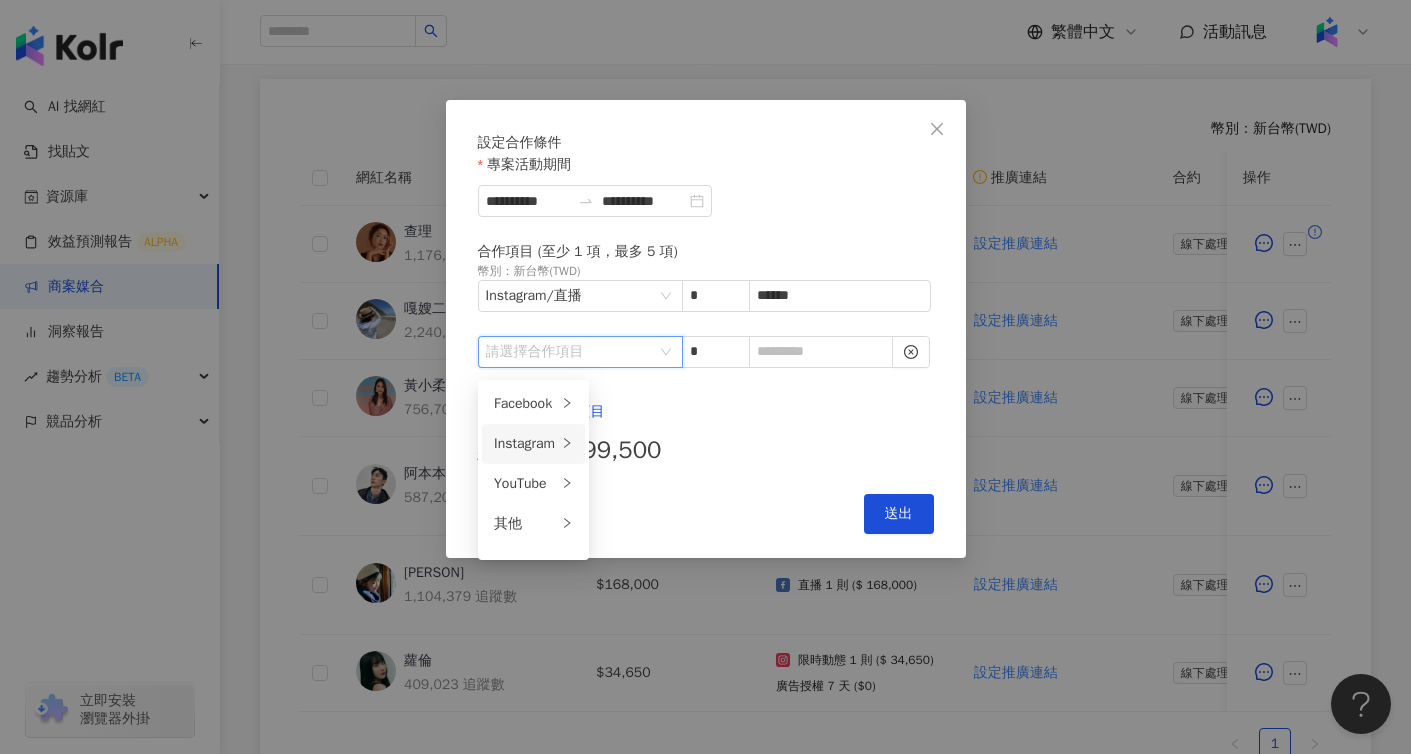click on "Instagram" at bounding box center [525, 444] 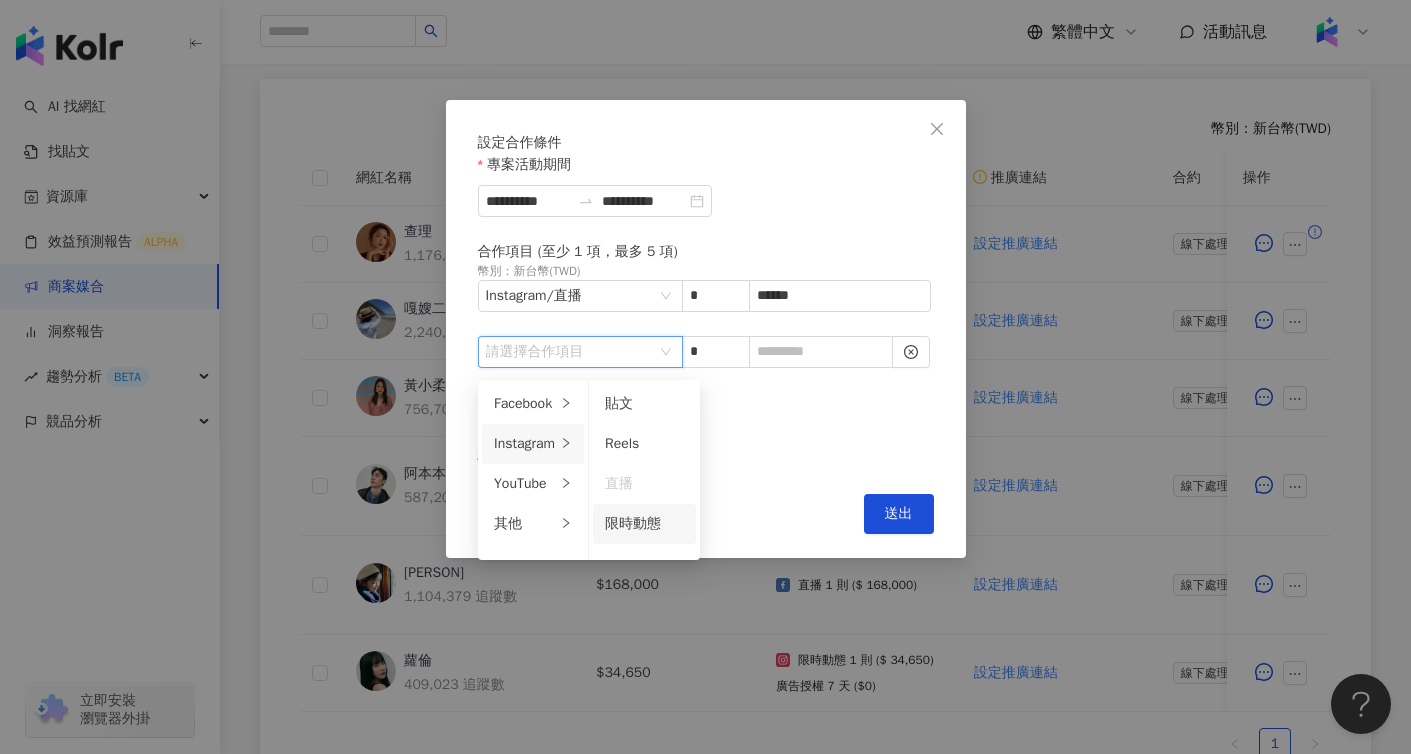 click on "限時動態" at bounding box center [644, 524] 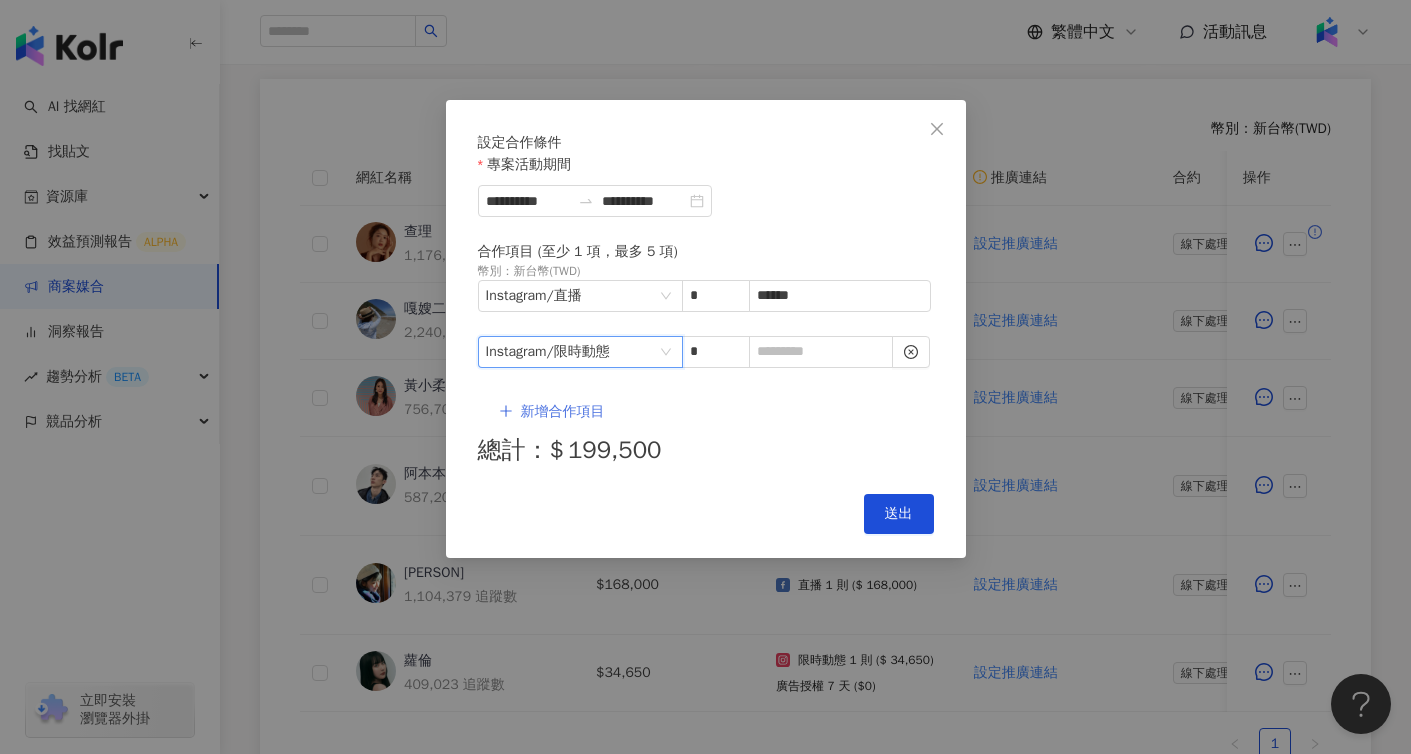 click on "新增合作項目" at bounding box center [563, 412] 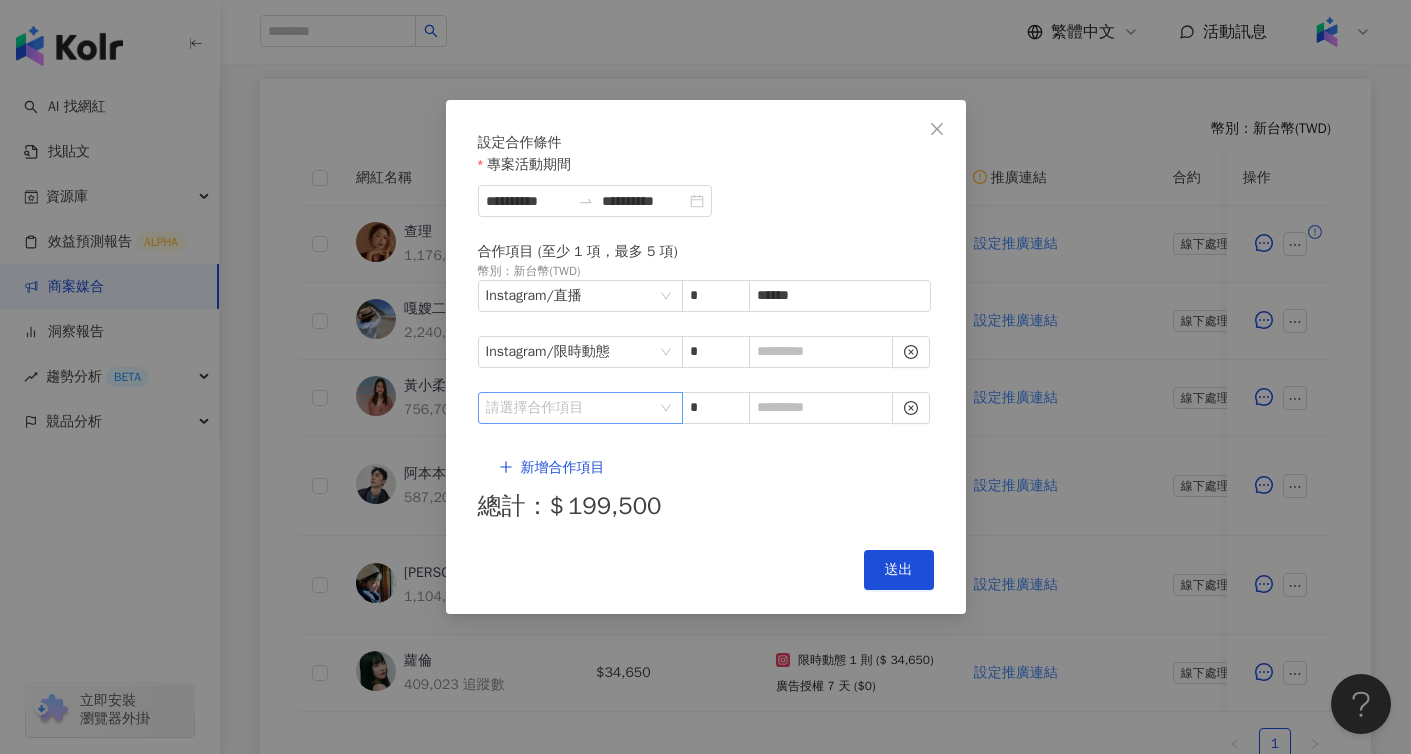 click at bounding box center (570, 408) 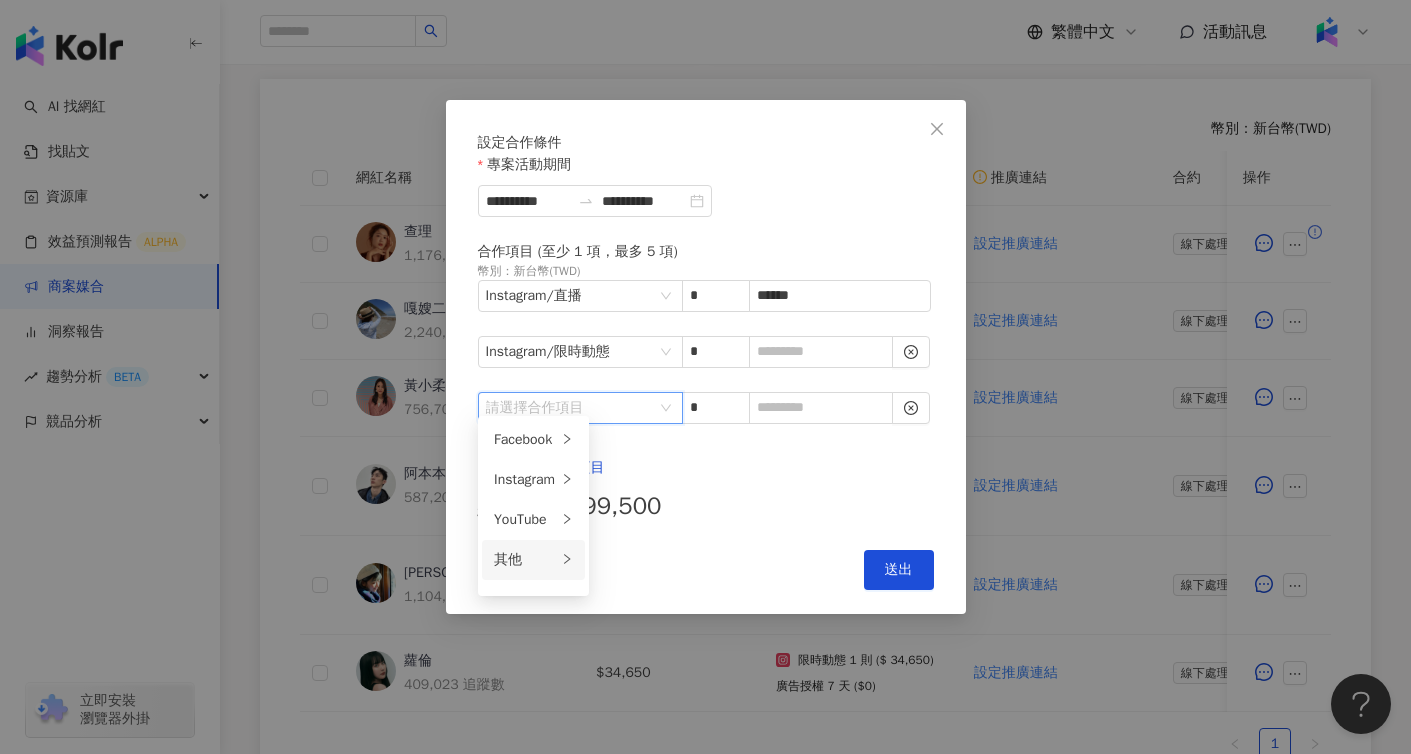 click on "其他" at bounding box center (525, 560) 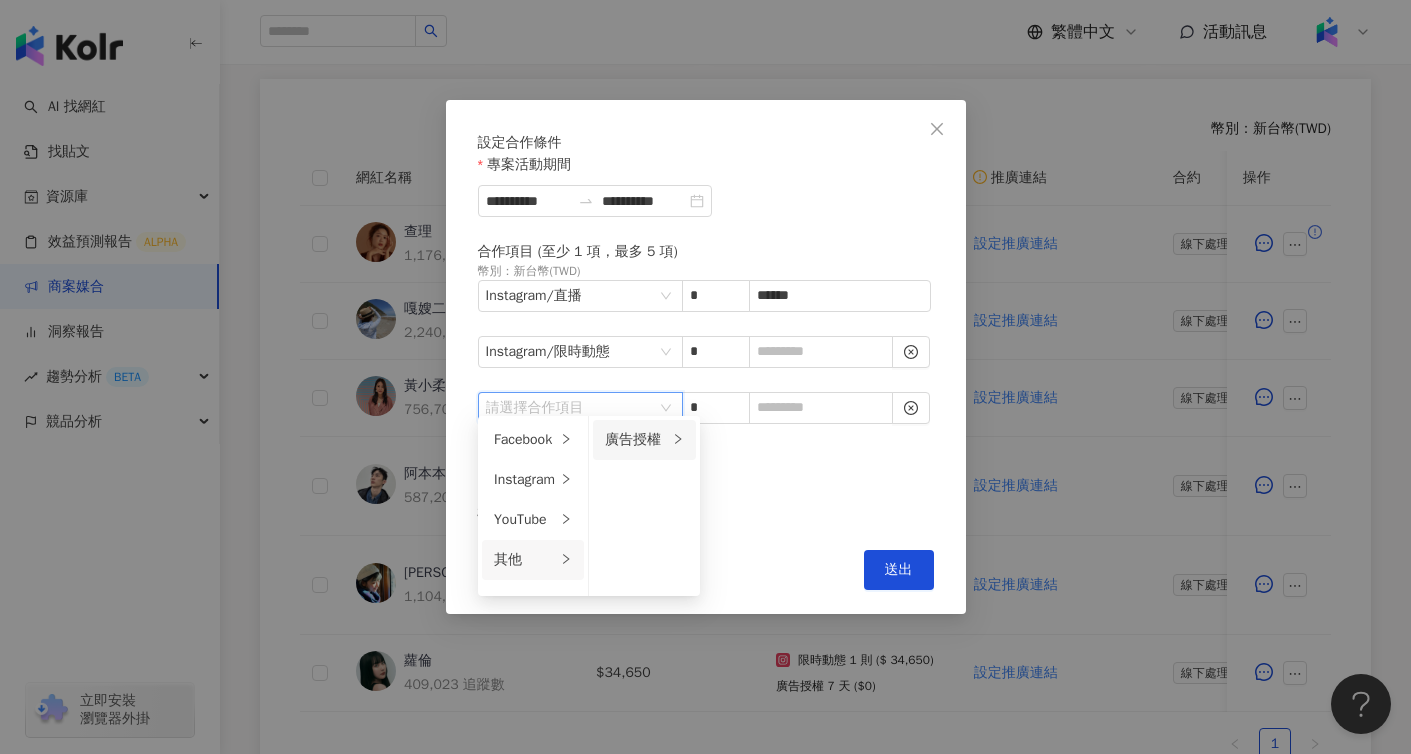 click on "廣告授權" at bounding box center [636, 440] 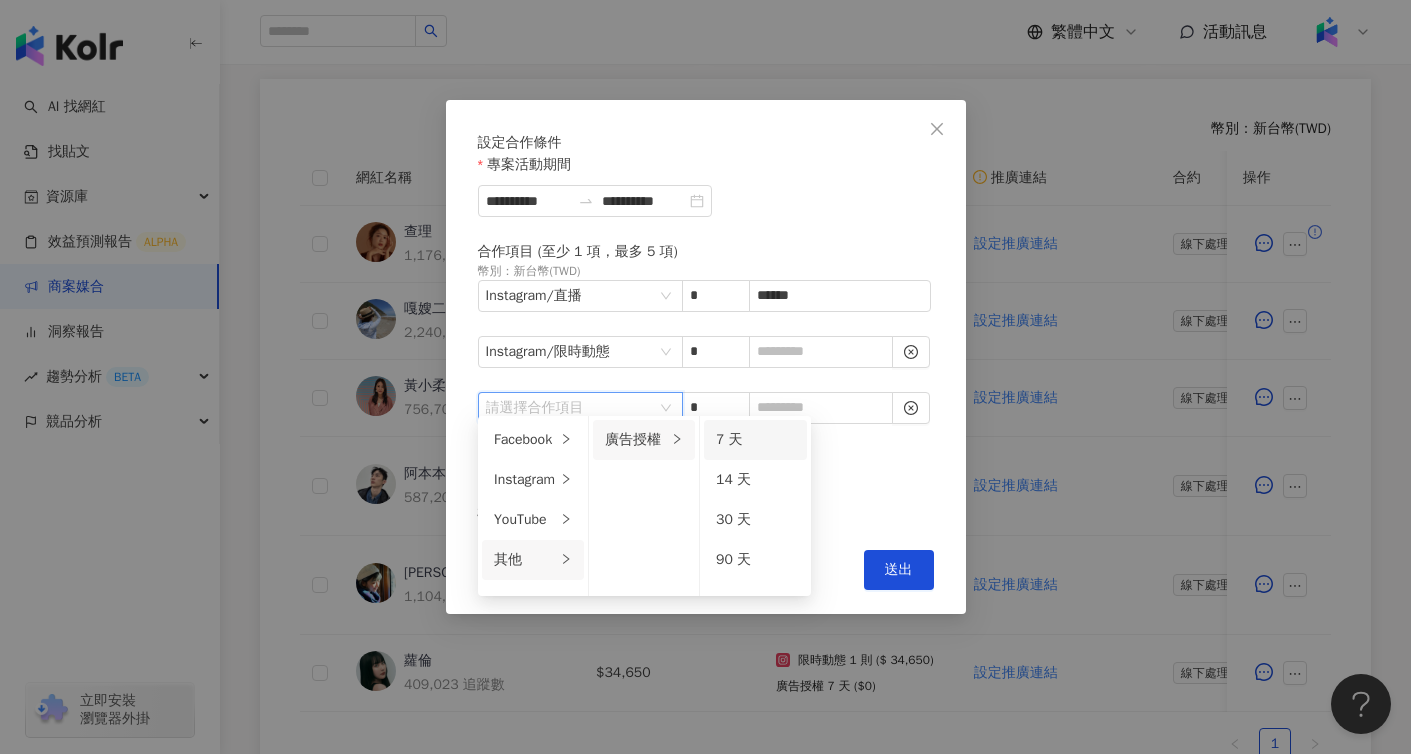 click on "7 天" at bounding box center (729, 439) 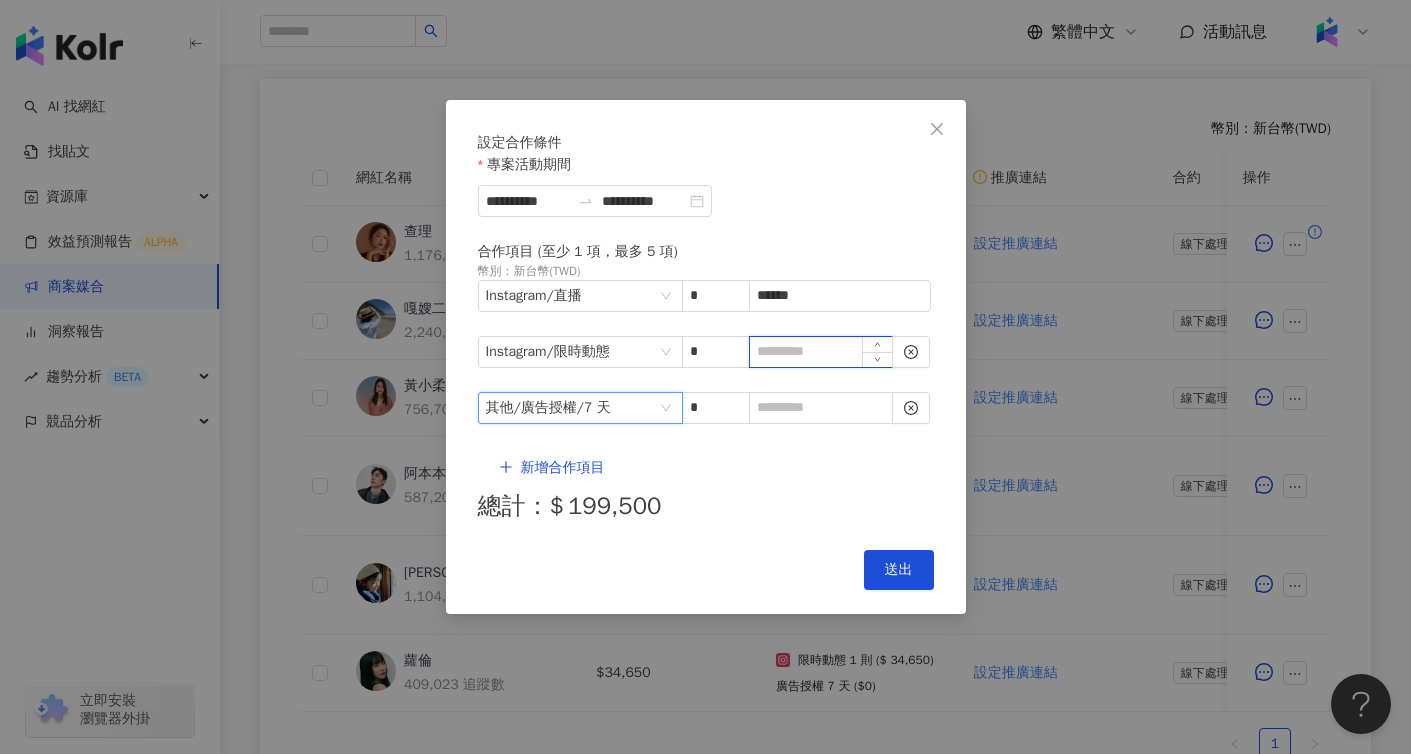 click at bounding box center [821, 352] 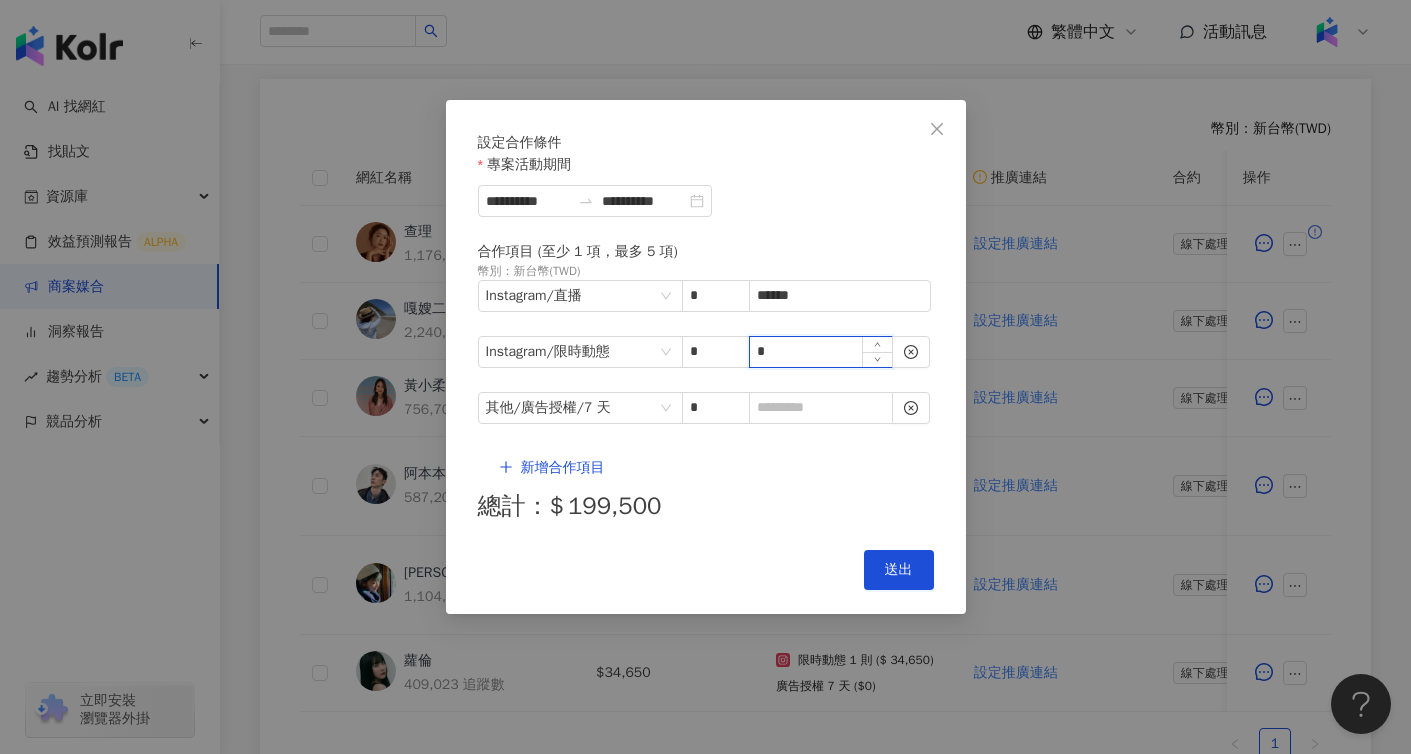 type on "*" 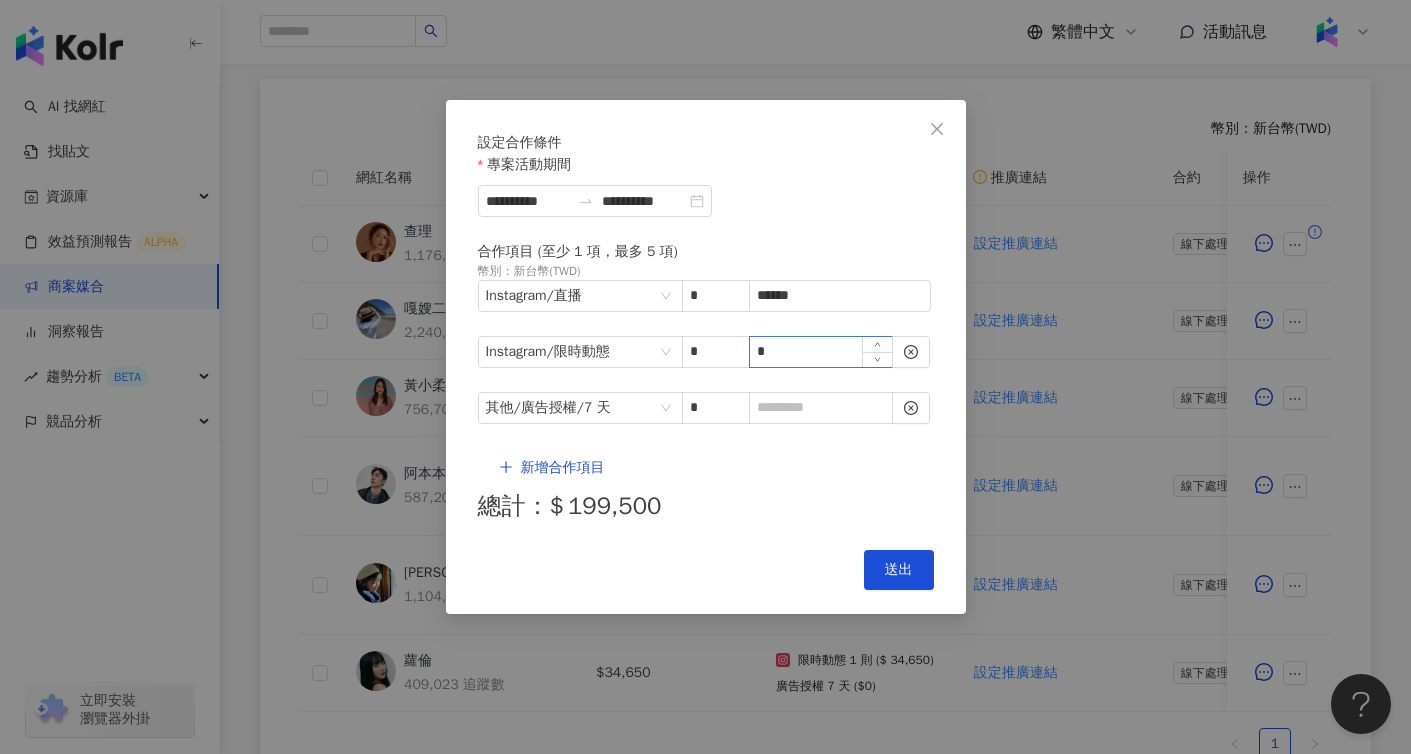 type 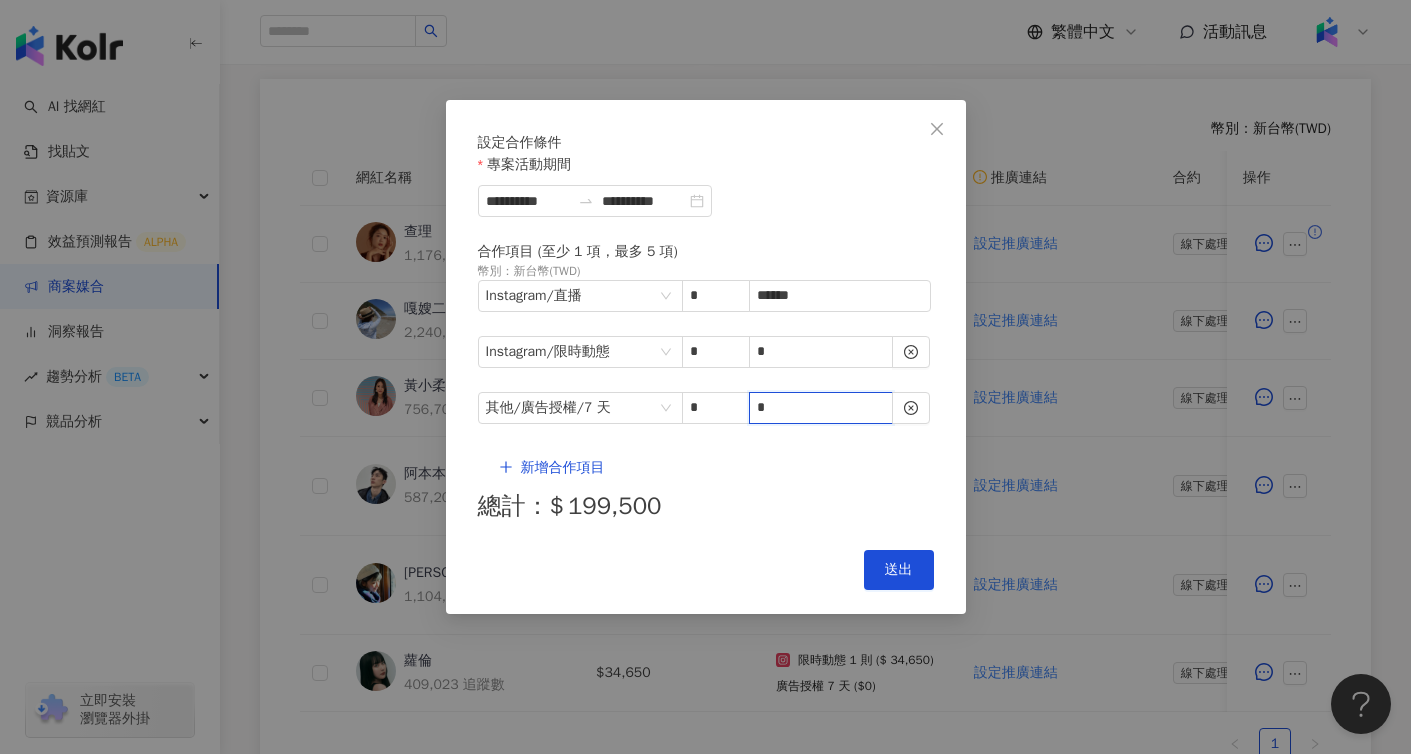 type on "*" 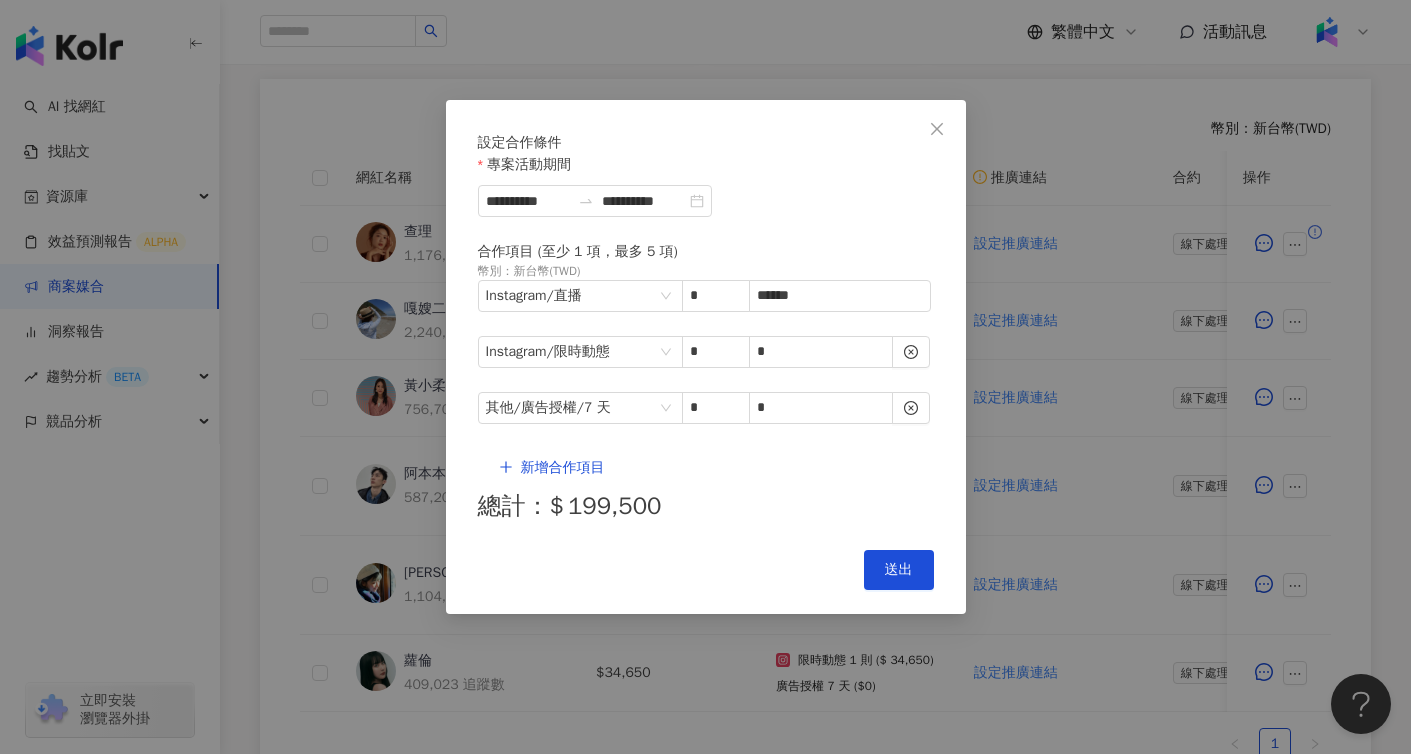 click on "Cancel 送出" at bounding box center [706, 570] 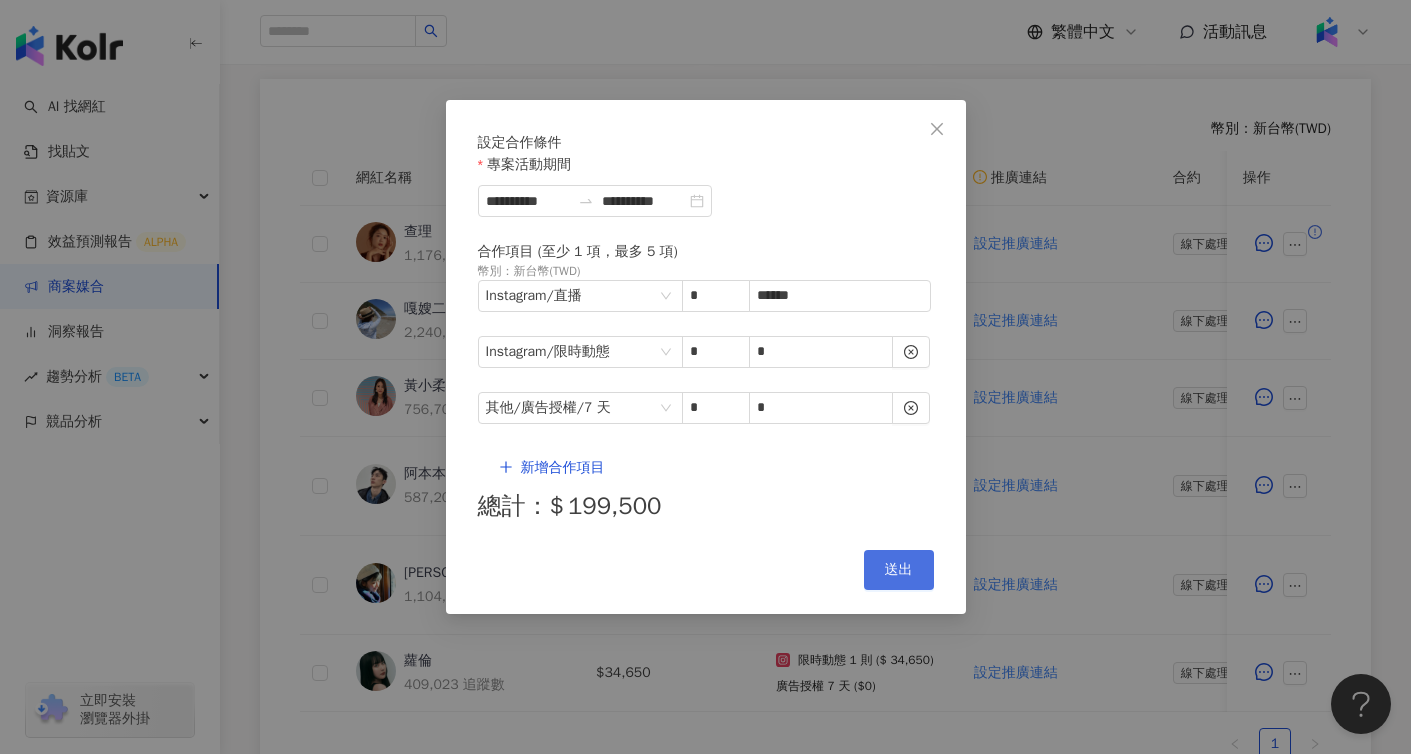click on "送出" at bounding box center (899, 570) 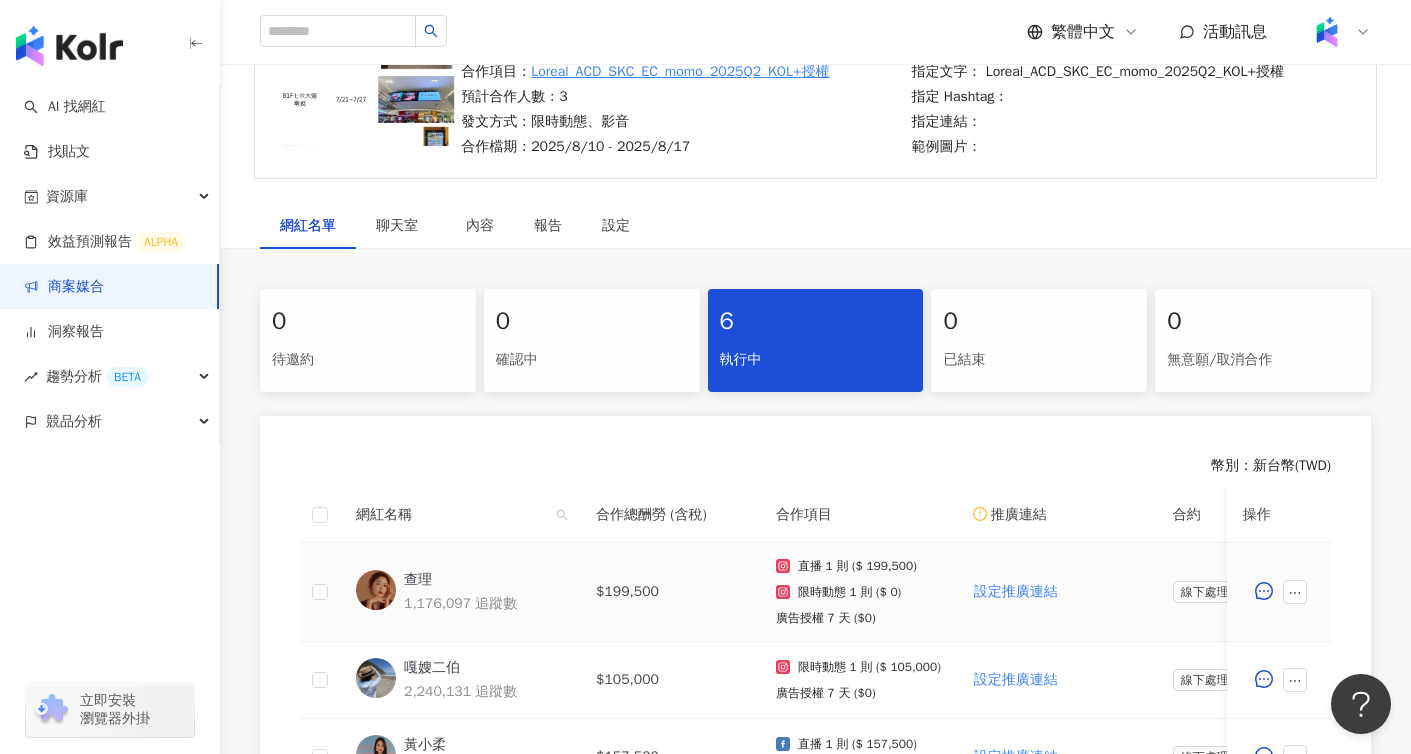 scroll, scrollTop: 0, scrollLeft: 0, axis: both 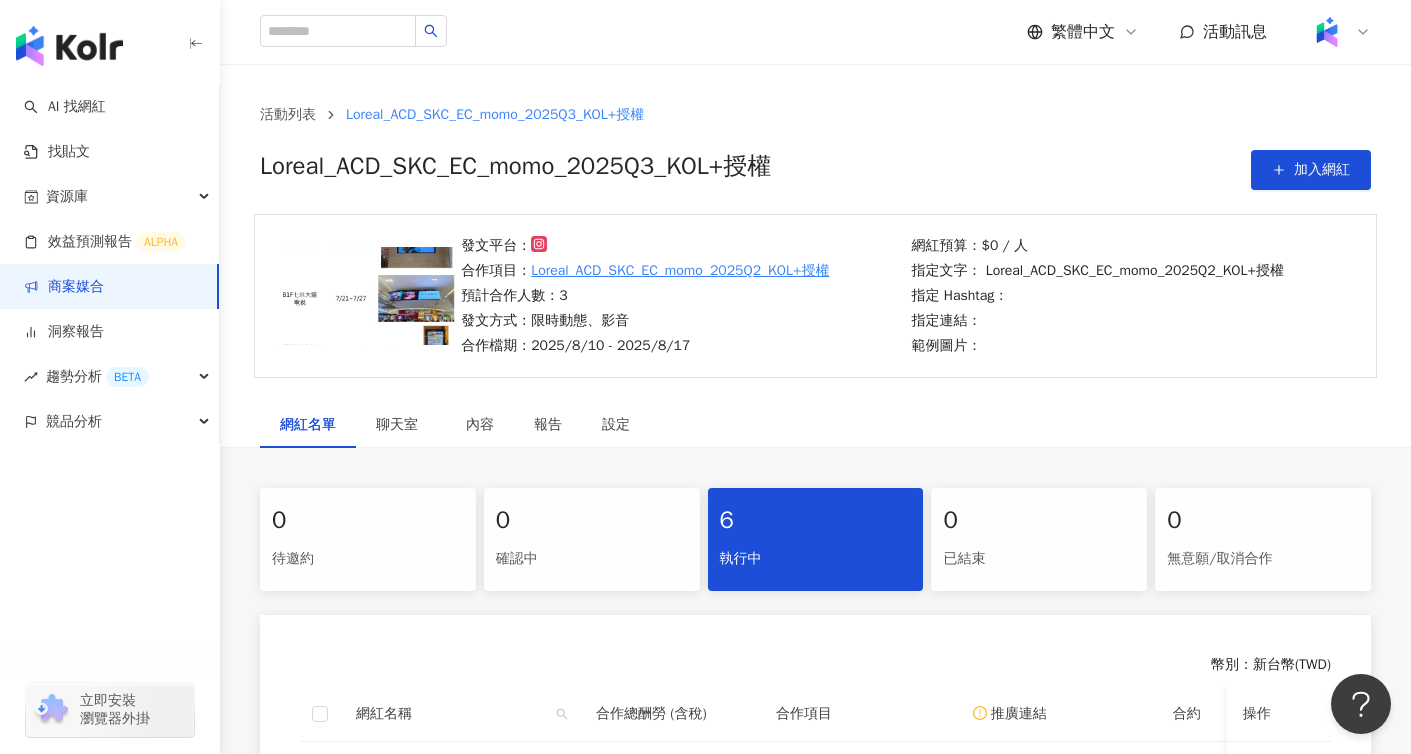 click on "商案媒合" at bounding box center (64, 287) 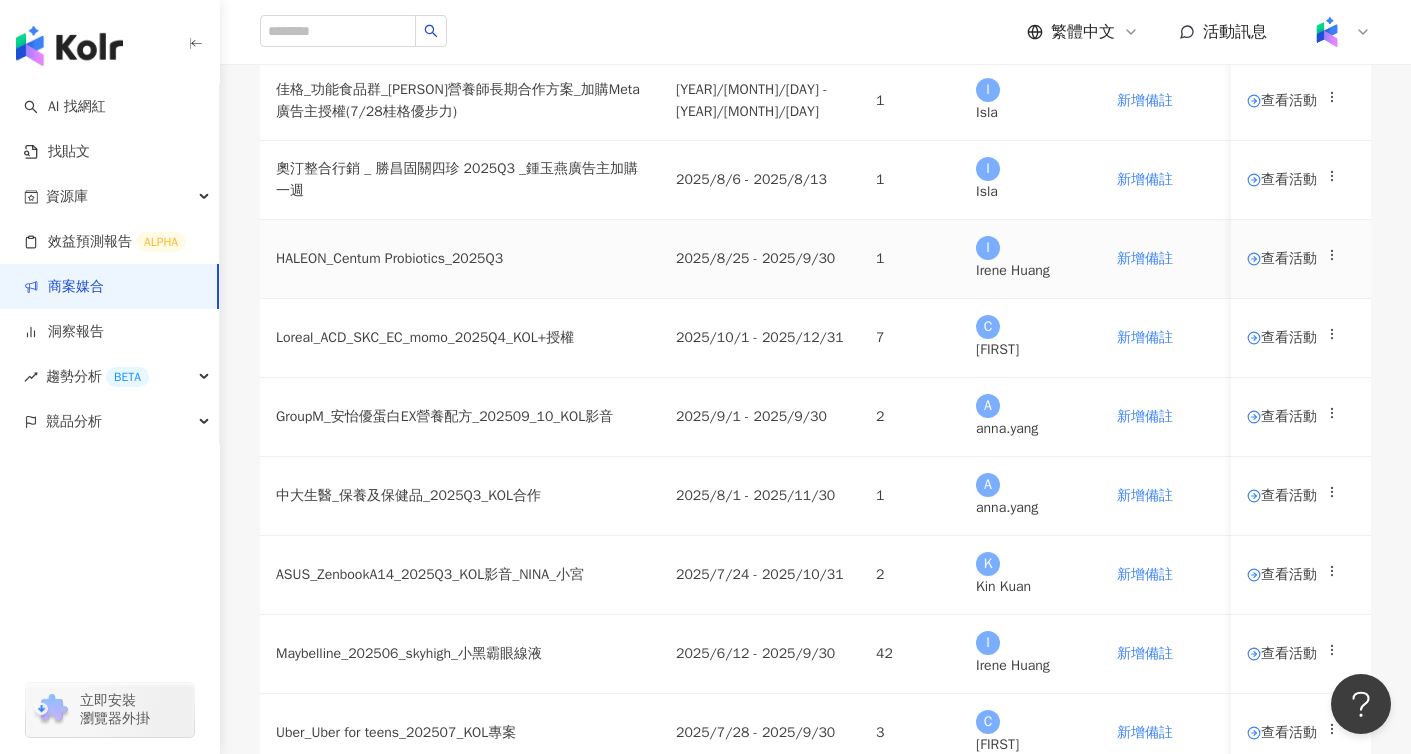 scroll, scrollTop: 174, scrollLeft: 0, axis: vertical 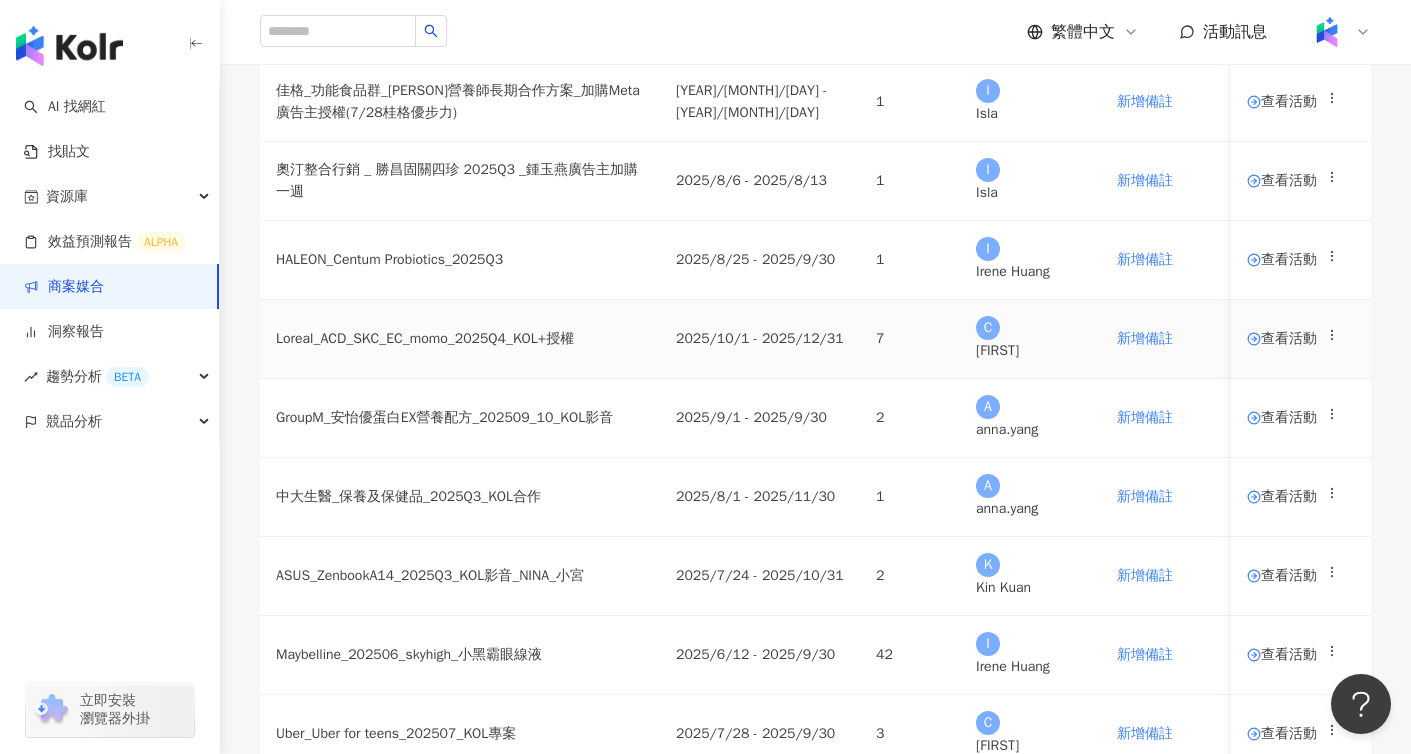 click on "查看活動" at bounding box center [1282, 339] 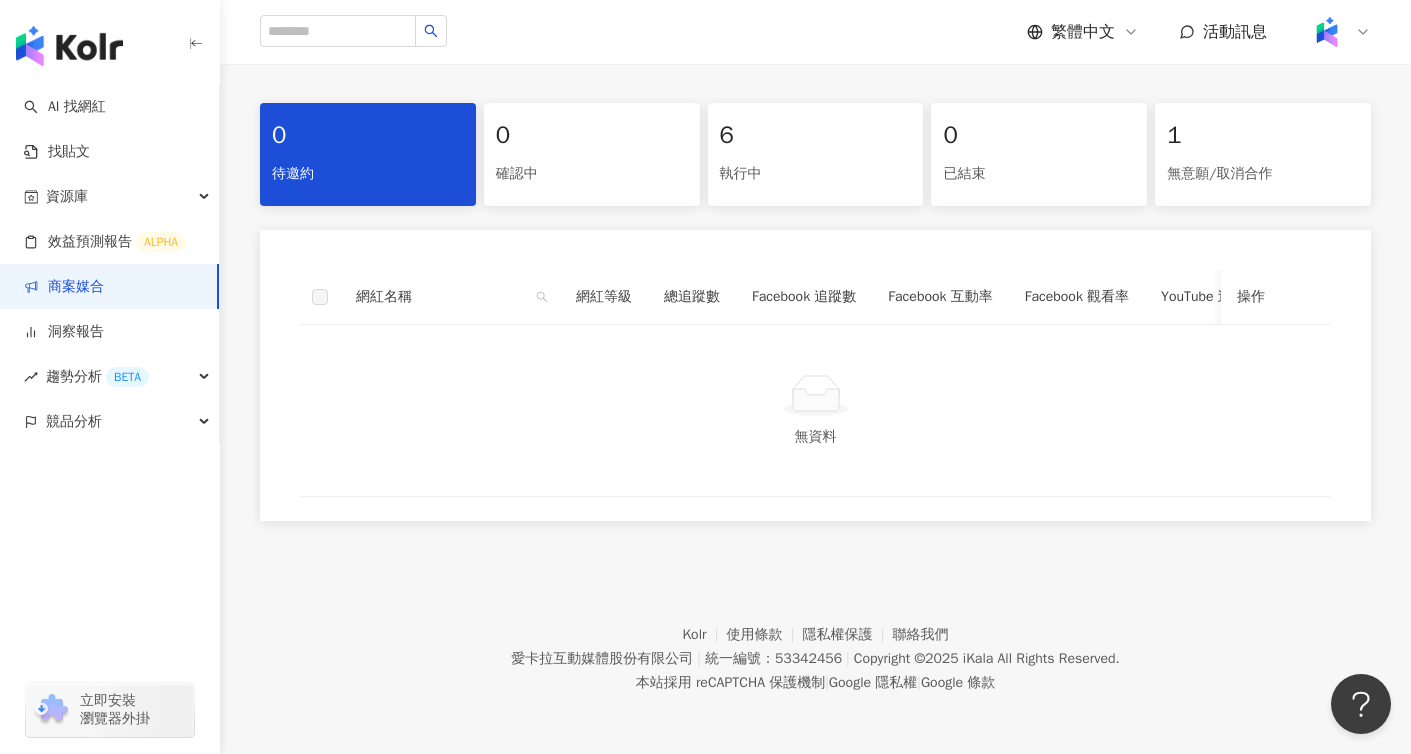 scroll, scrollTop: 386, scrollLeft: 0, axis: vertical 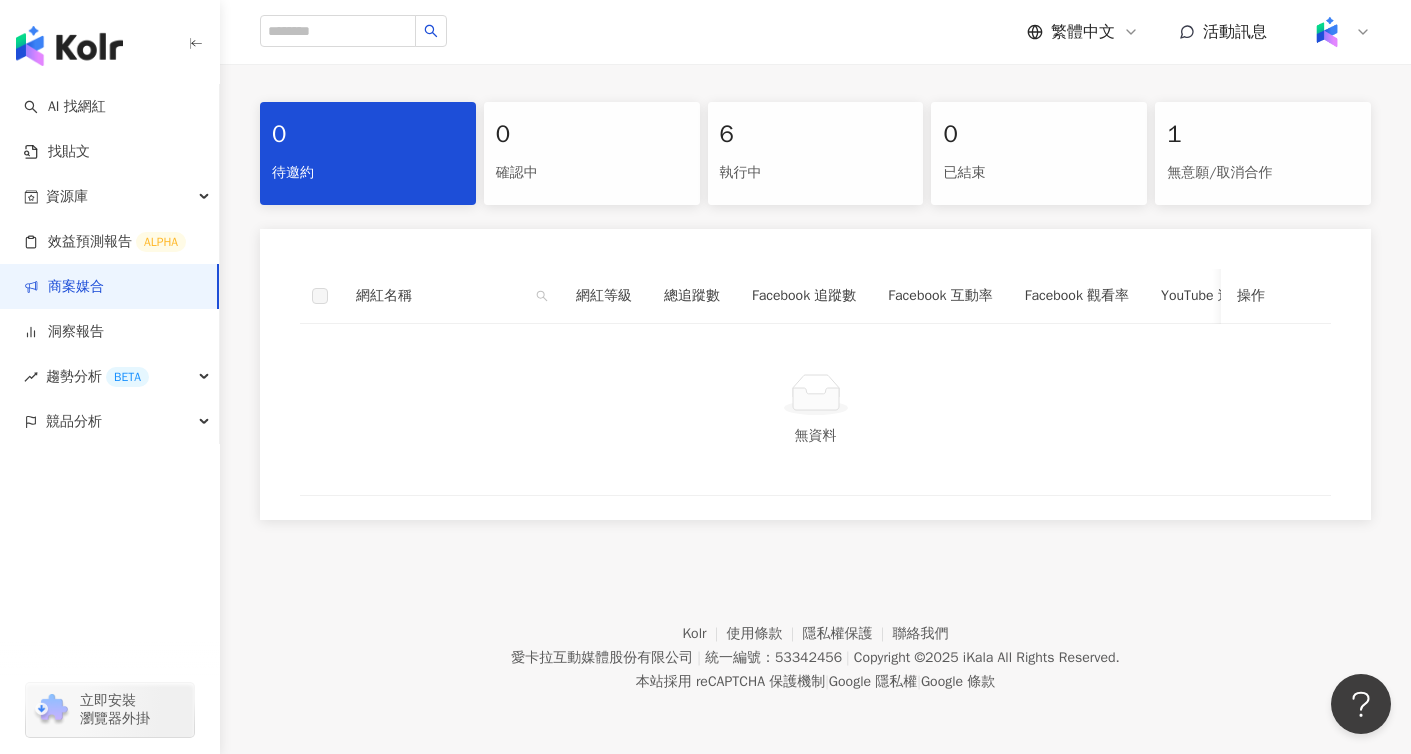click on "執行中" at bounding box center [816, 173] 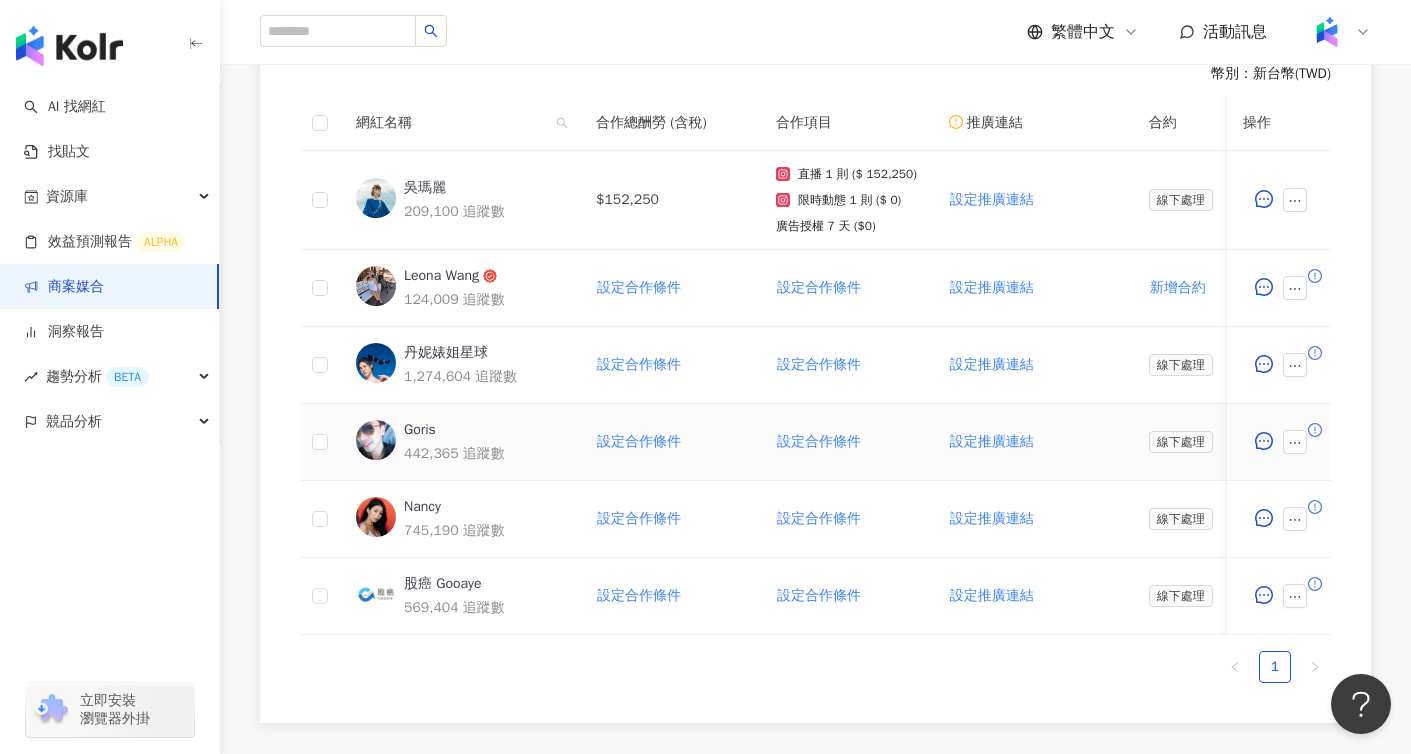 scroll, scrollTop: 592, scrollLeft: 0, axis: vertical 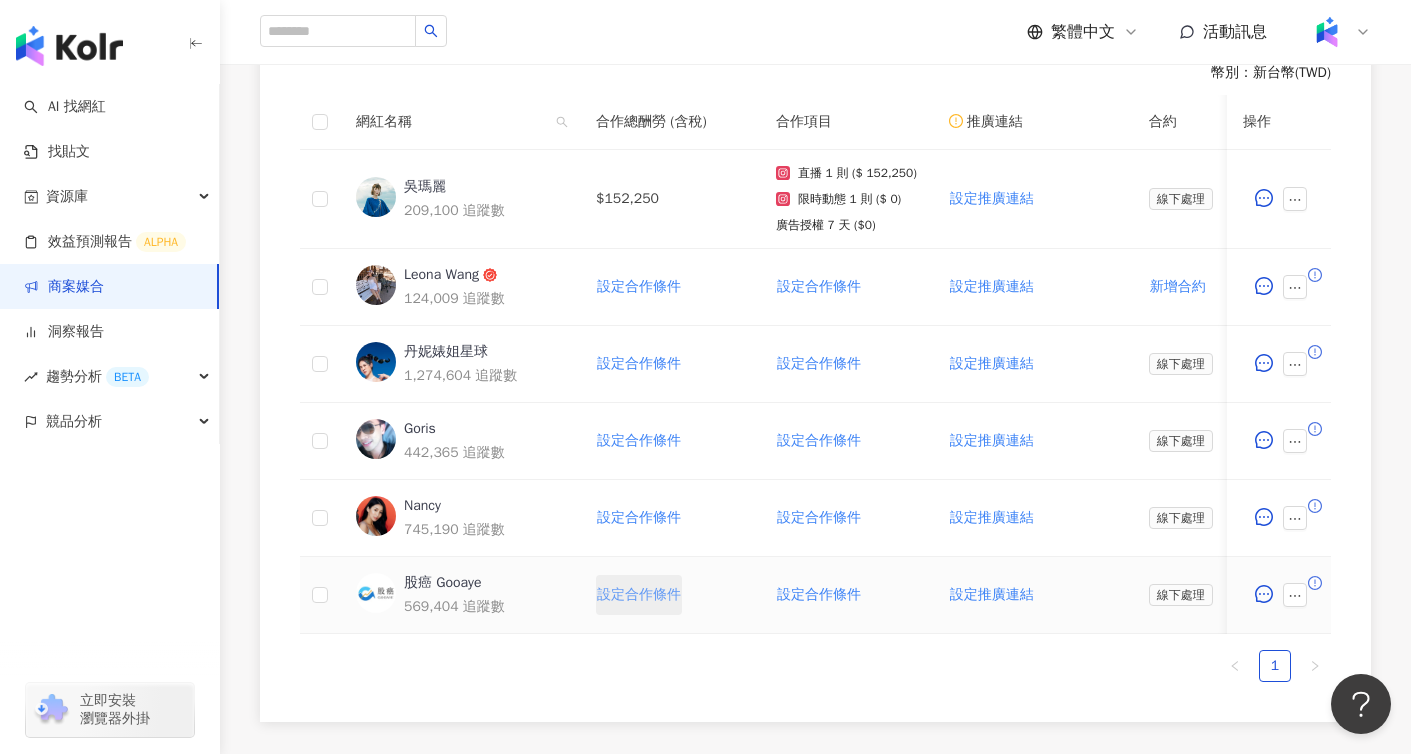 click on "設定合作條件" at bounding box center [639, 595] 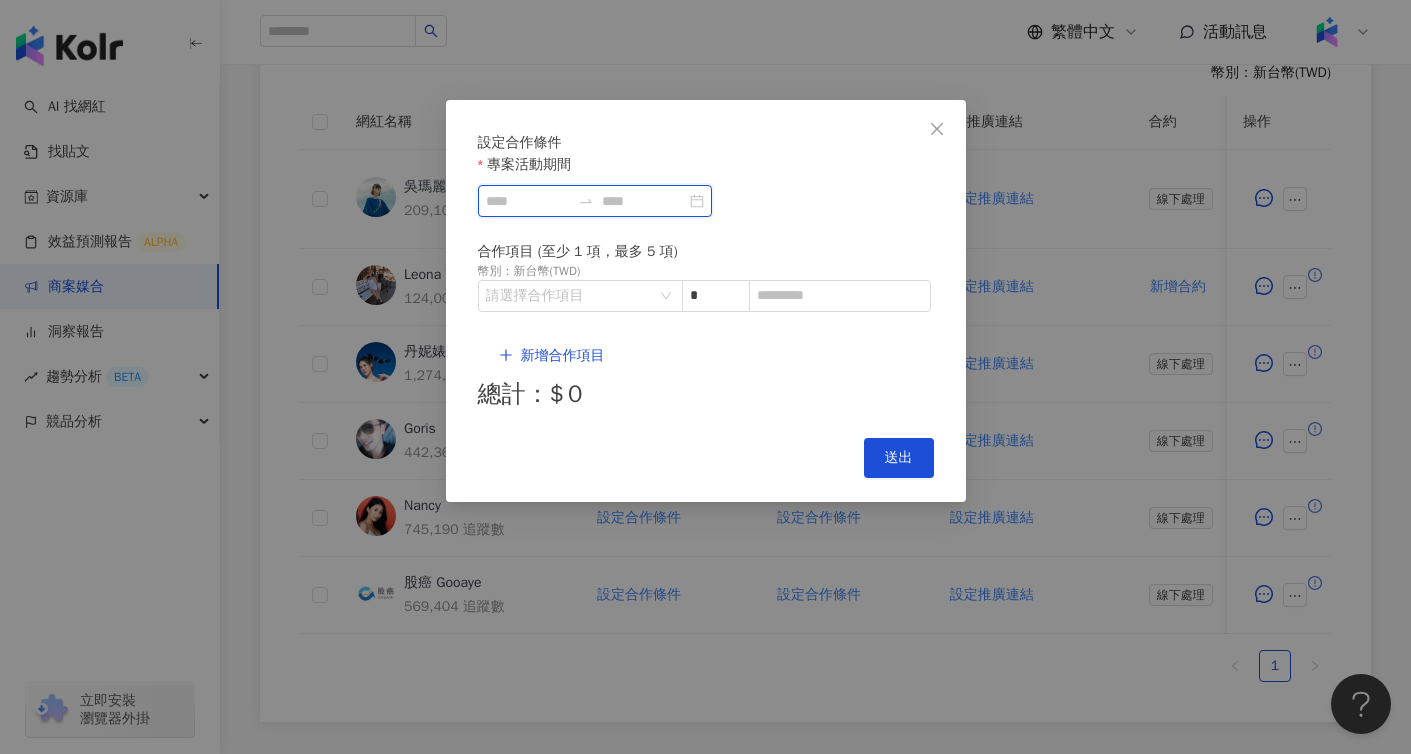click on "專案活動期間" at bounding box center [528, 201] 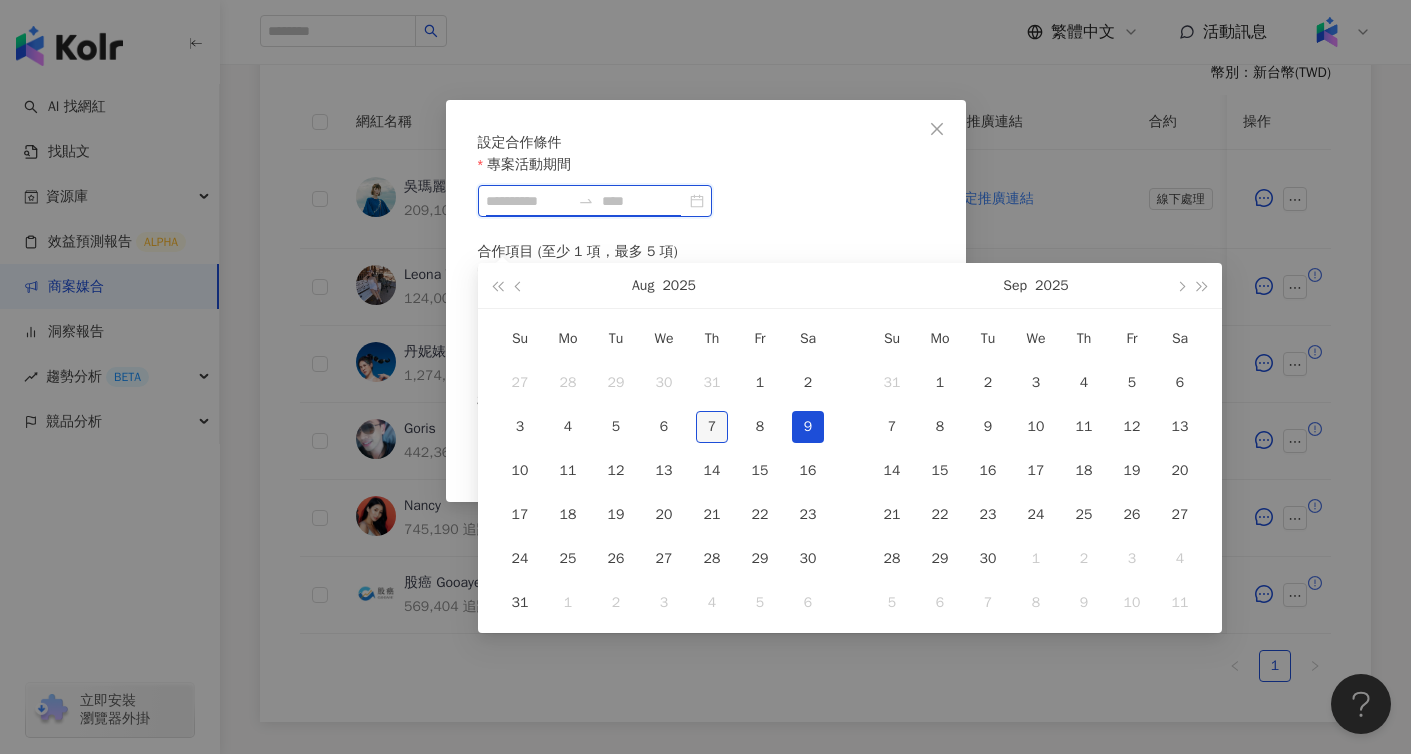 type on "**********" 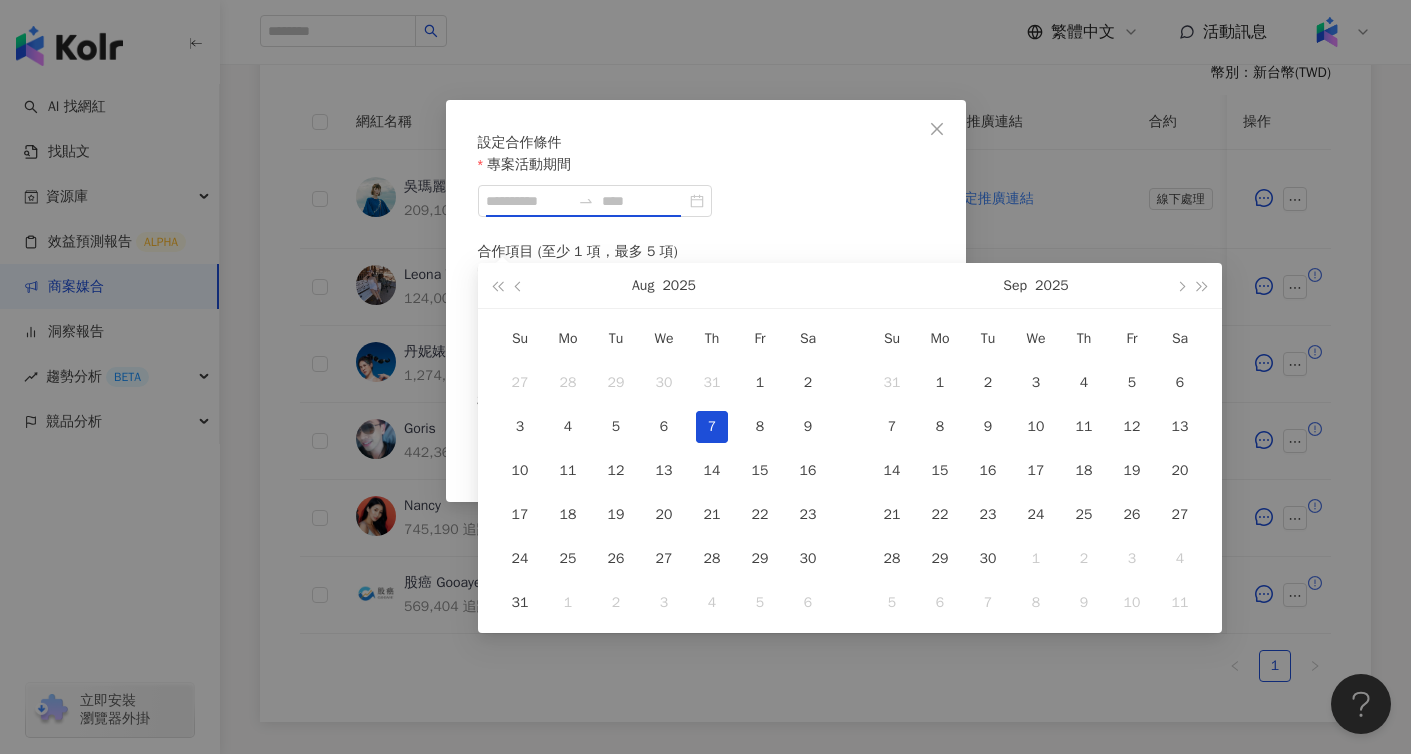 click on "7" at bounding box center [712, 427] 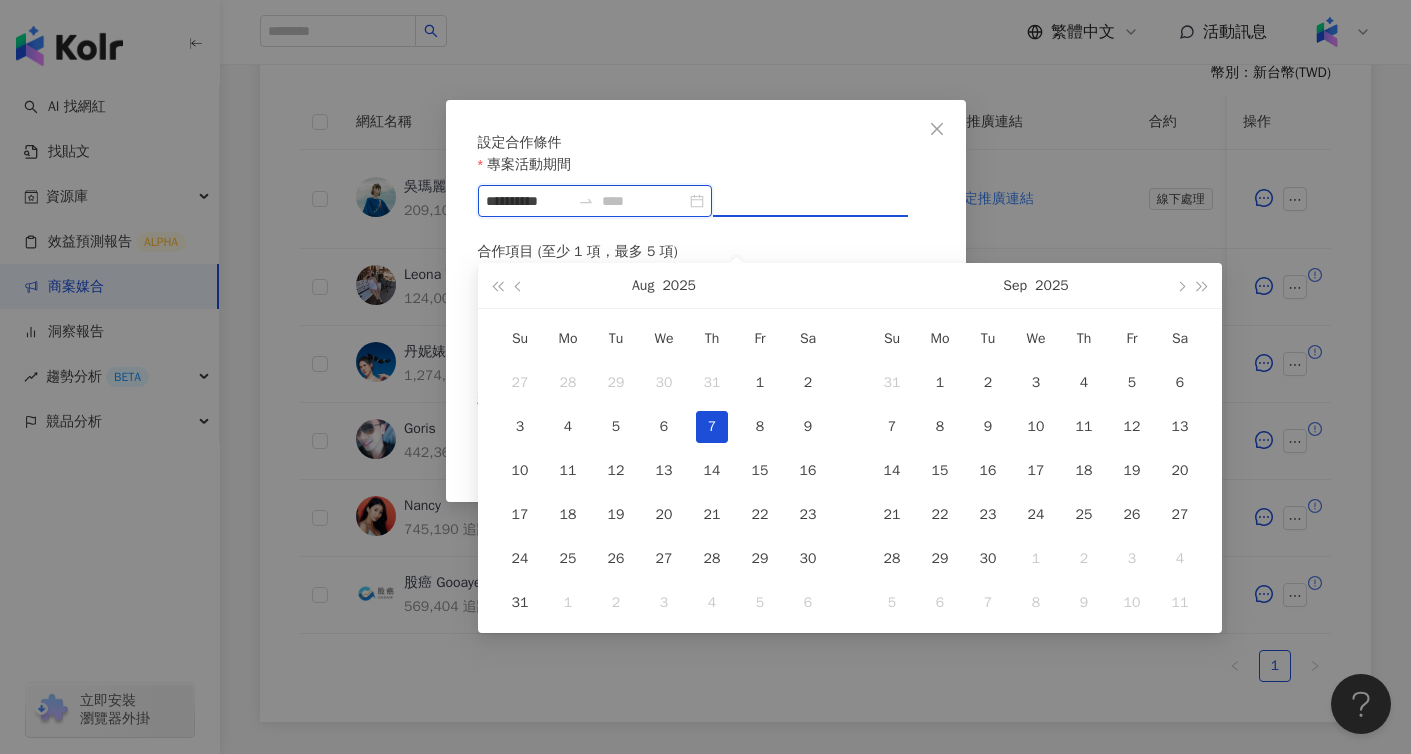 type on "**********" 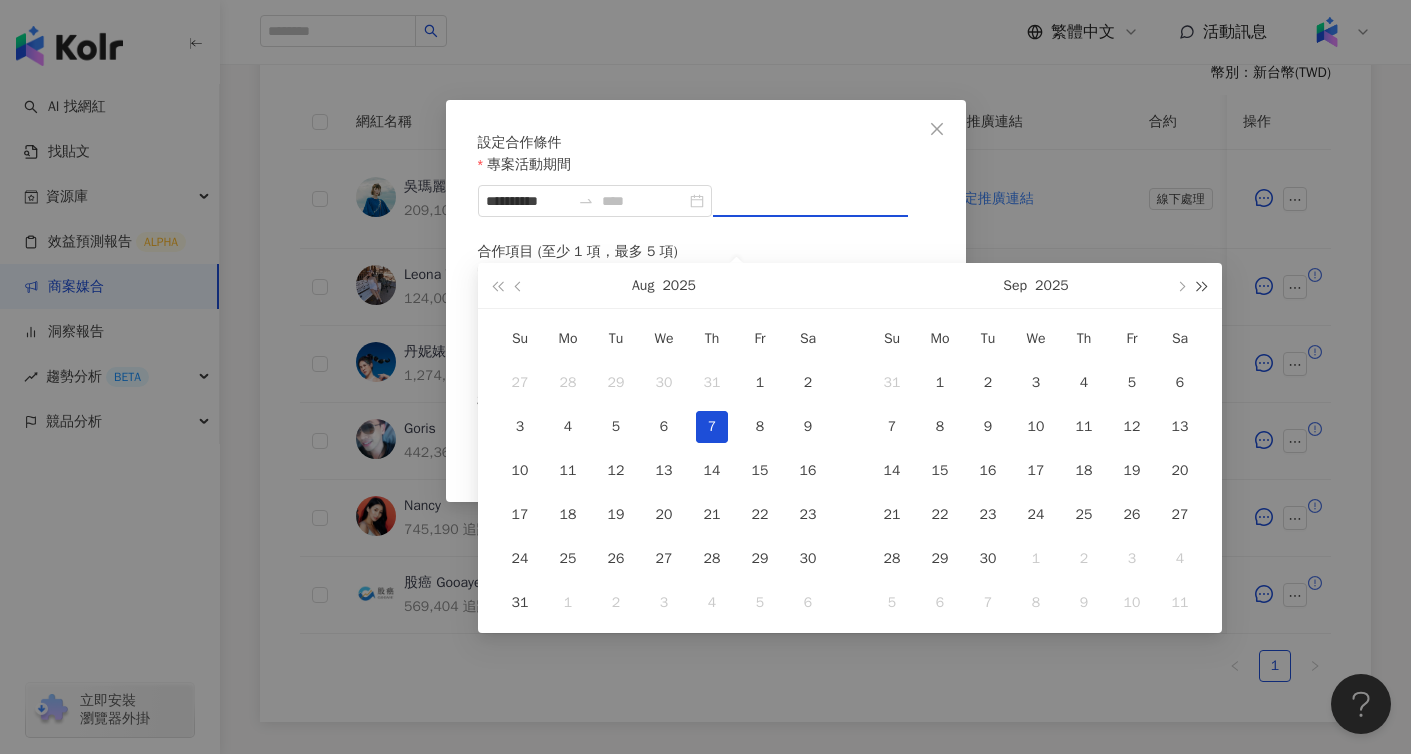 click at bounding box center [1203, 285] 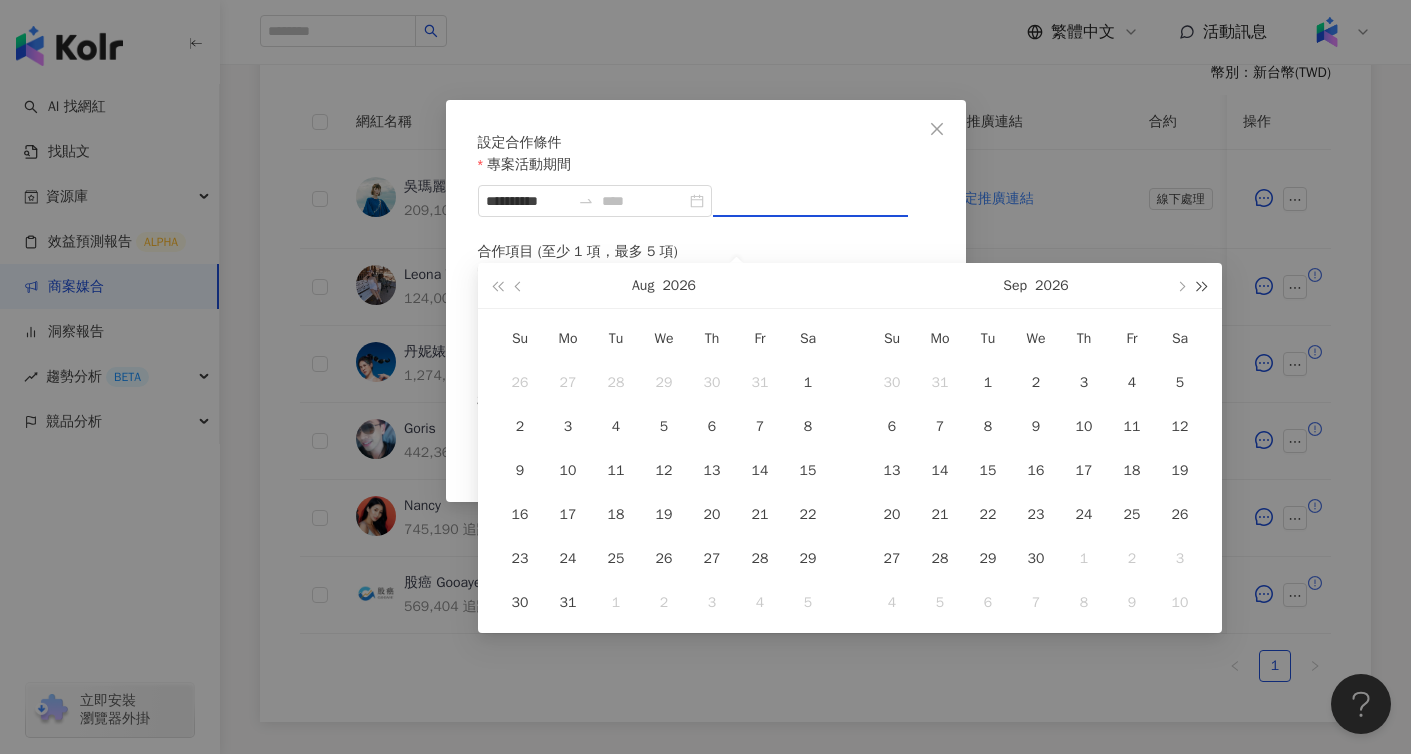 click at bounding box center [1203, 285] 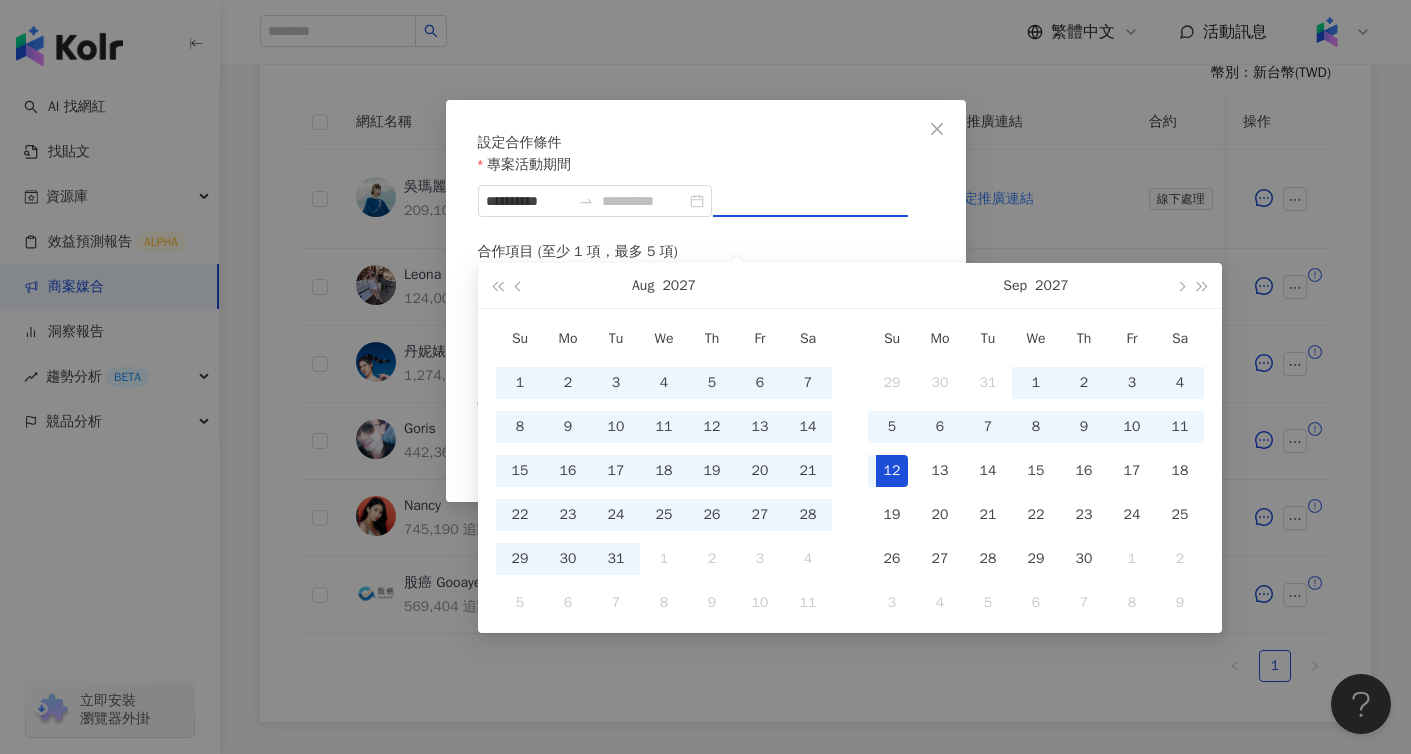 type on "**********" 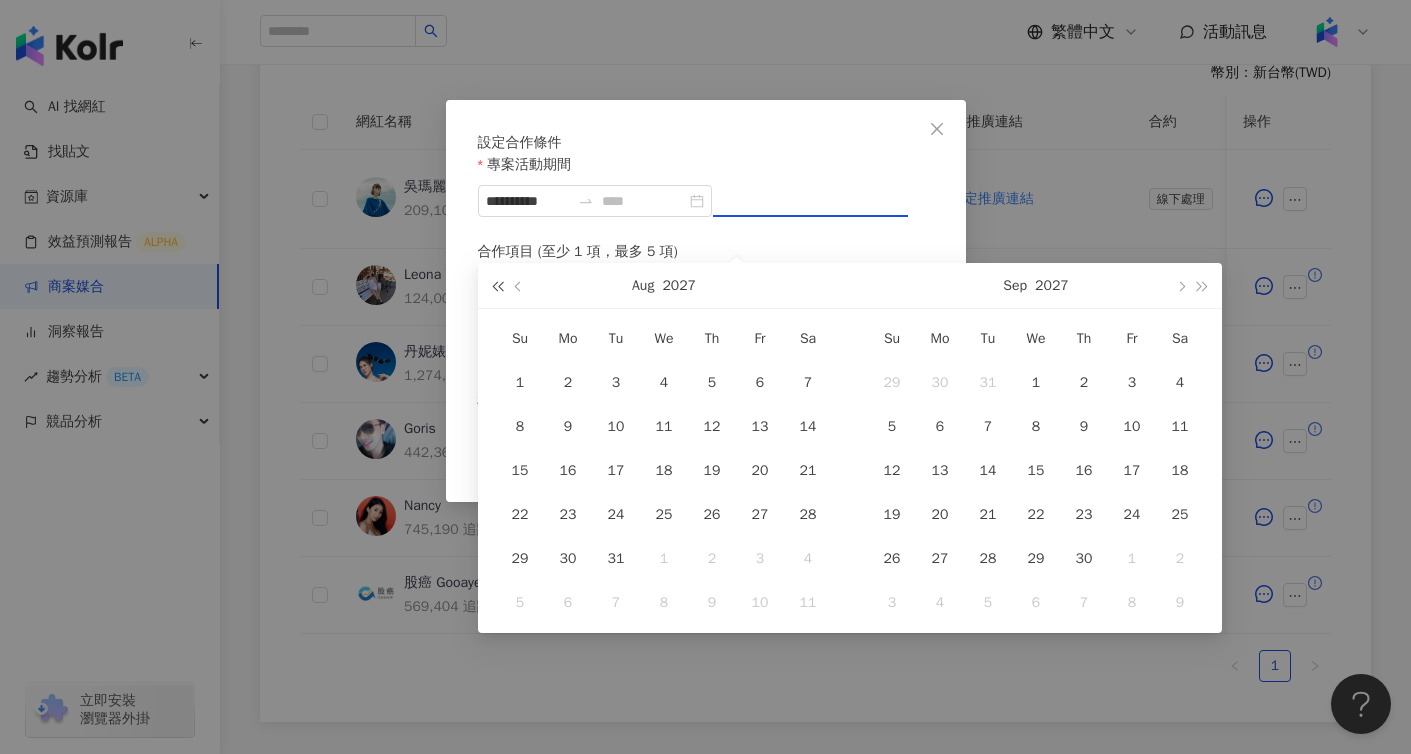 click at bounding box center (497, 286) 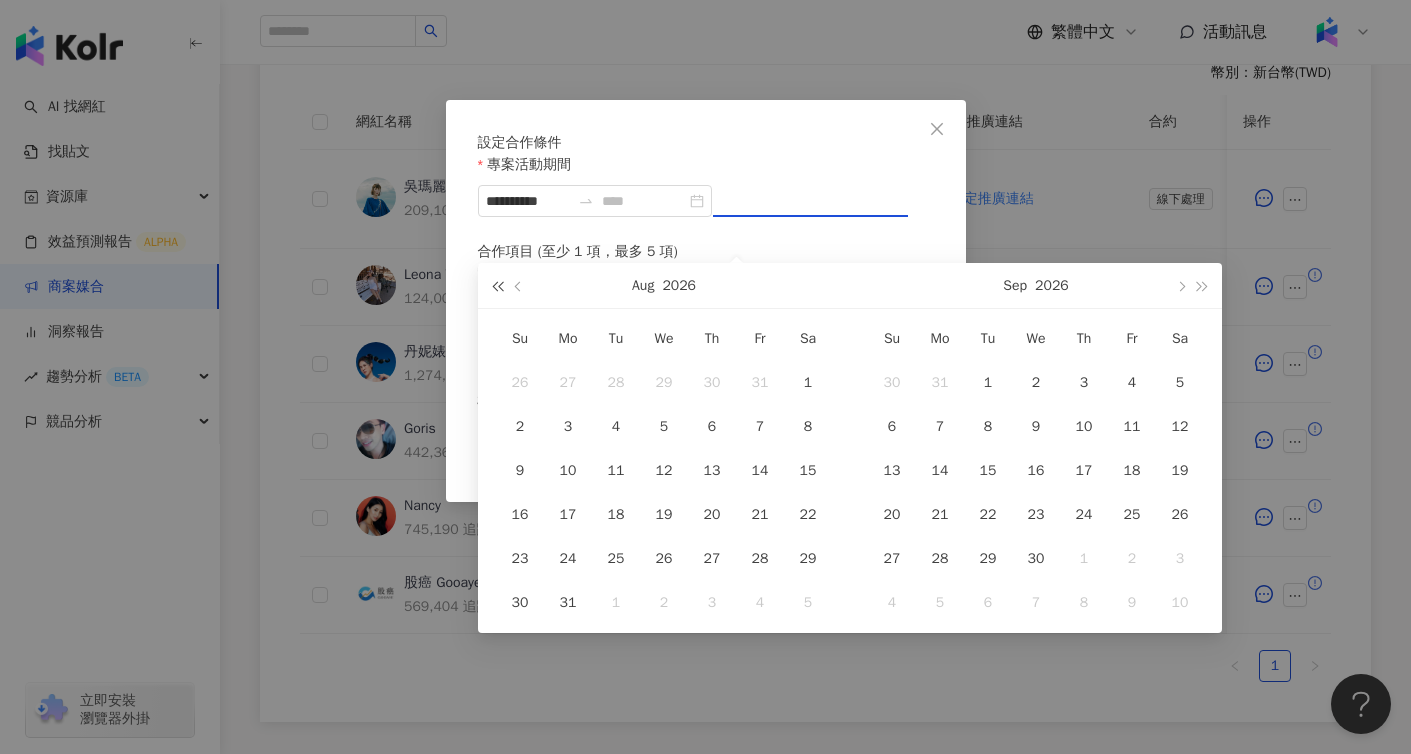 click at bounding box center [497, 286] 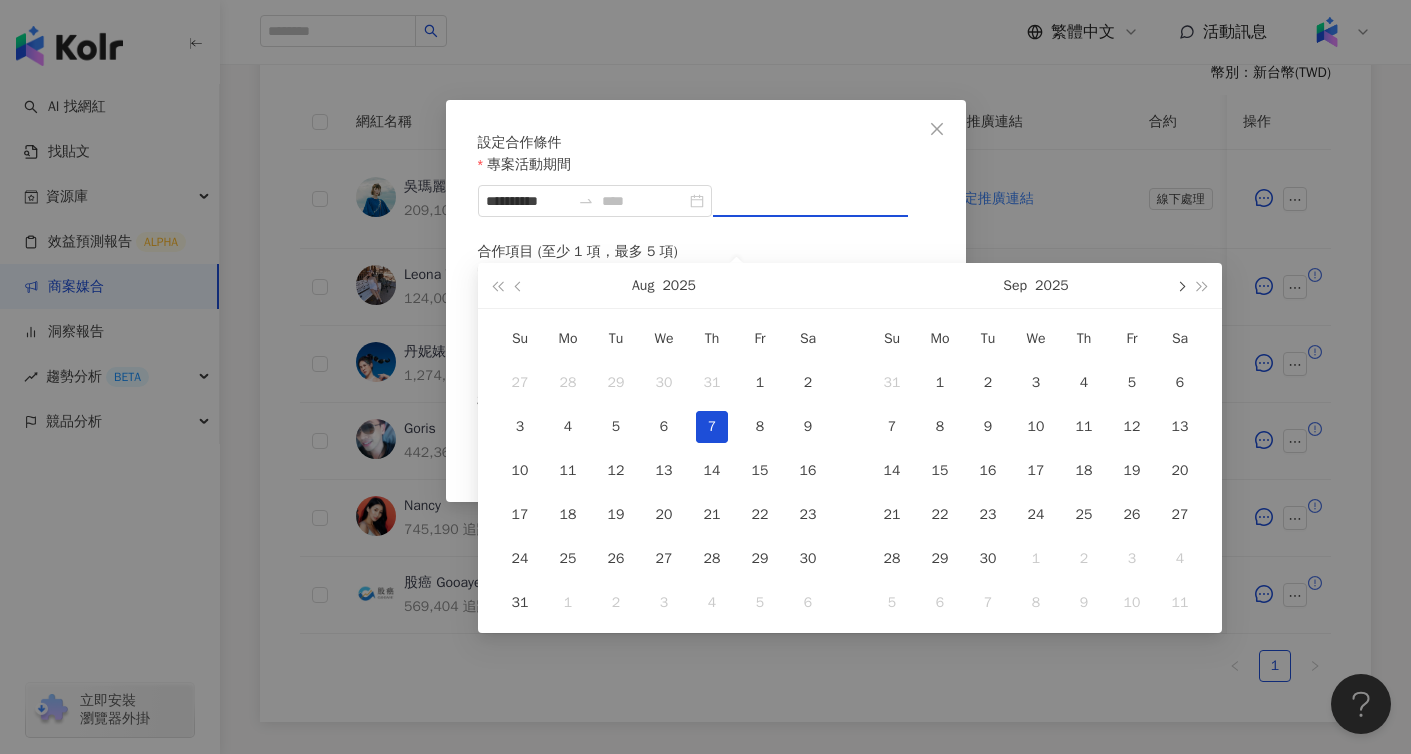 click at bounding box center (1180, 285) 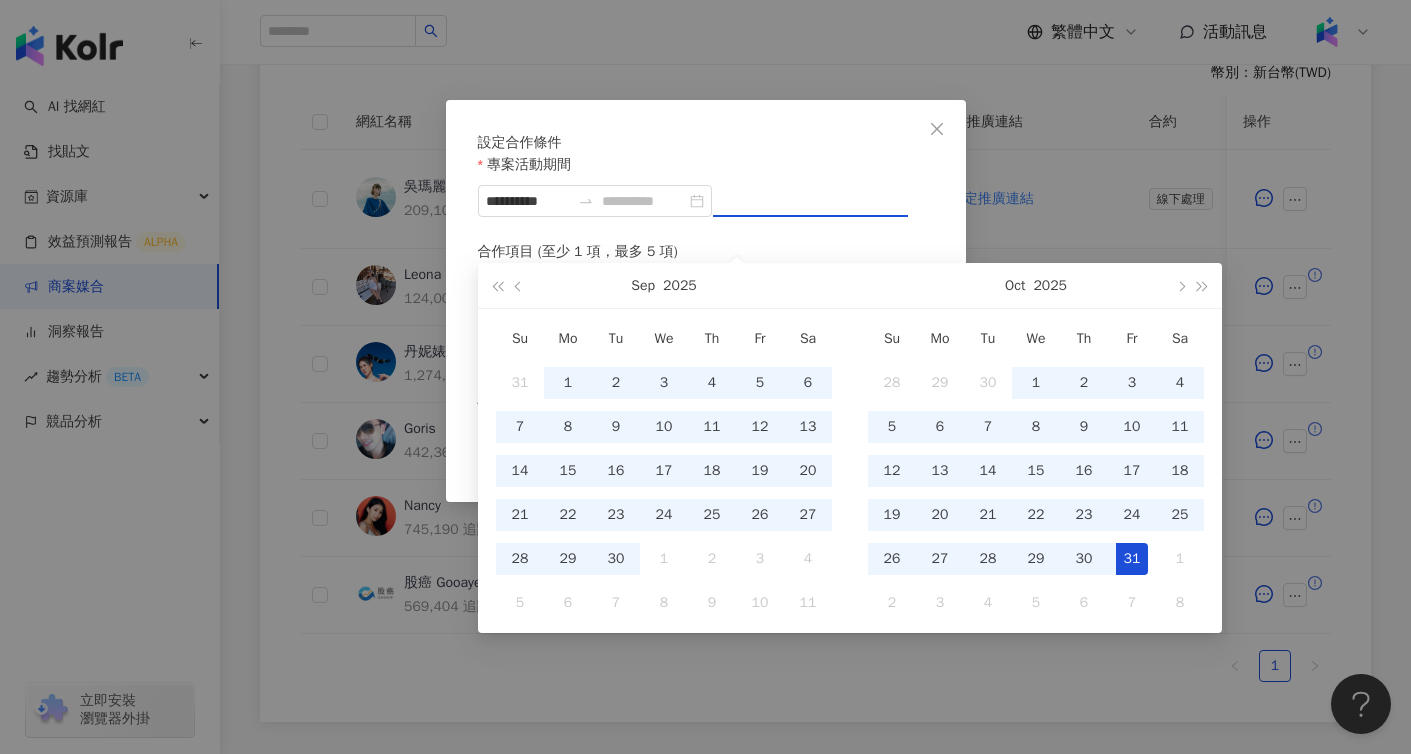 click on "31" at bounding box center (1132, 559) 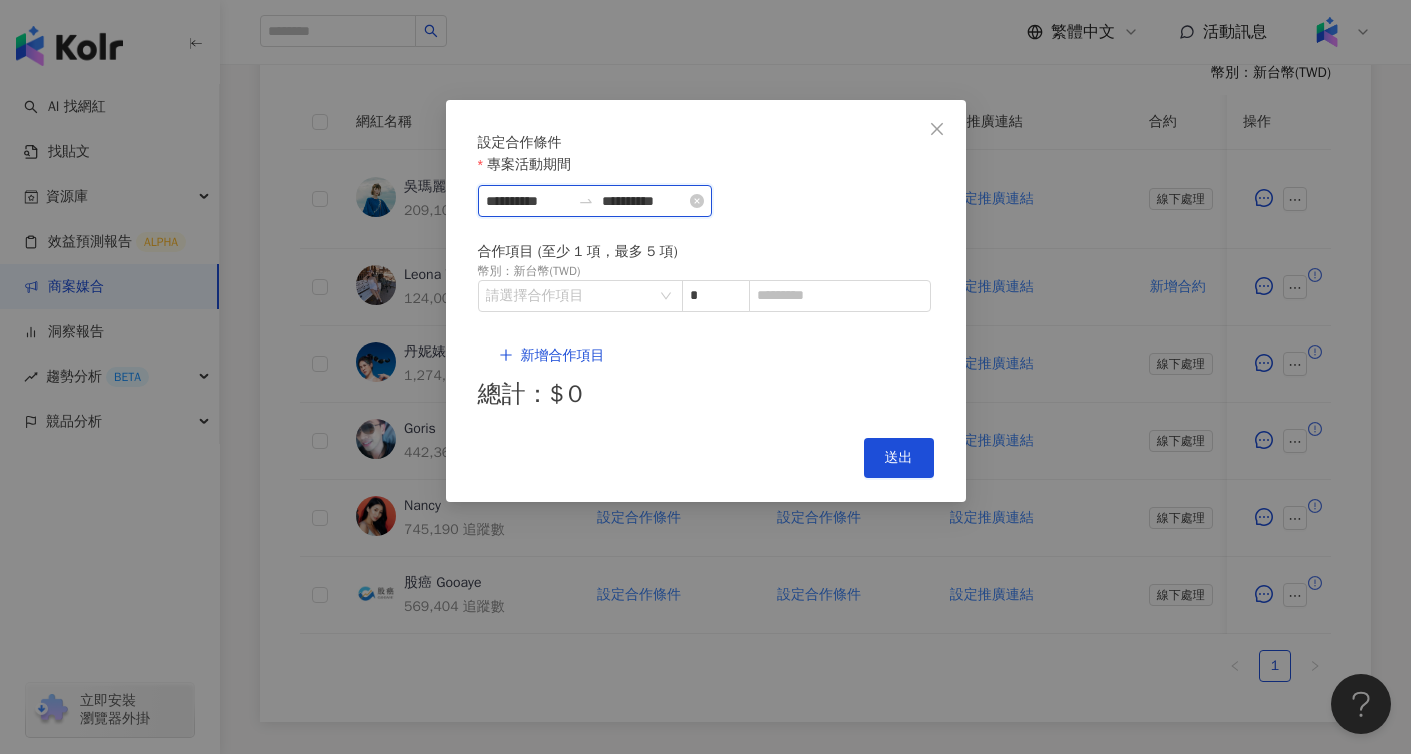 click on "**********" at bounding box center [644, 201] 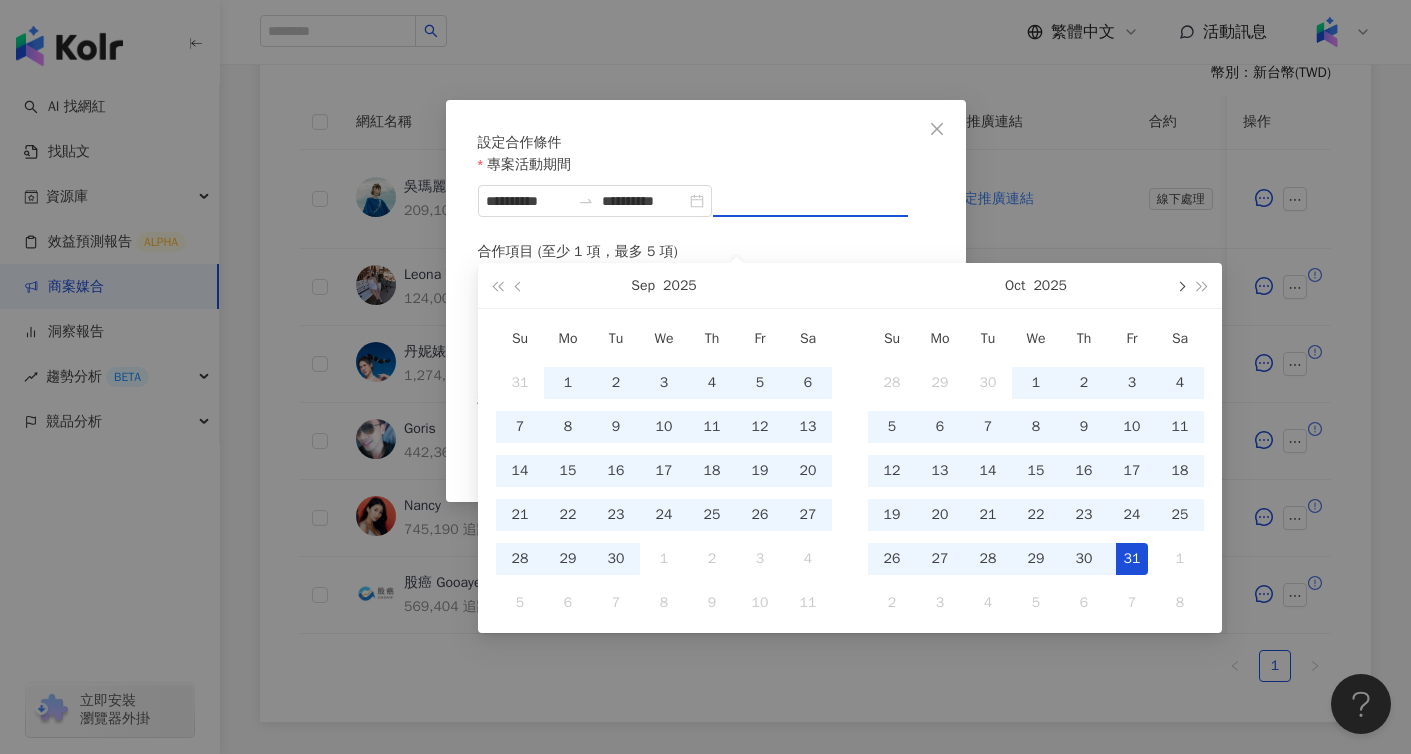 click at bounding box center [1180, 286] 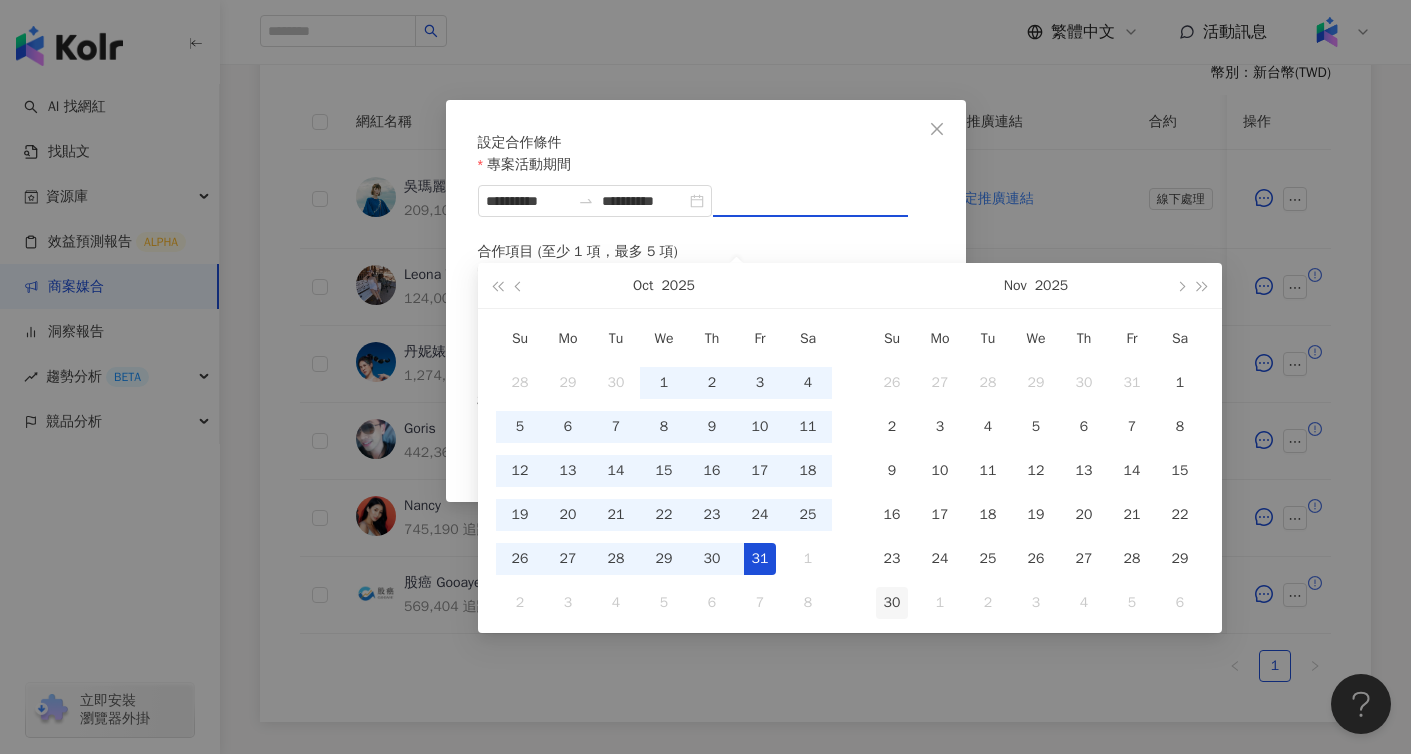 type on "**********" 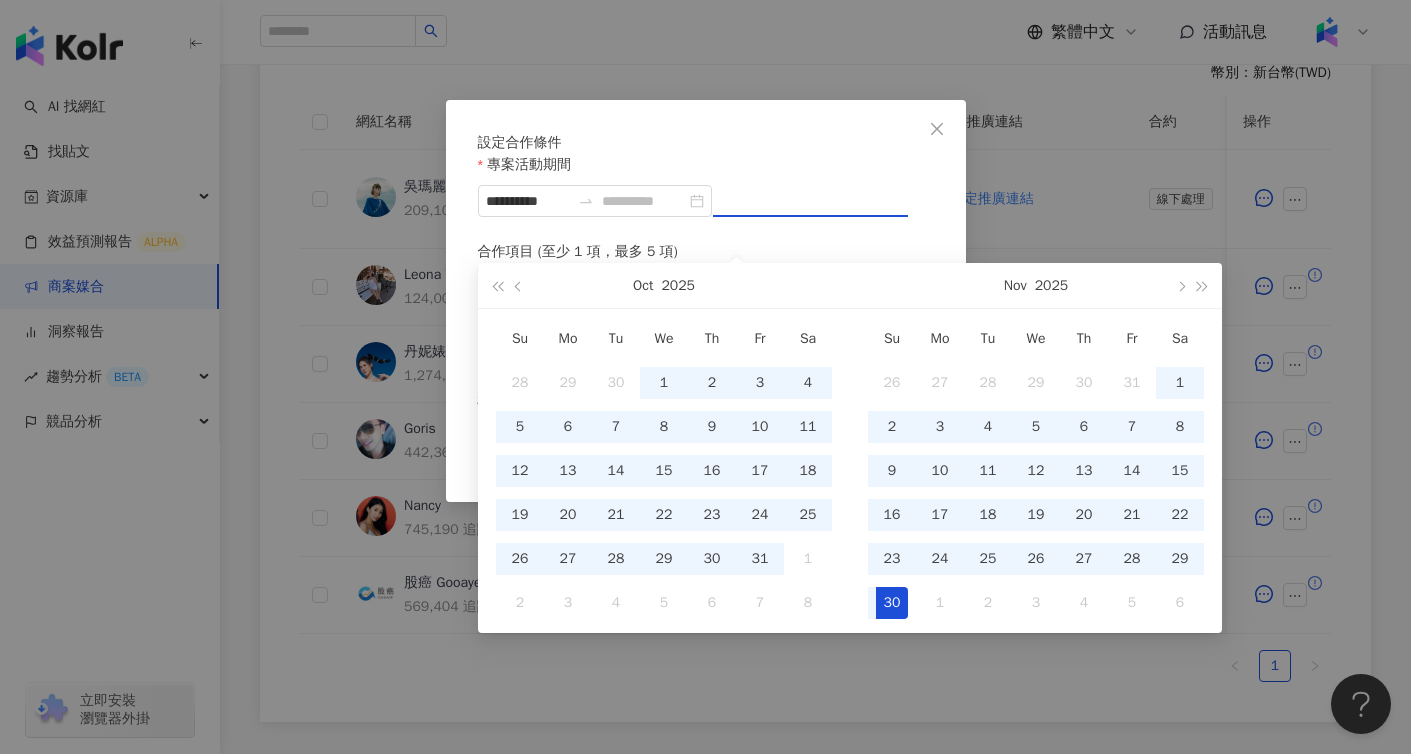click on "30" at bounding box center [892, 603] 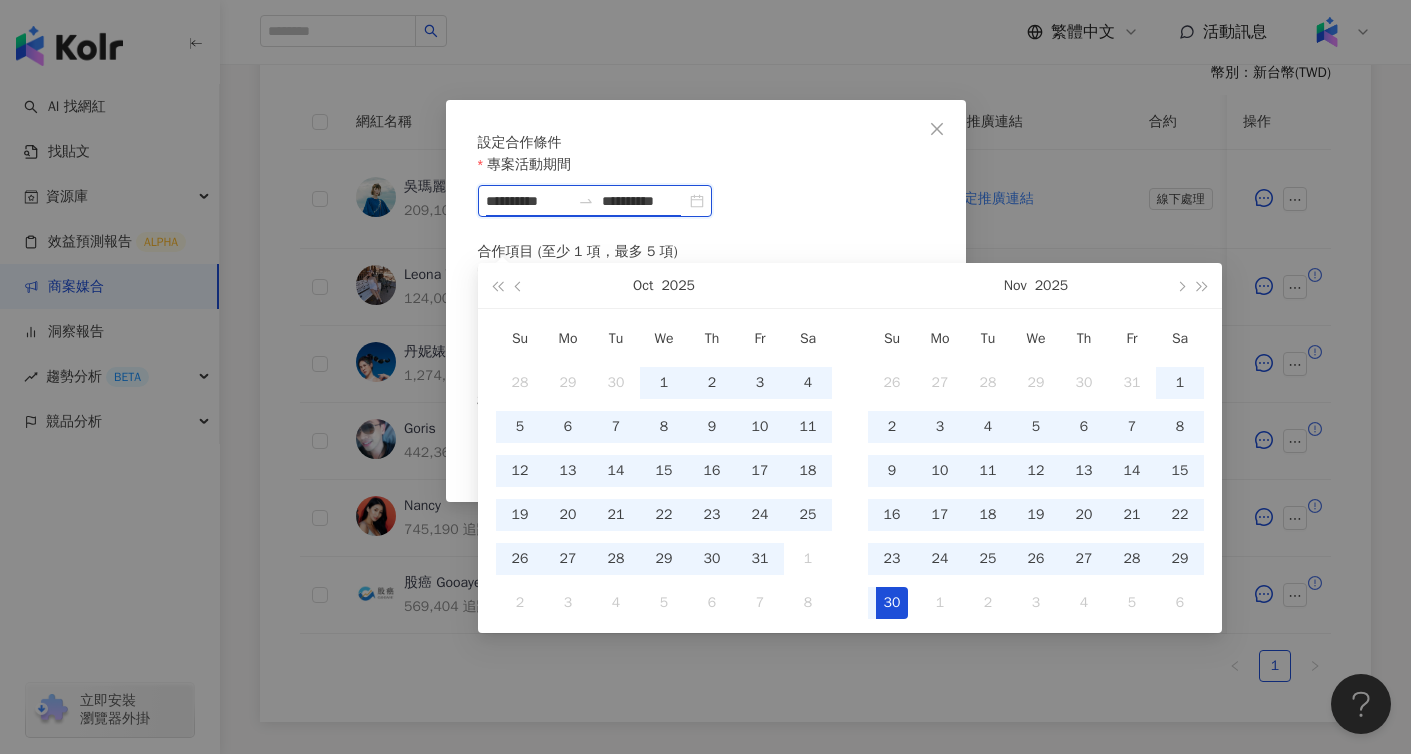 type on "**********" 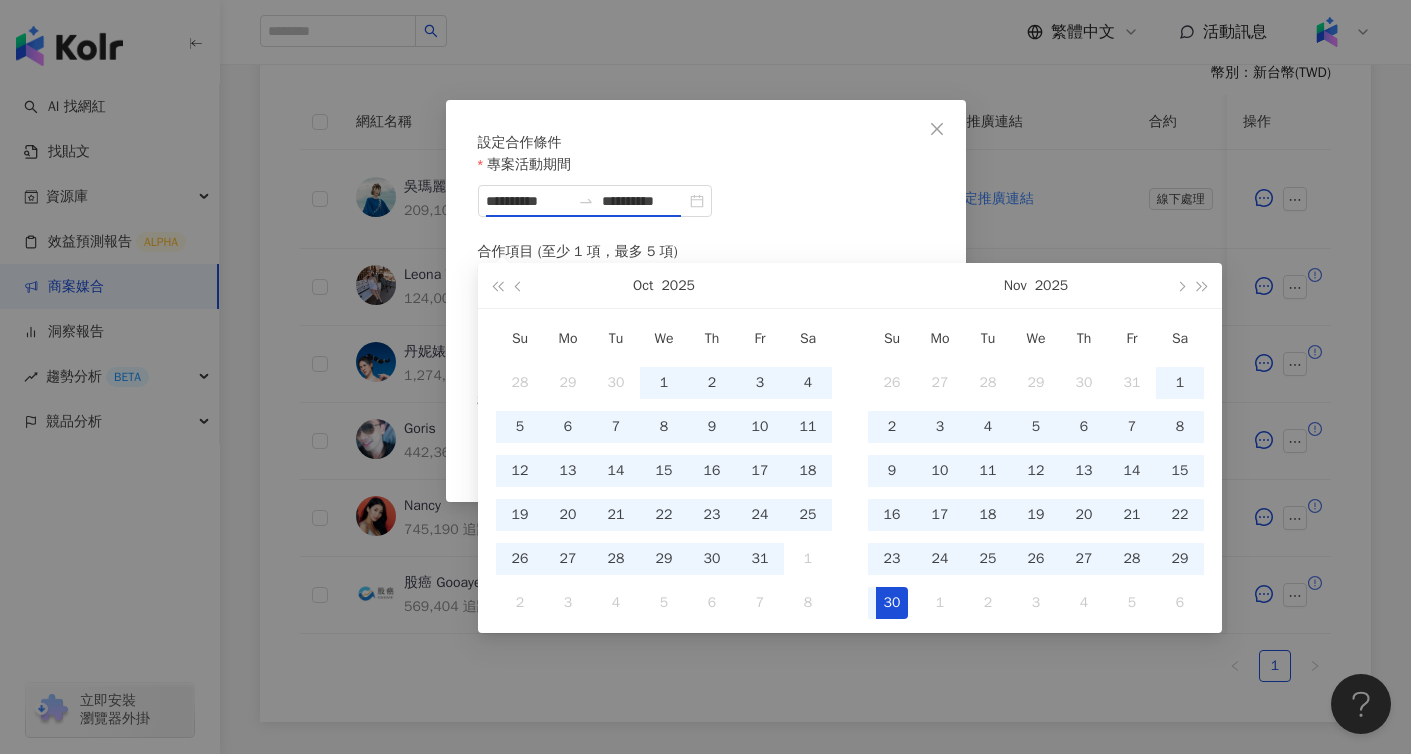 click on "設定合作條件" at bounding box center [706, 143] 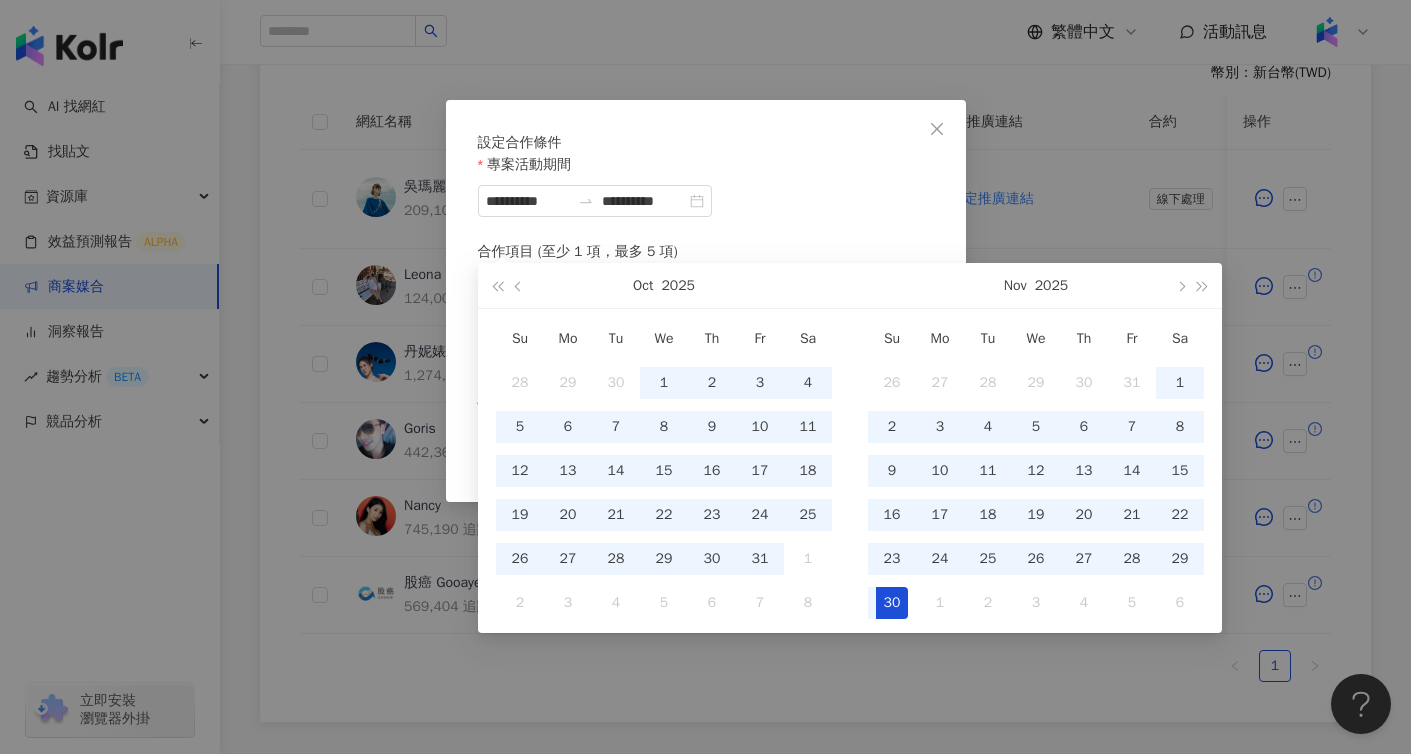 type on "**********" 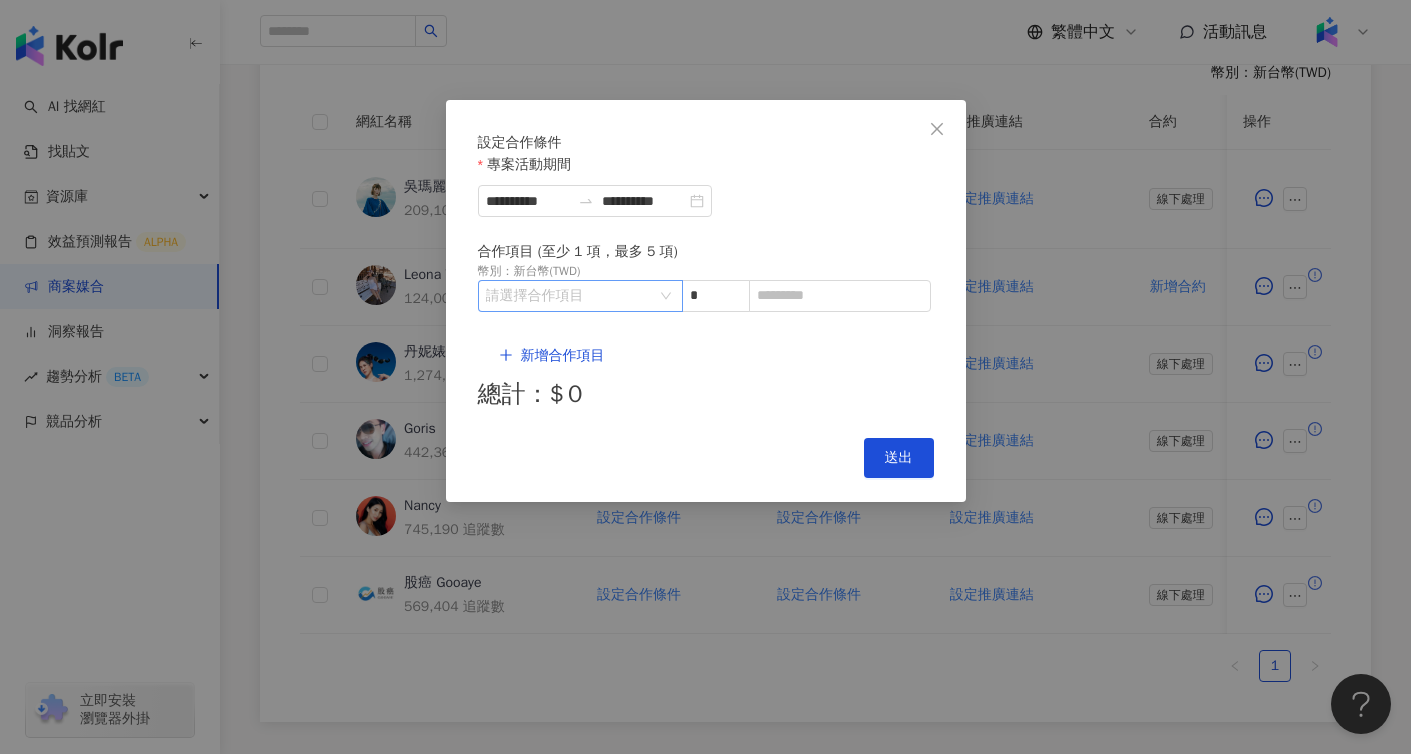 click at bounding box center [570, 296] 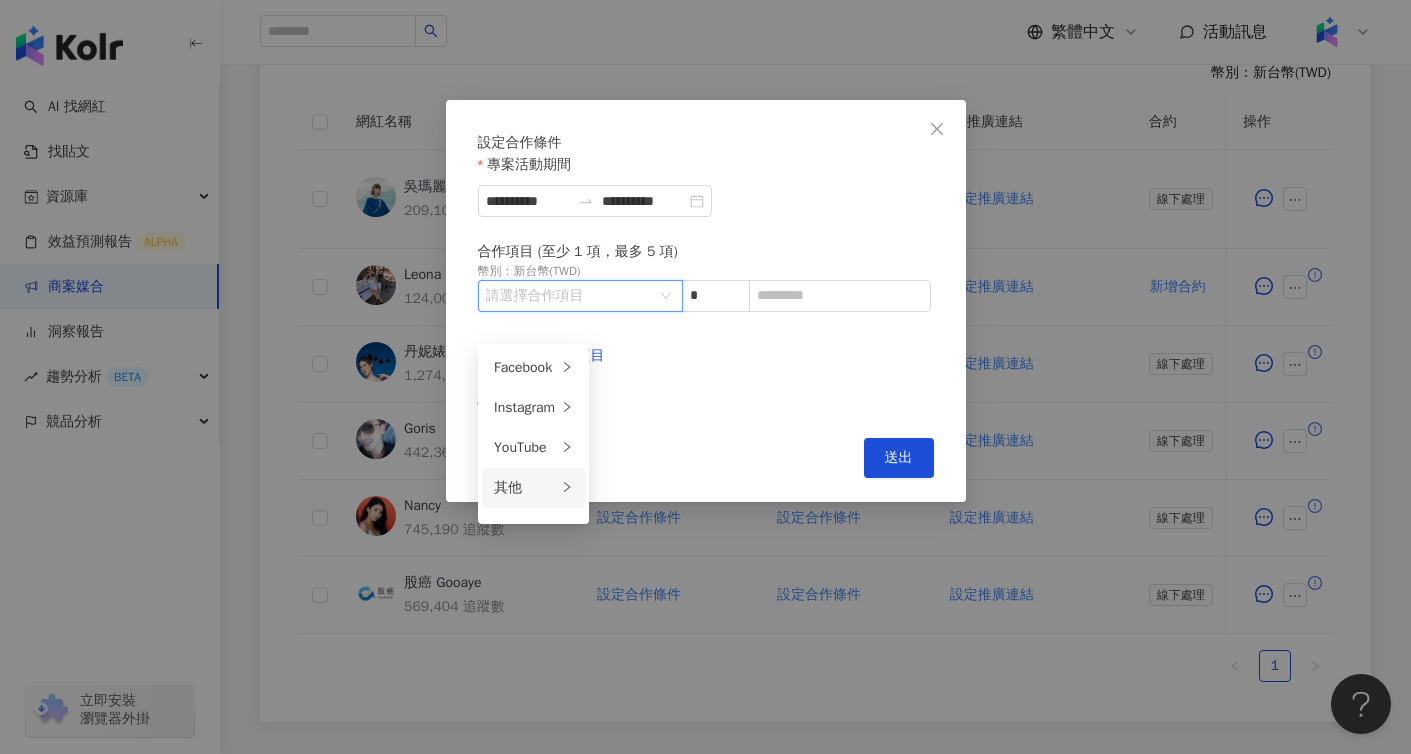 click on "其他" at bounding box center (525, 488) 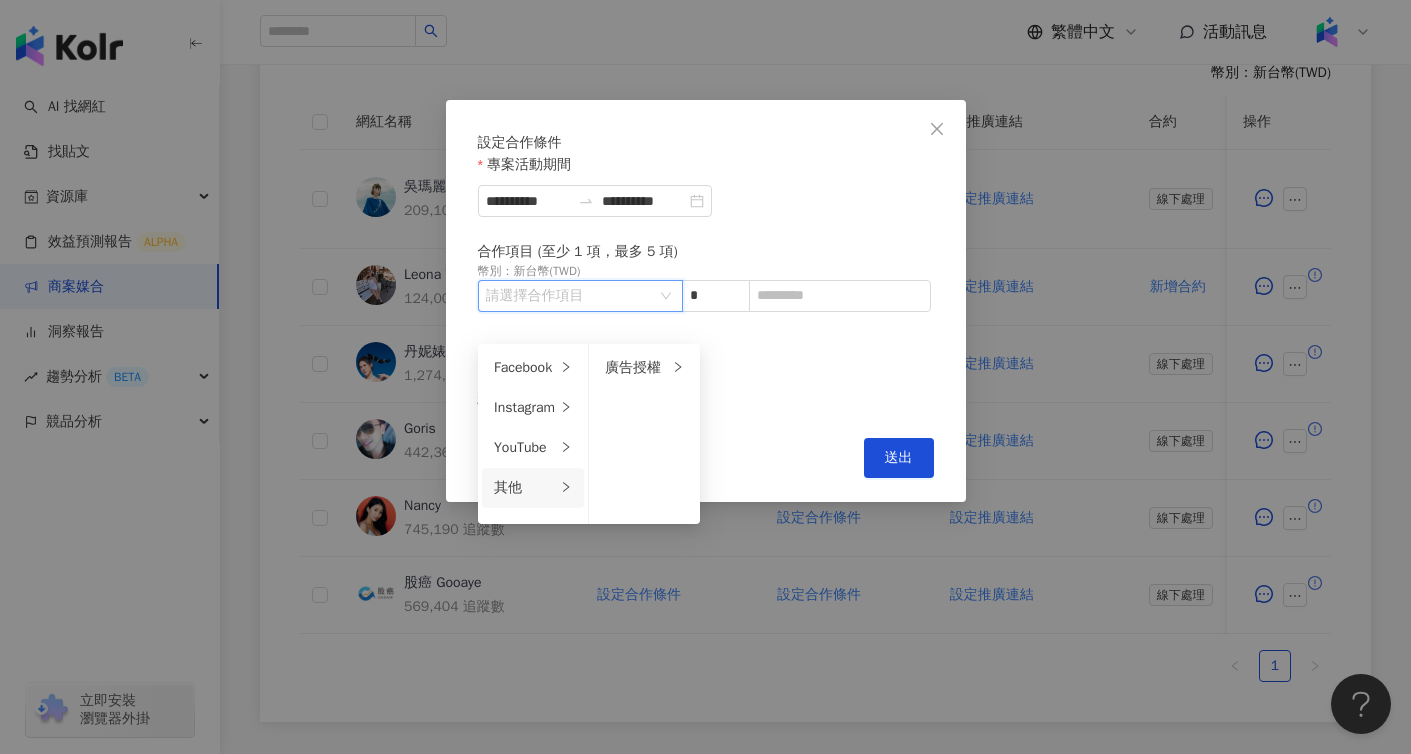 click on "**********" at bounding box center [706, 301] 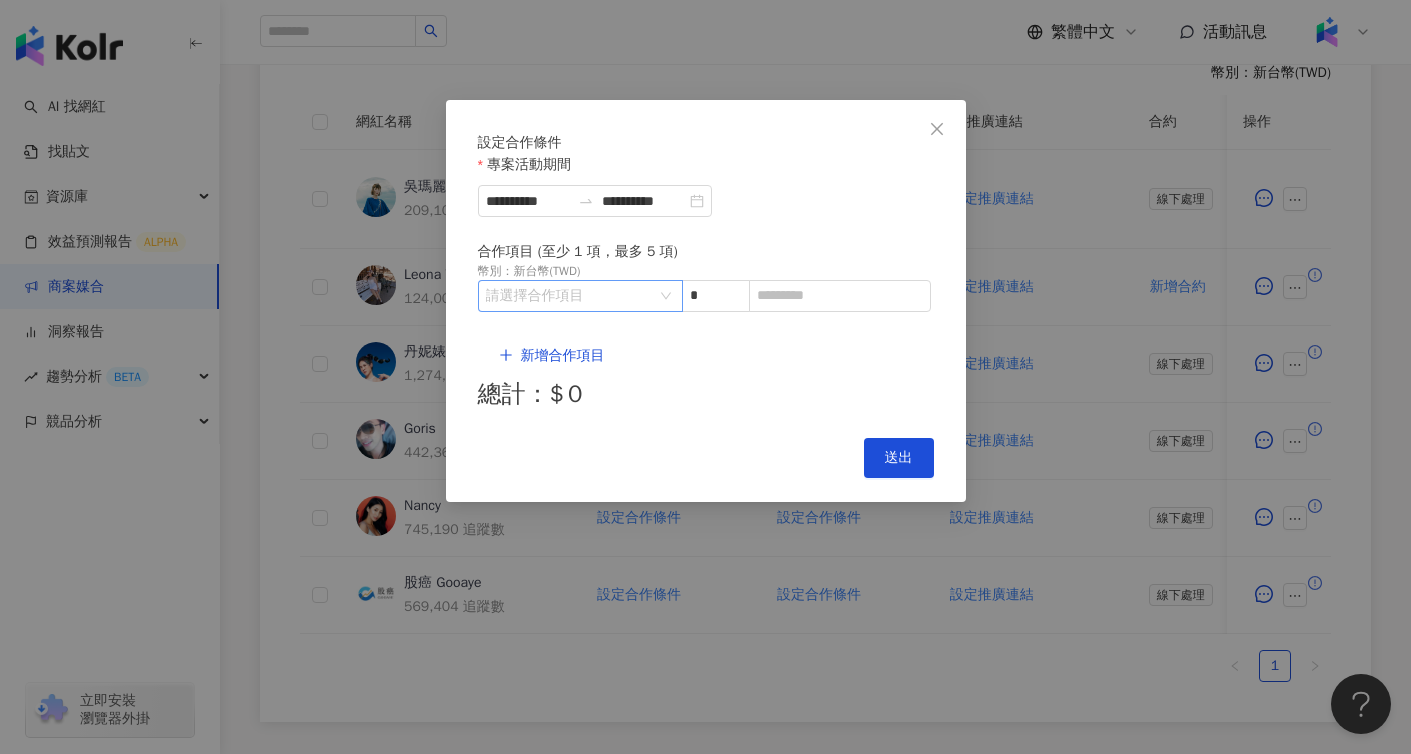 click at bounding box center (570, 296) 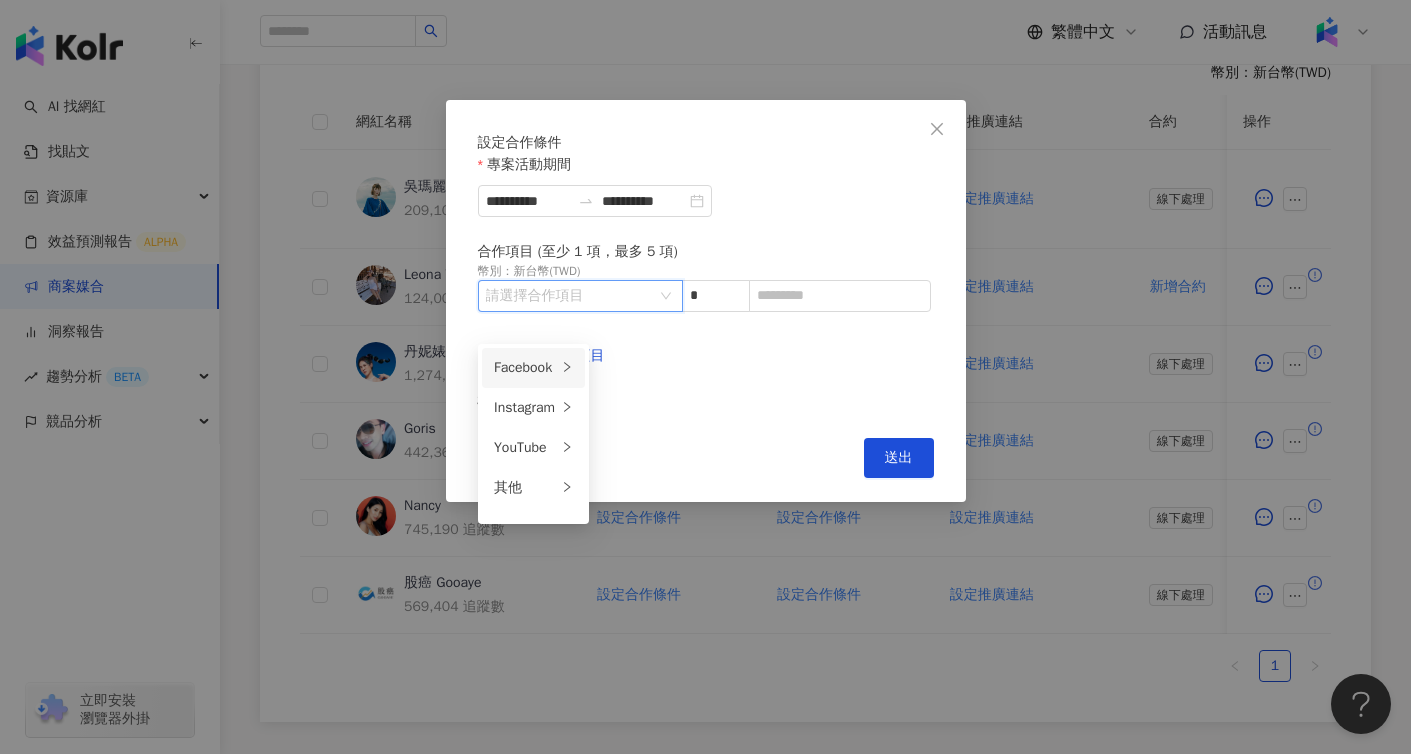 click on "Facebook" at bounding box center [533, 368] 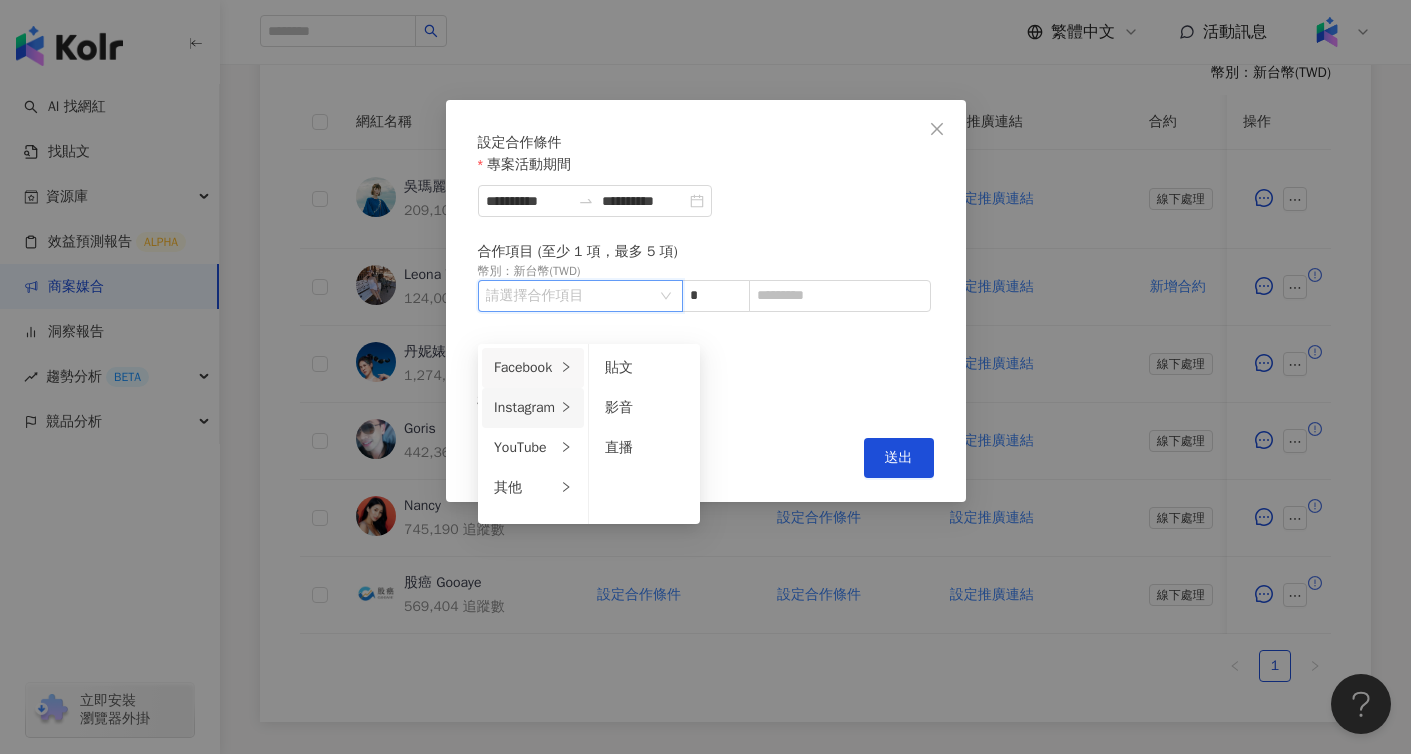click on "Instagram" at bounding box center [525, 408] 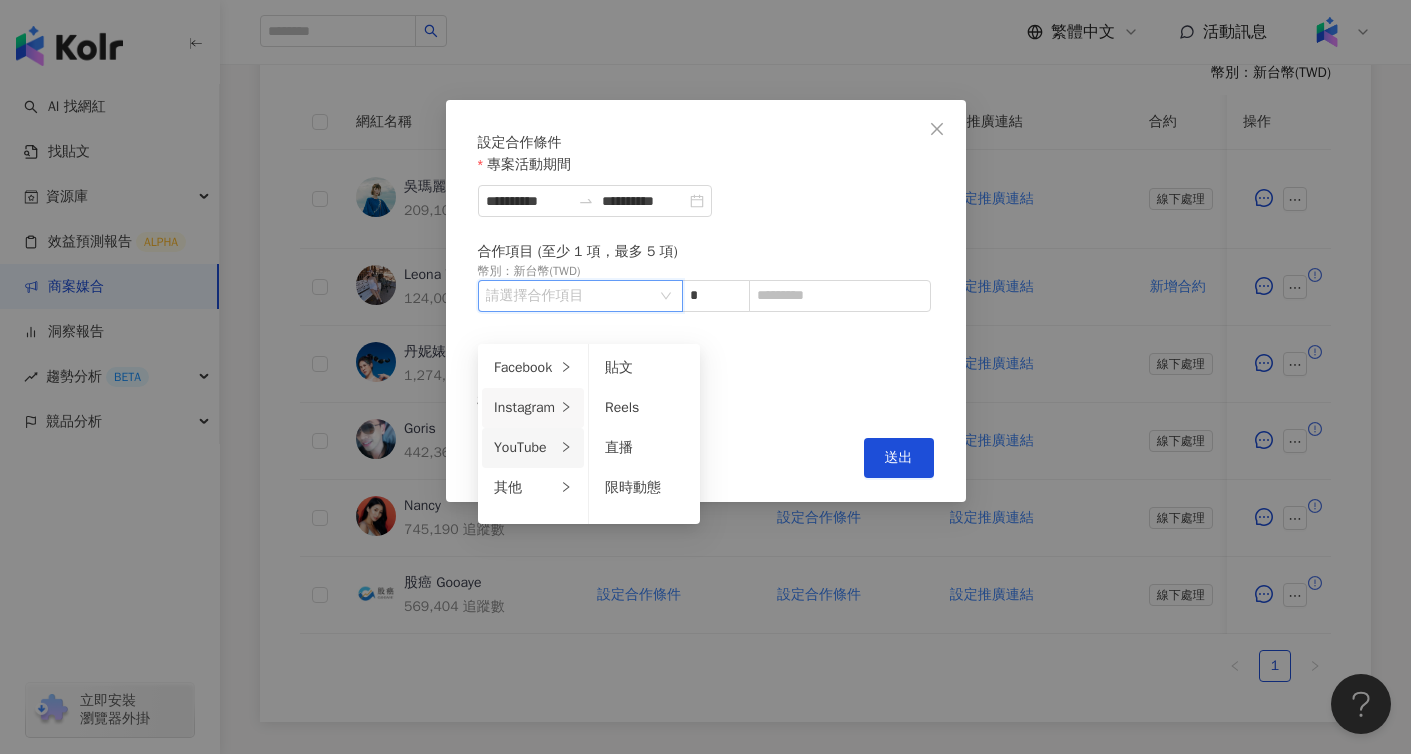 click on "YouTube" at bounding box center [525, 448] 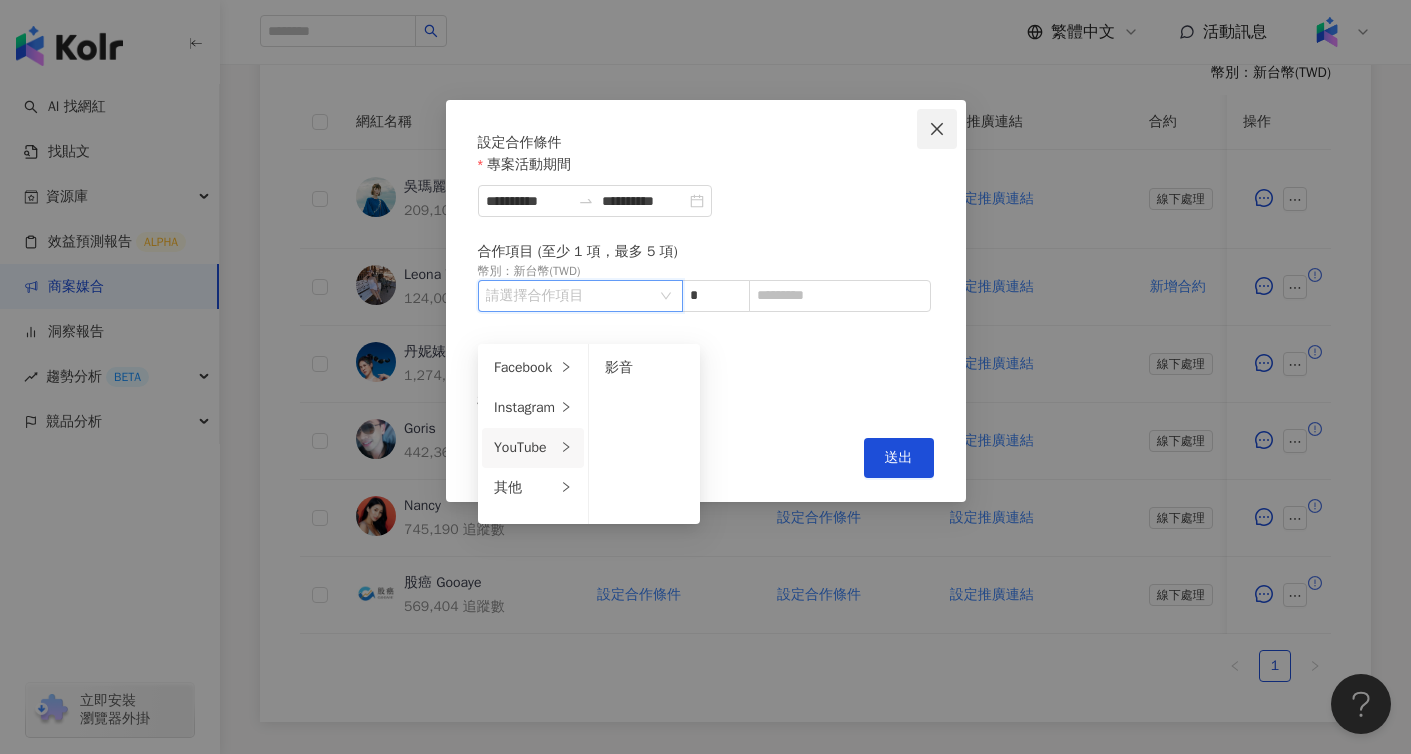 click at bounding box center [937, 129] 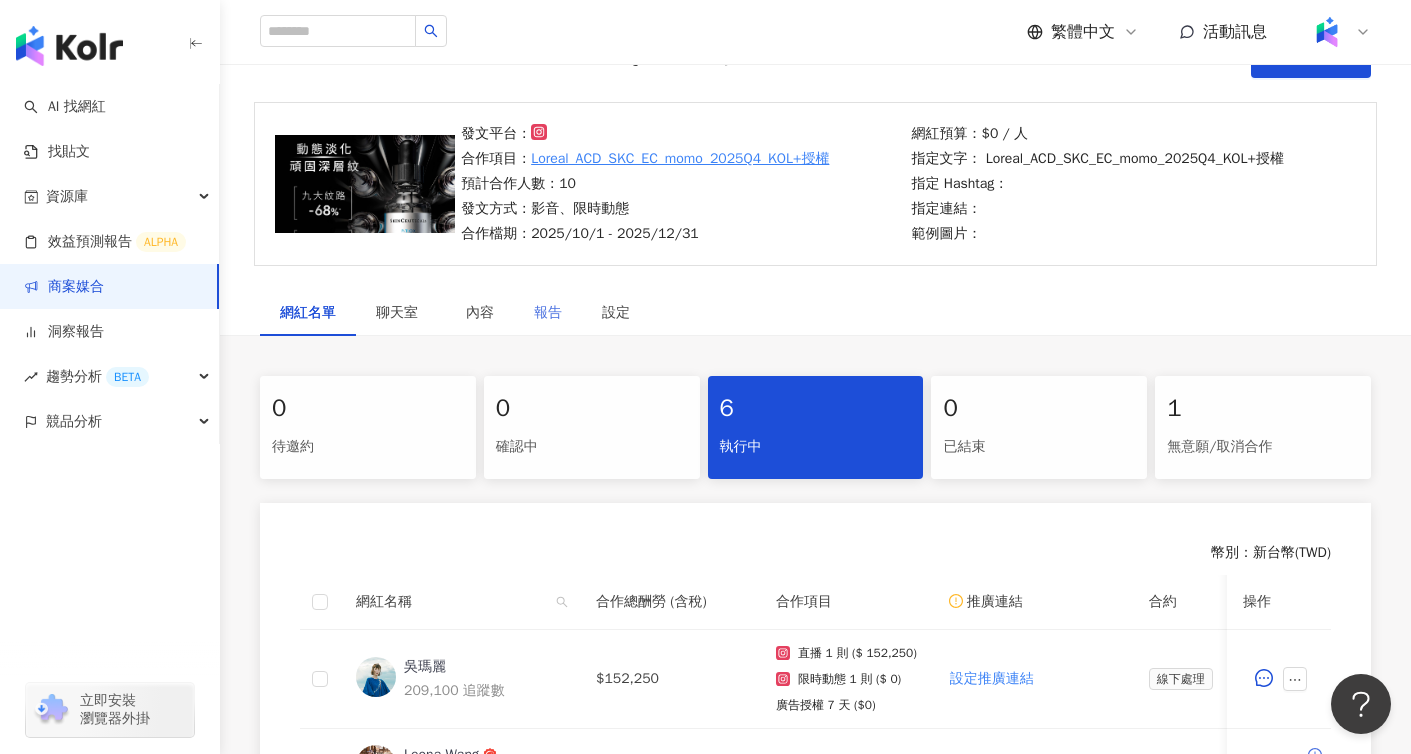 scroll, scrollTop: 0, scrollLeft: 0, axis: both 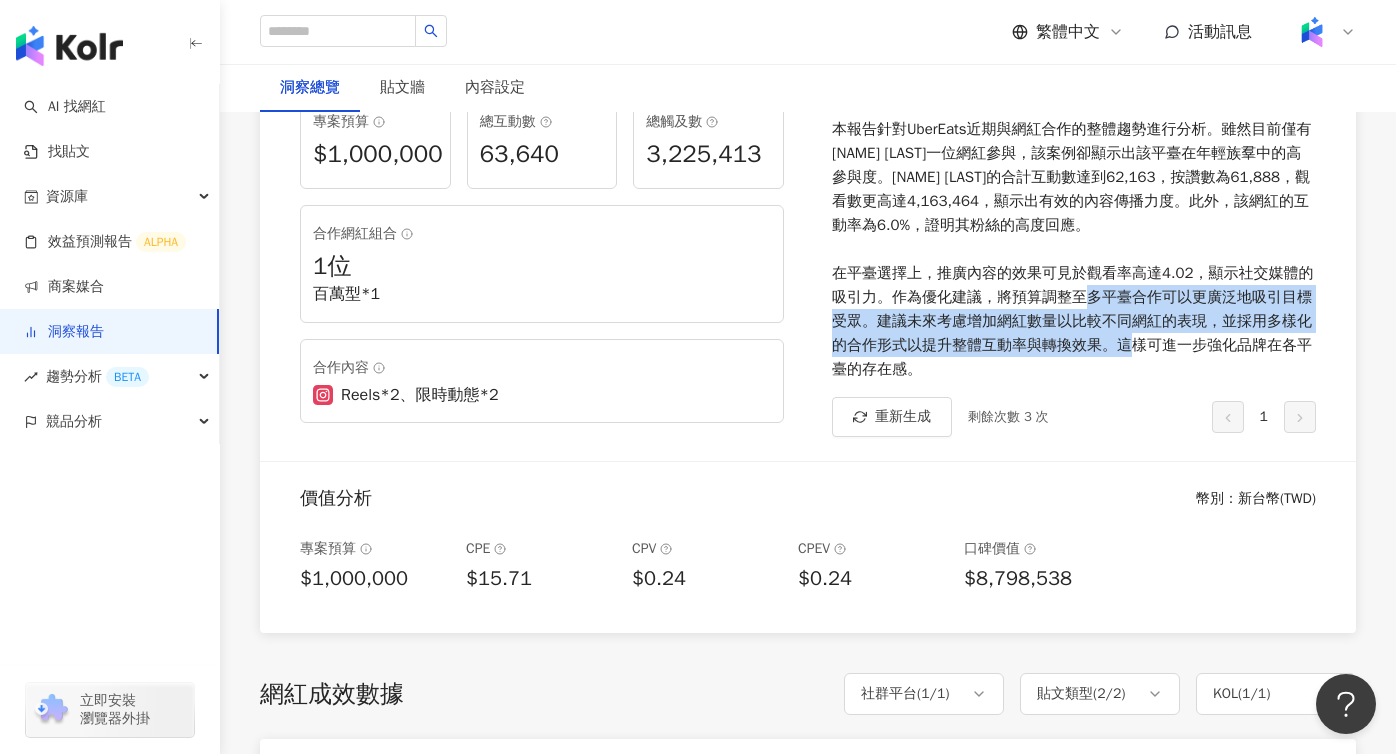 drag, startPoint x: 878, startPoint y: 321, endPoint x: 969, endPoint y: 371, distance: 103.8316 